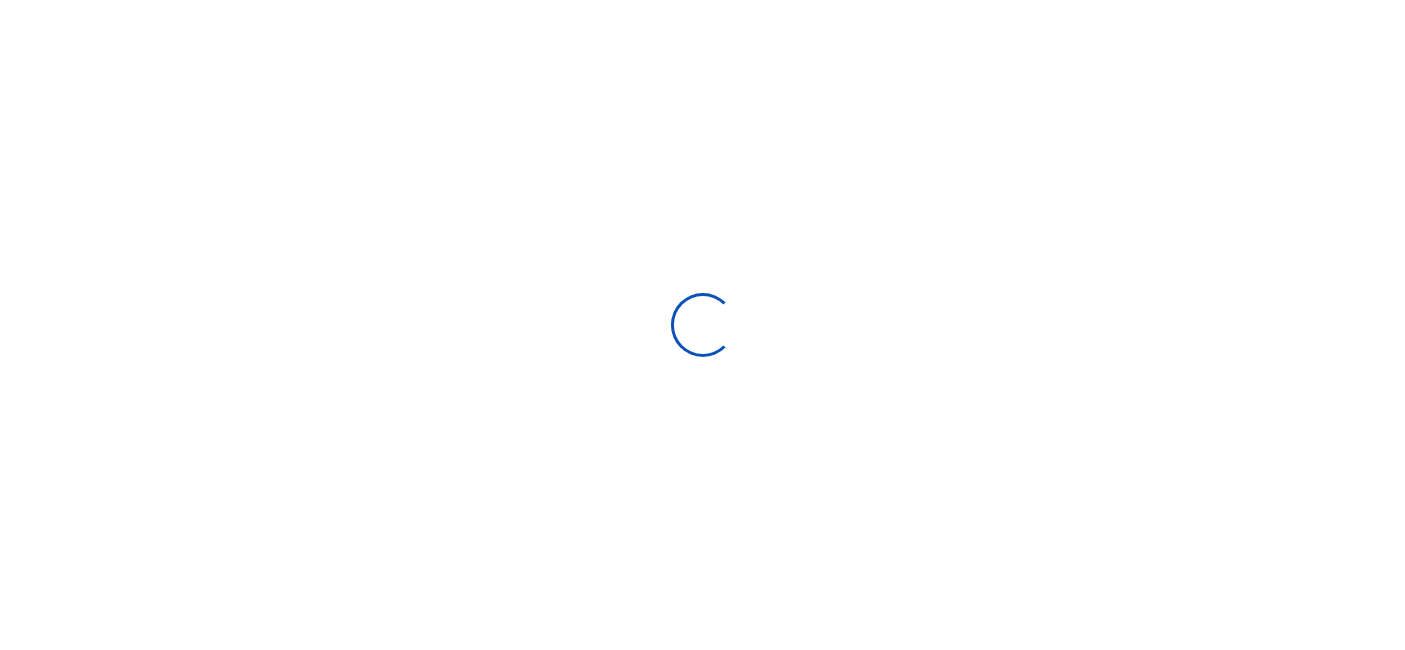 scroll, scrollTop: 231, scrollLeft: 0, axis: vertical 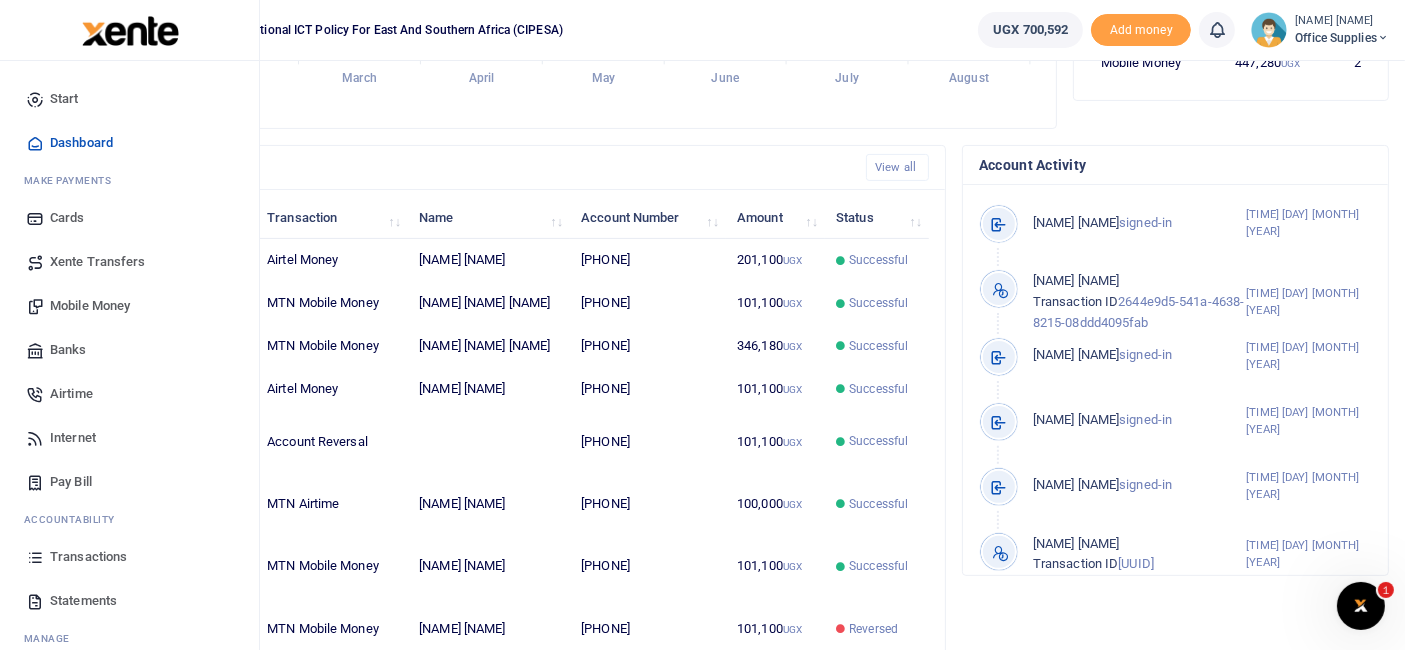 click on "Transactions" at bounding box center (88, 557) 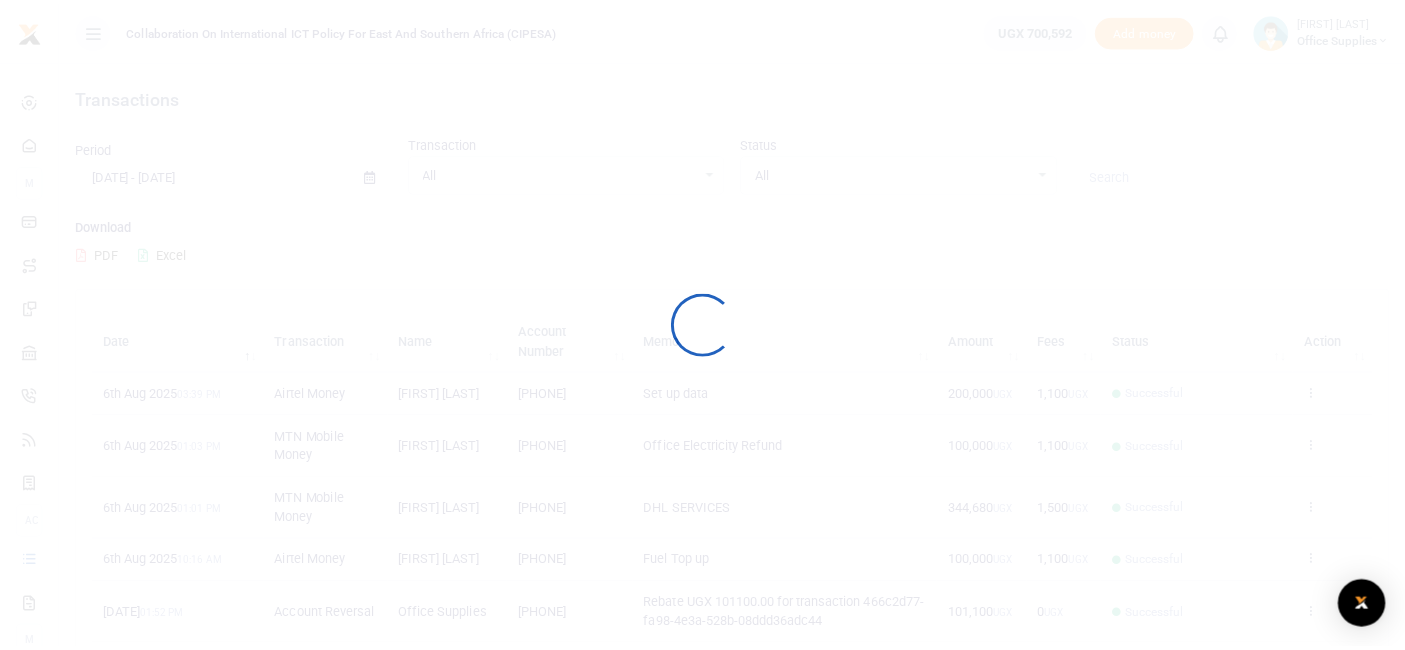 scroll, scrollTop: 0, scrollLeft: 0, axis: both 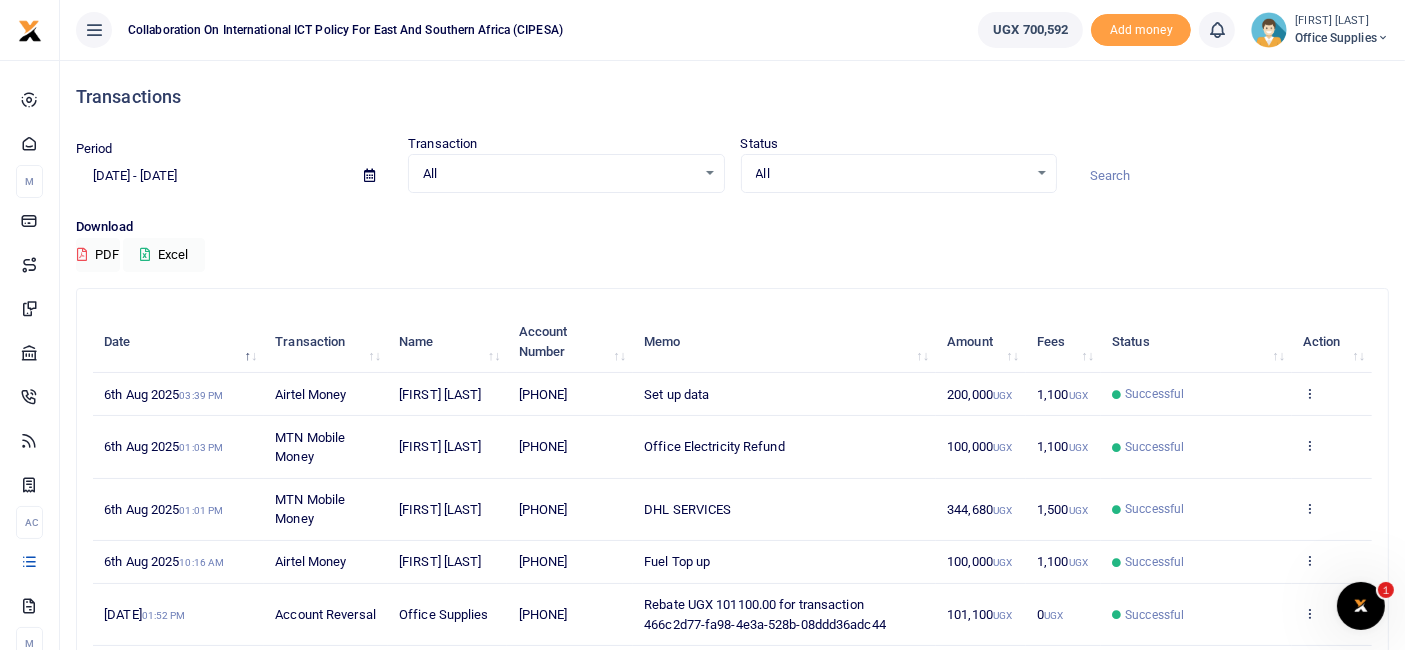 click at bounding box center [369, 175] 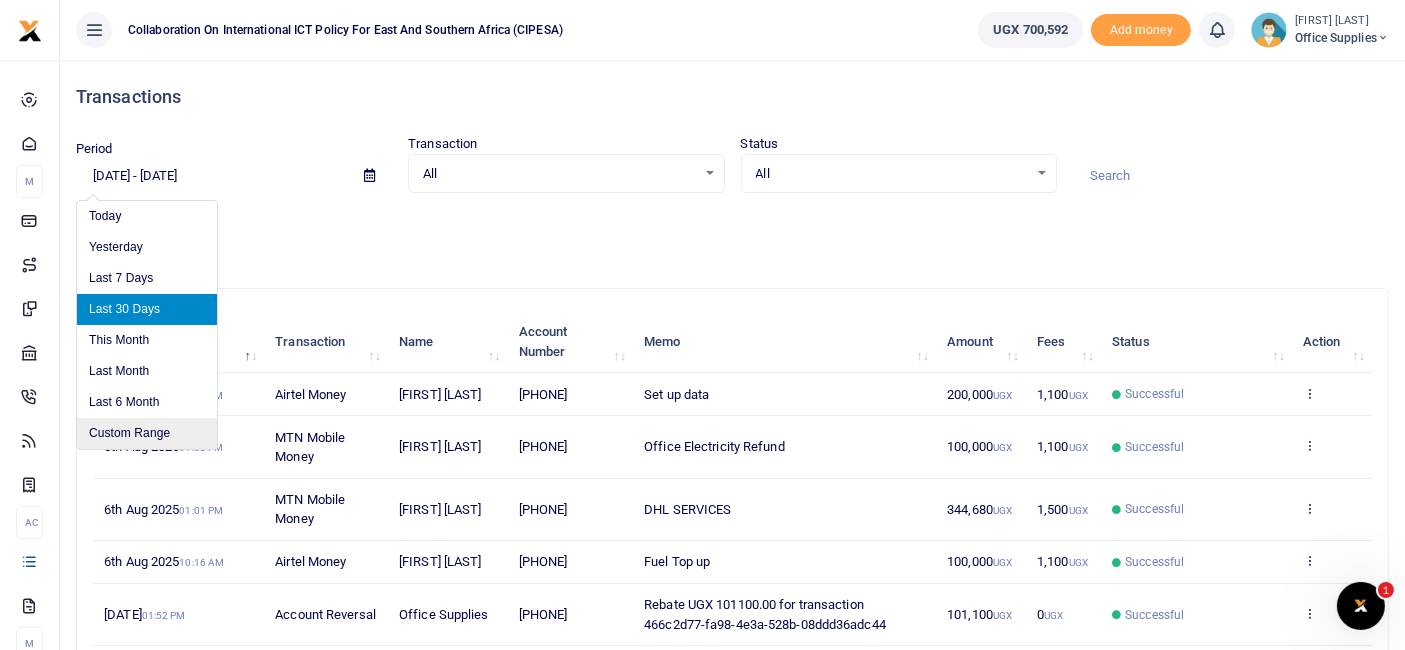 click on "Custom Range" at bounding box center (147, 433) 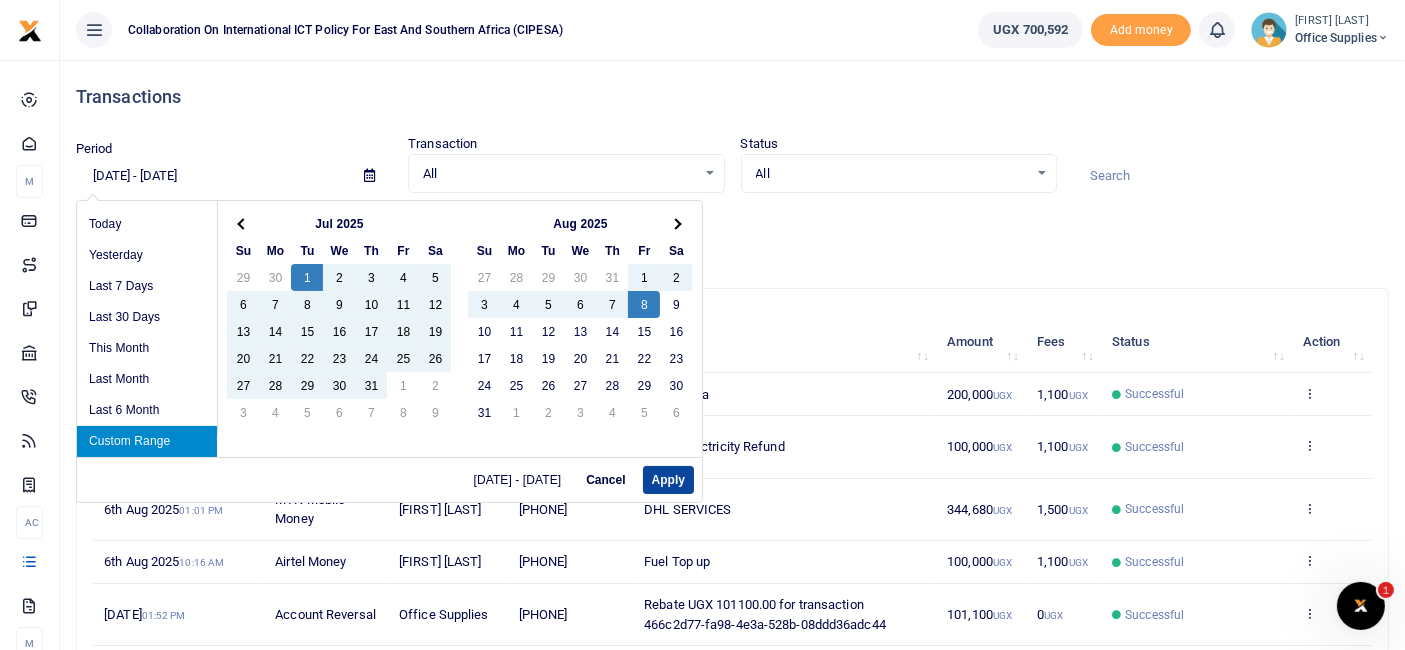 click on "Apply" at bounding box center [668, 480] 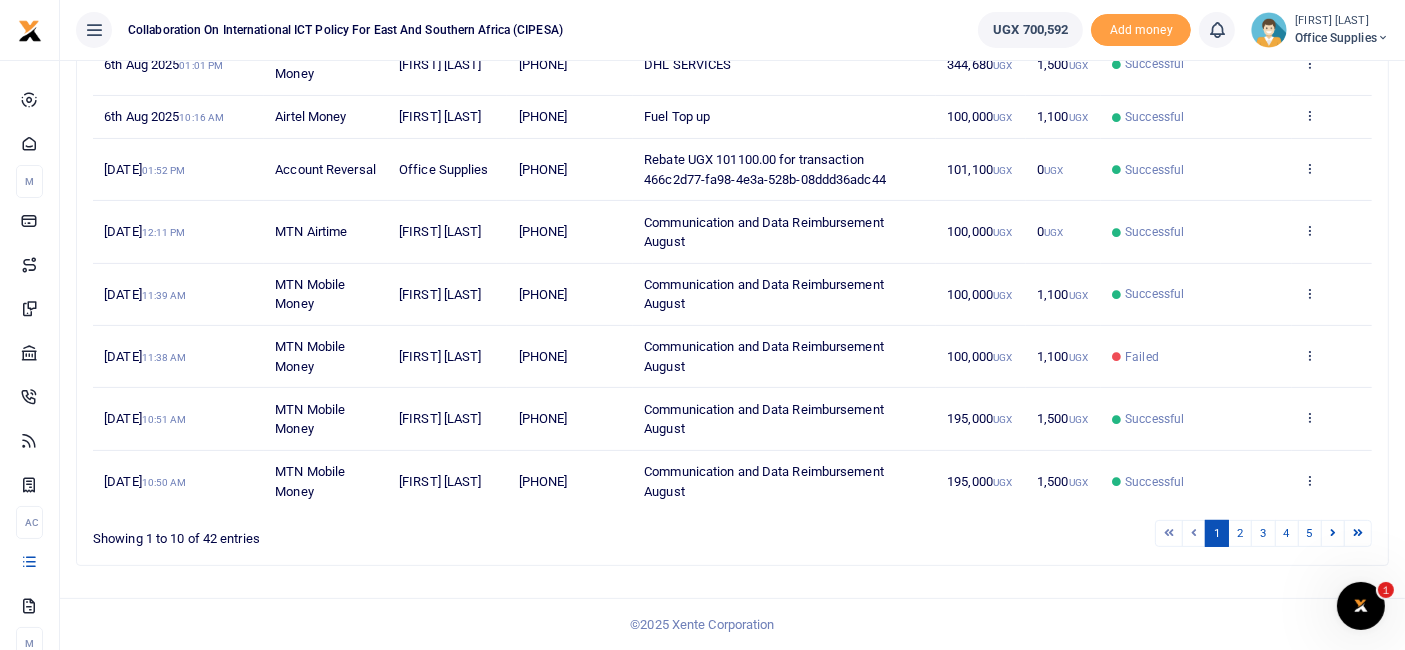 scroll, scrollTop: 0, scrollLeft: 0, axis: both 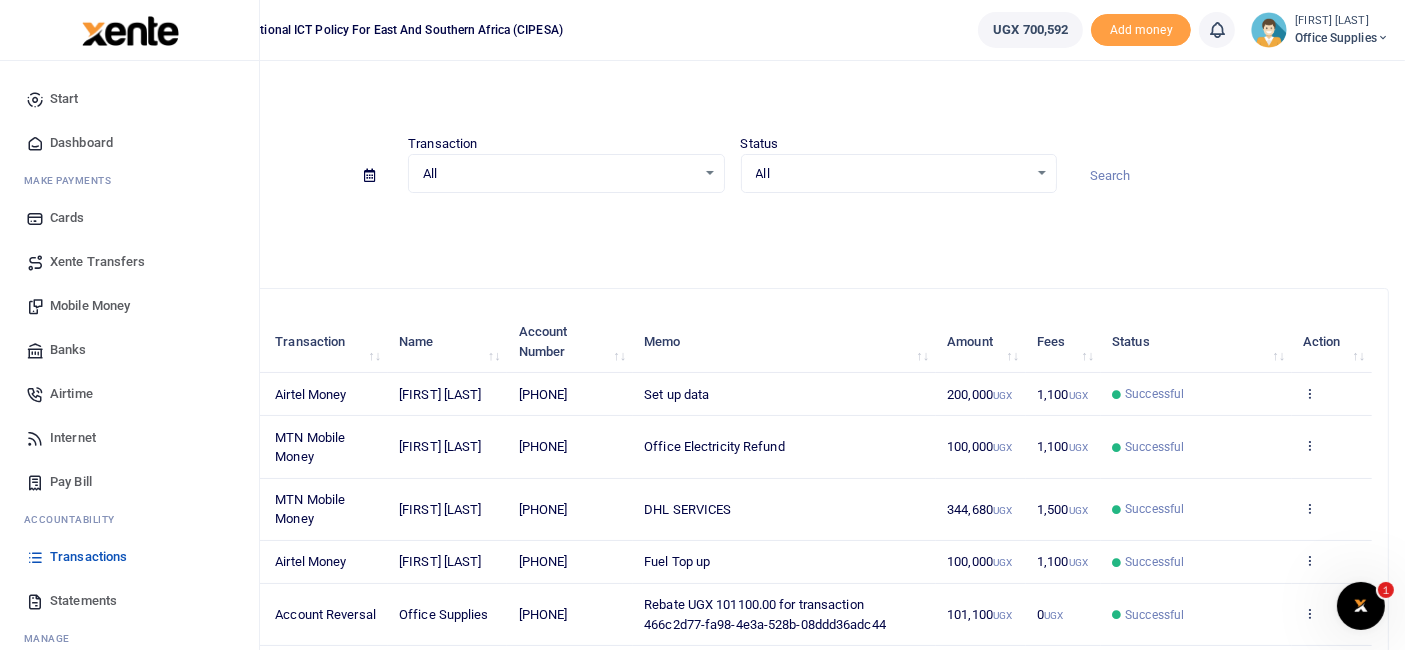 click on "Mobile Money" at bounding box center [90, 306] 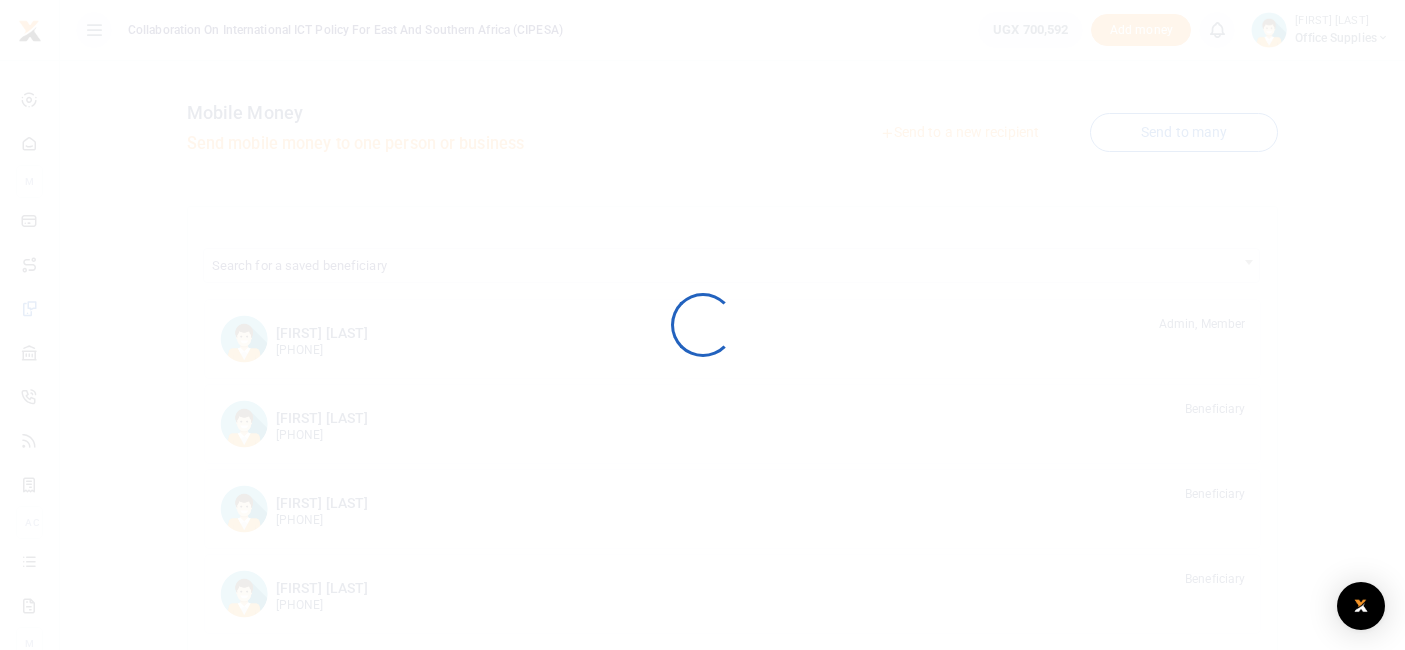 scroll, scrollTop: 0, scrollLeft: 0, axis: both 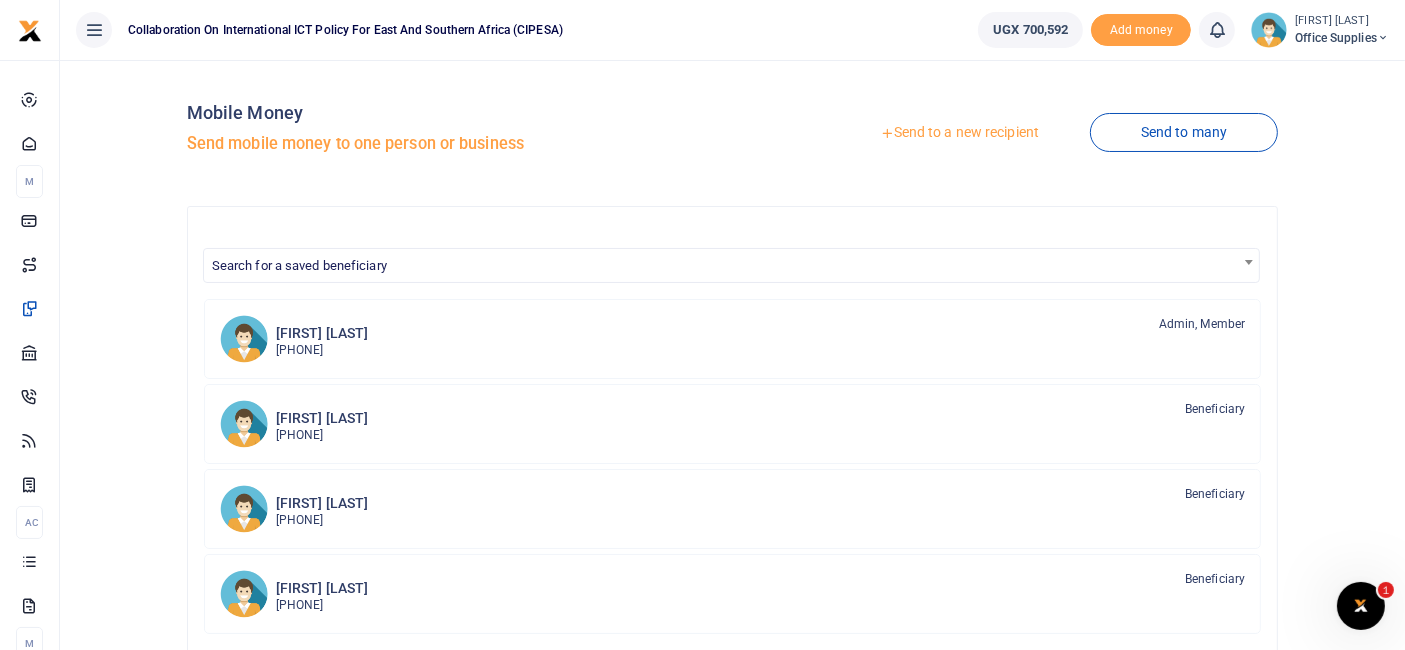 click on "Send to a new recipient" at bounding box center [959, 133] 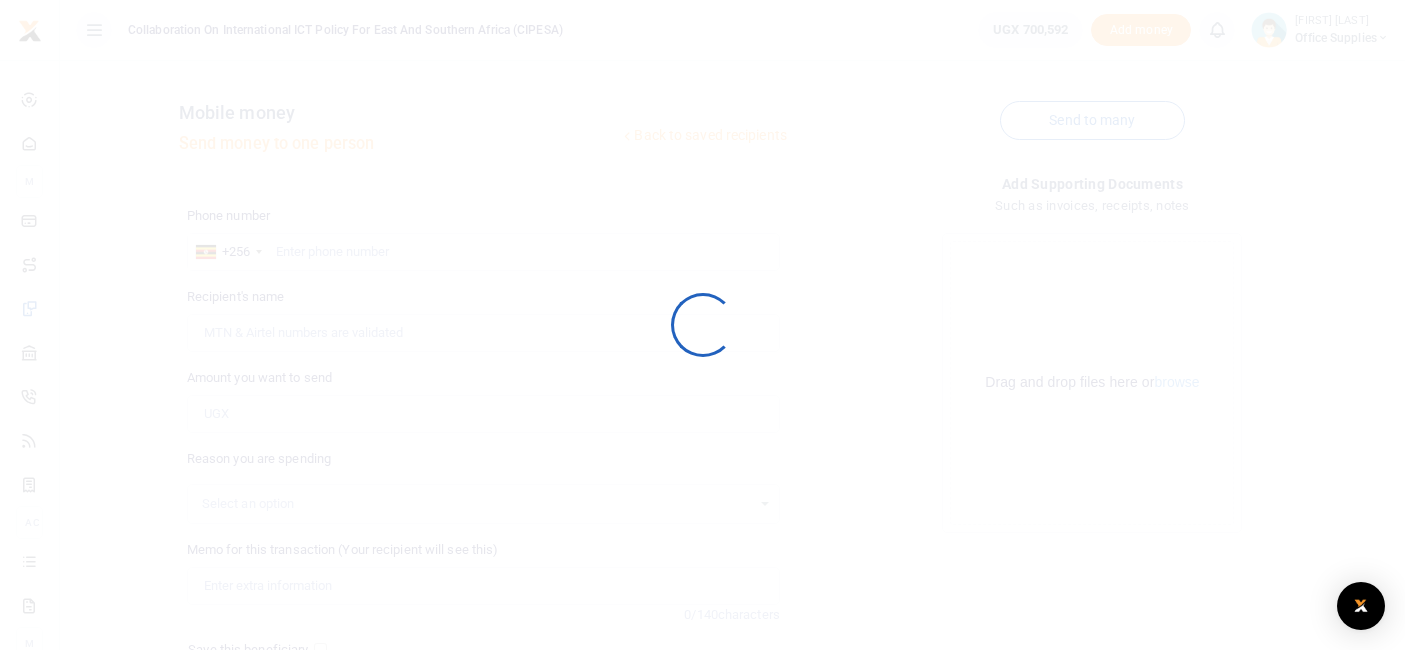 scroll, scrollTop: 0, scrollLeft: 0, axis: both 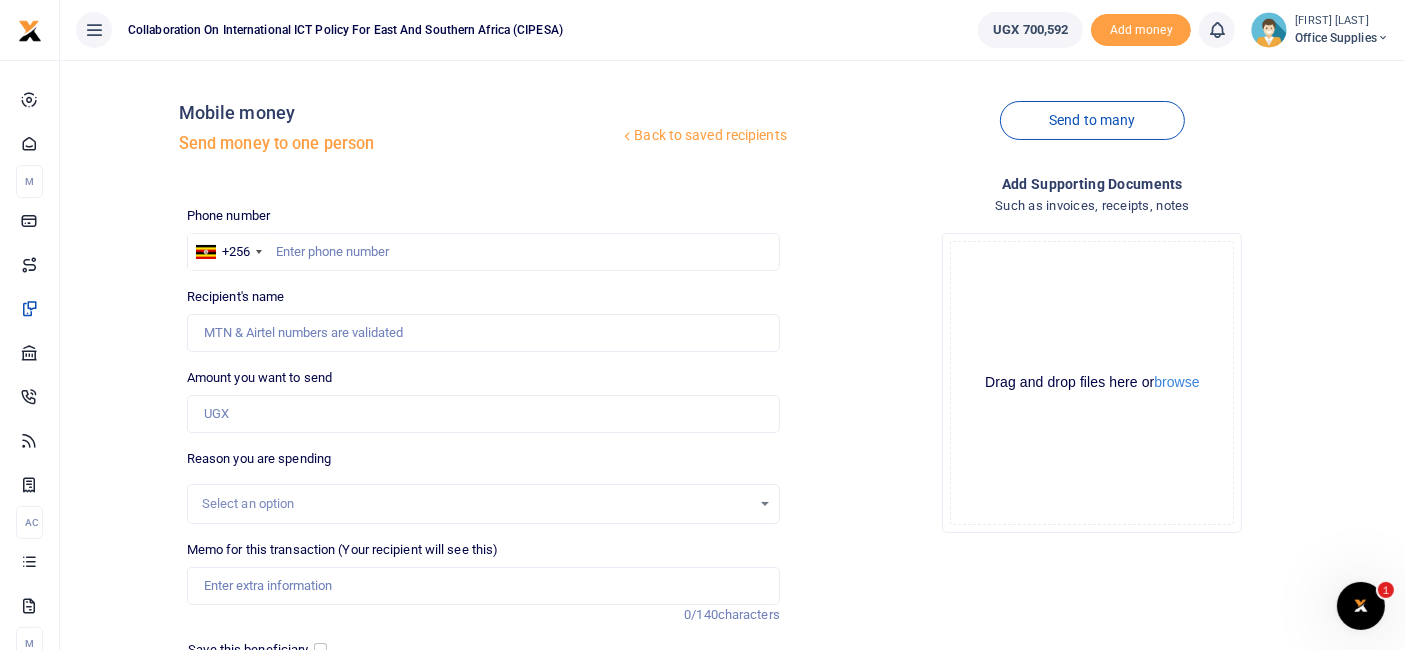 click at bounding box center [702, 325] 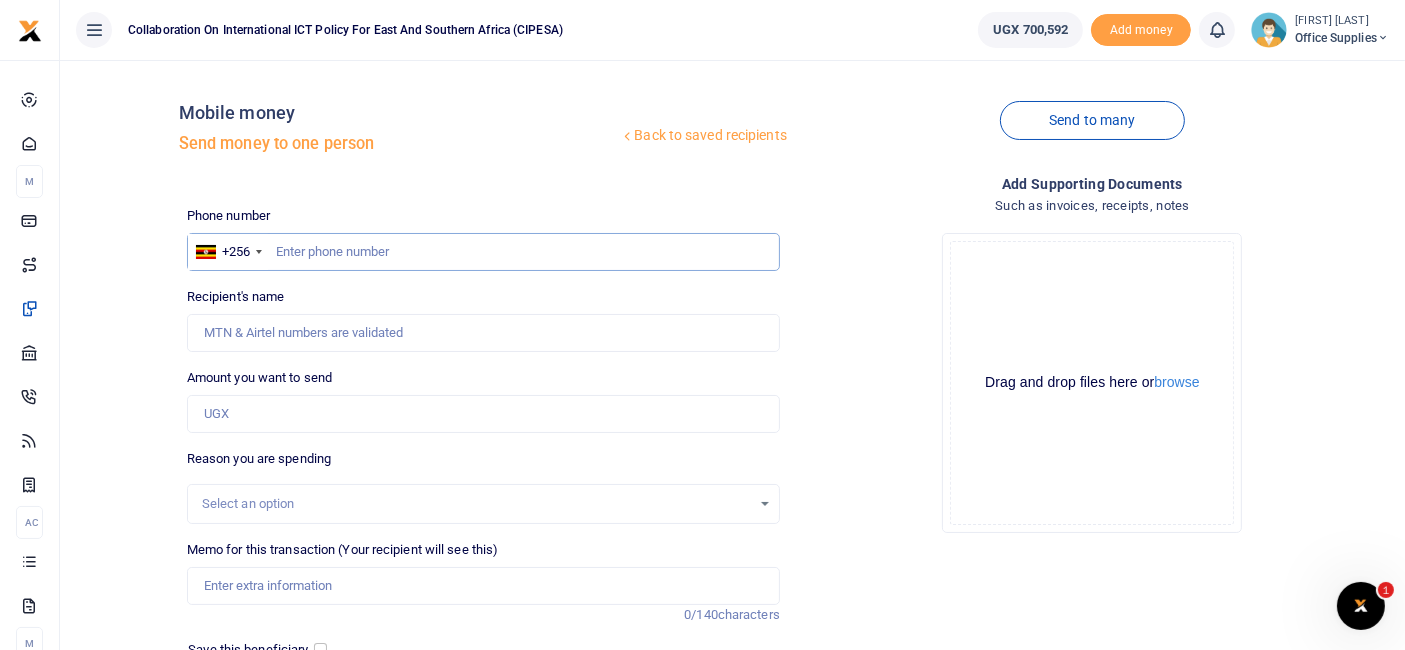 click at bounding box center (483, 252) 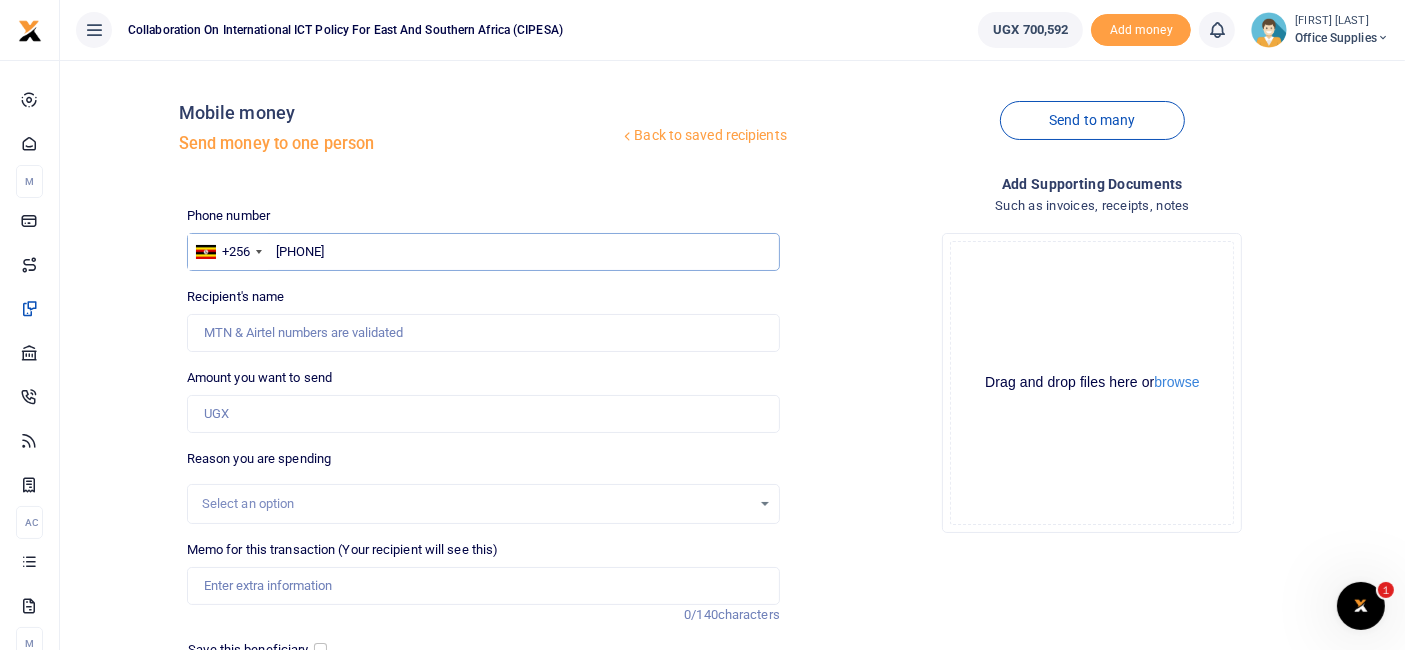 type on "0784471527" 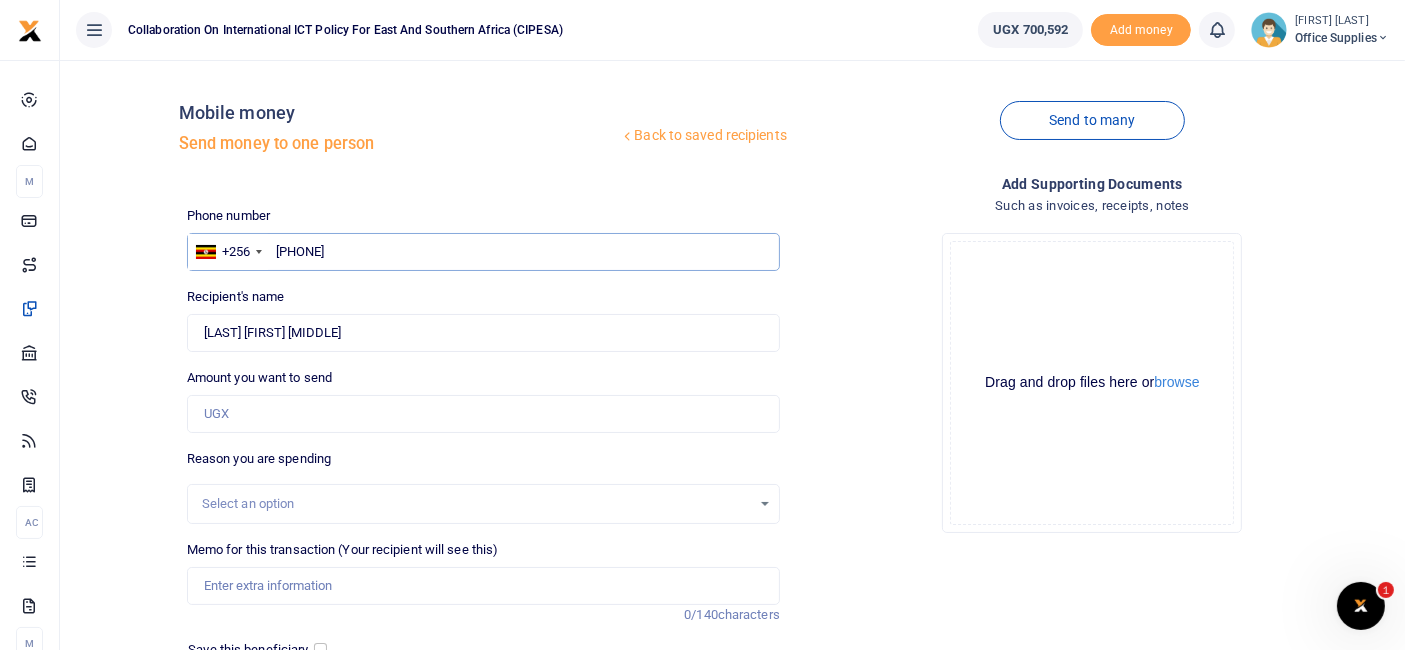 type on "0784471527" 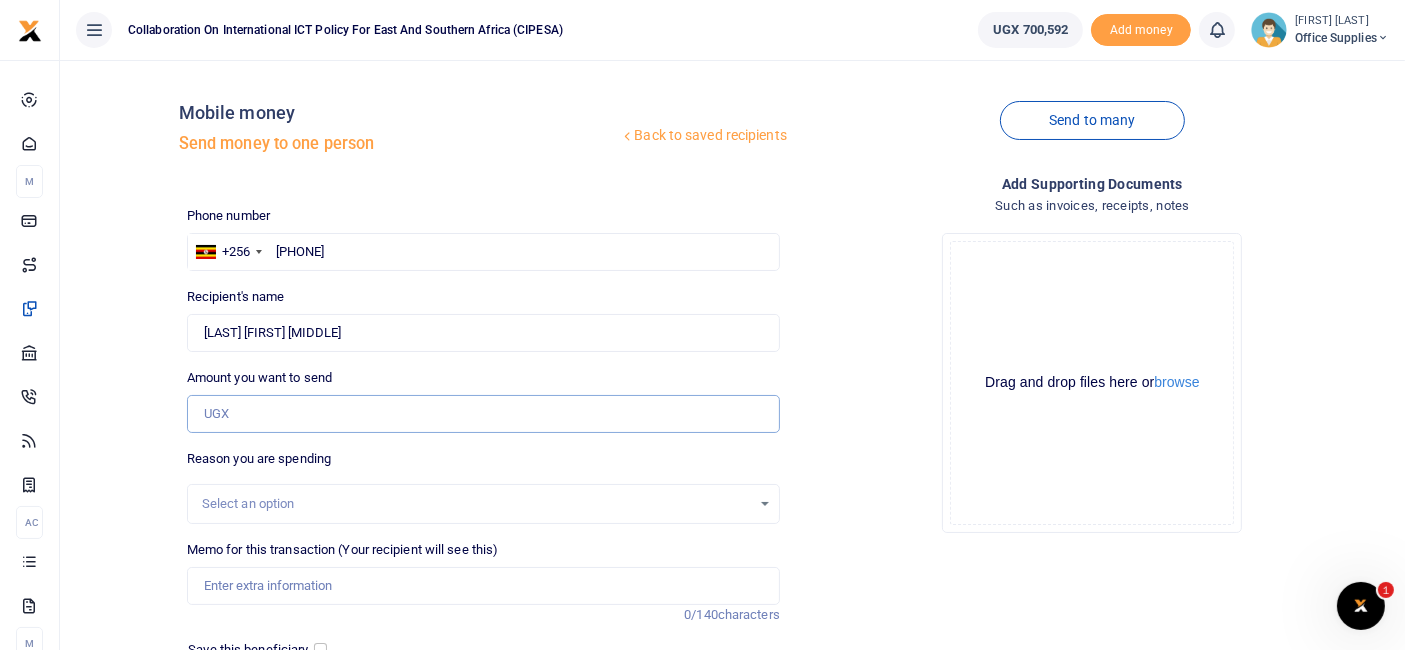 click on "Amount you want to send" at bounding box center [483, 414] 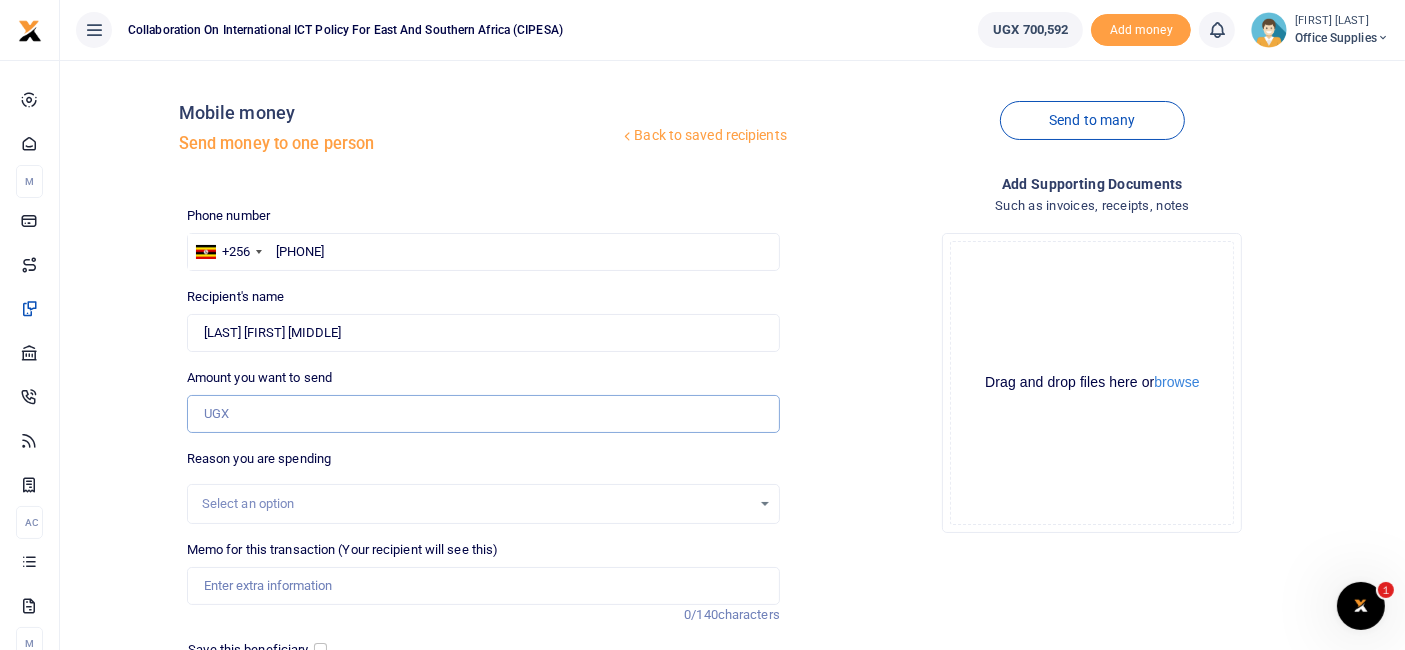 type on "100,000" 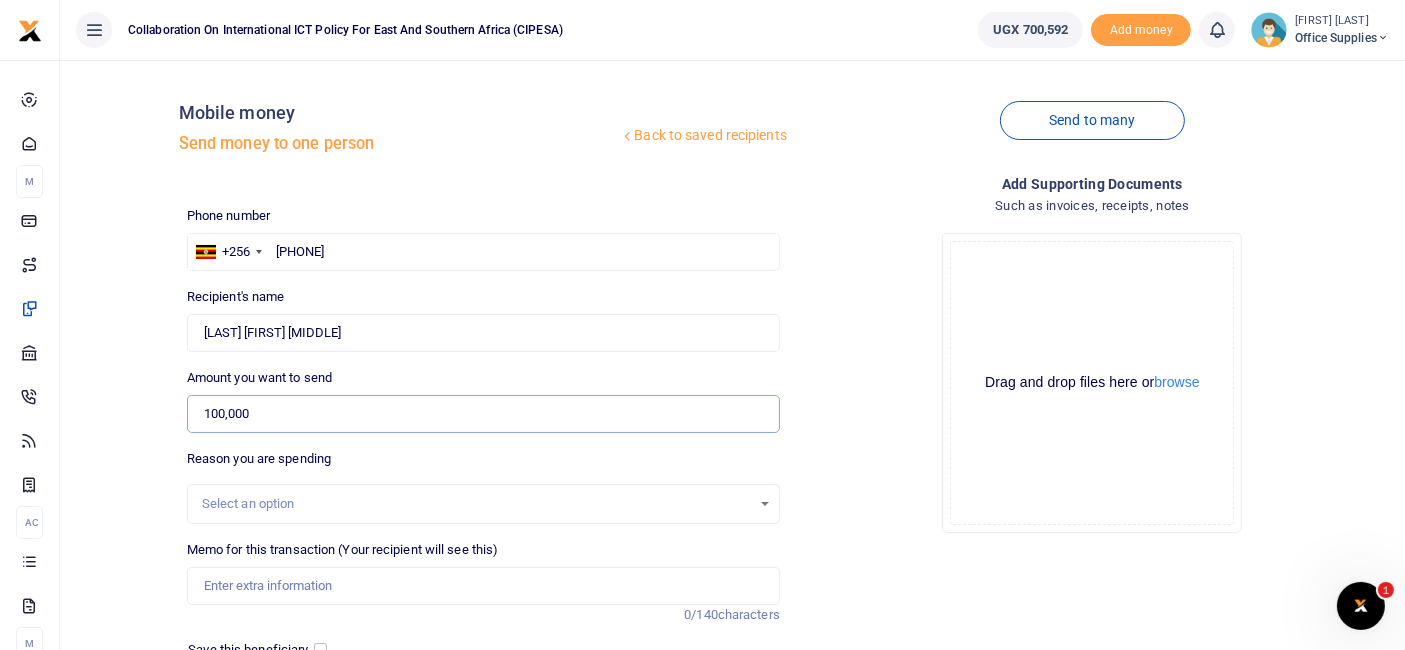 scroll, scrollTop: 214, scrollLeft: 0, axis: vertical 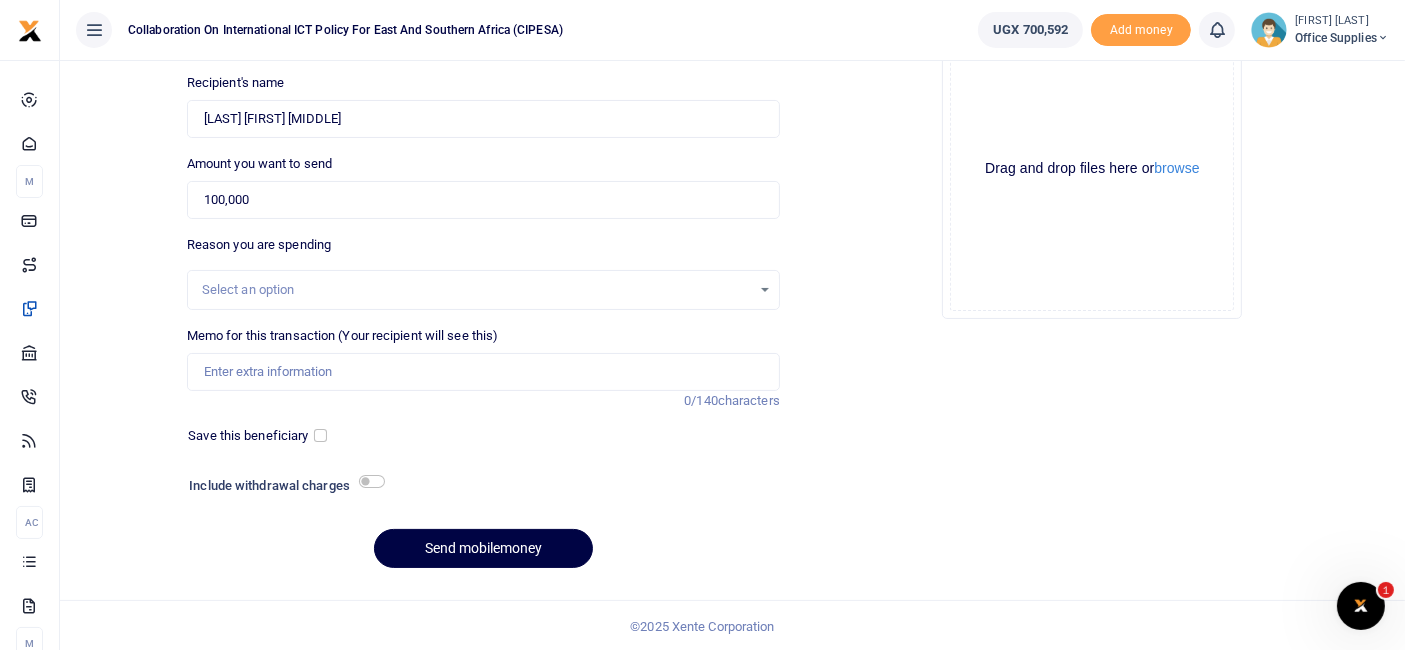 click on "Select an option" at bounding box center [483, 290] 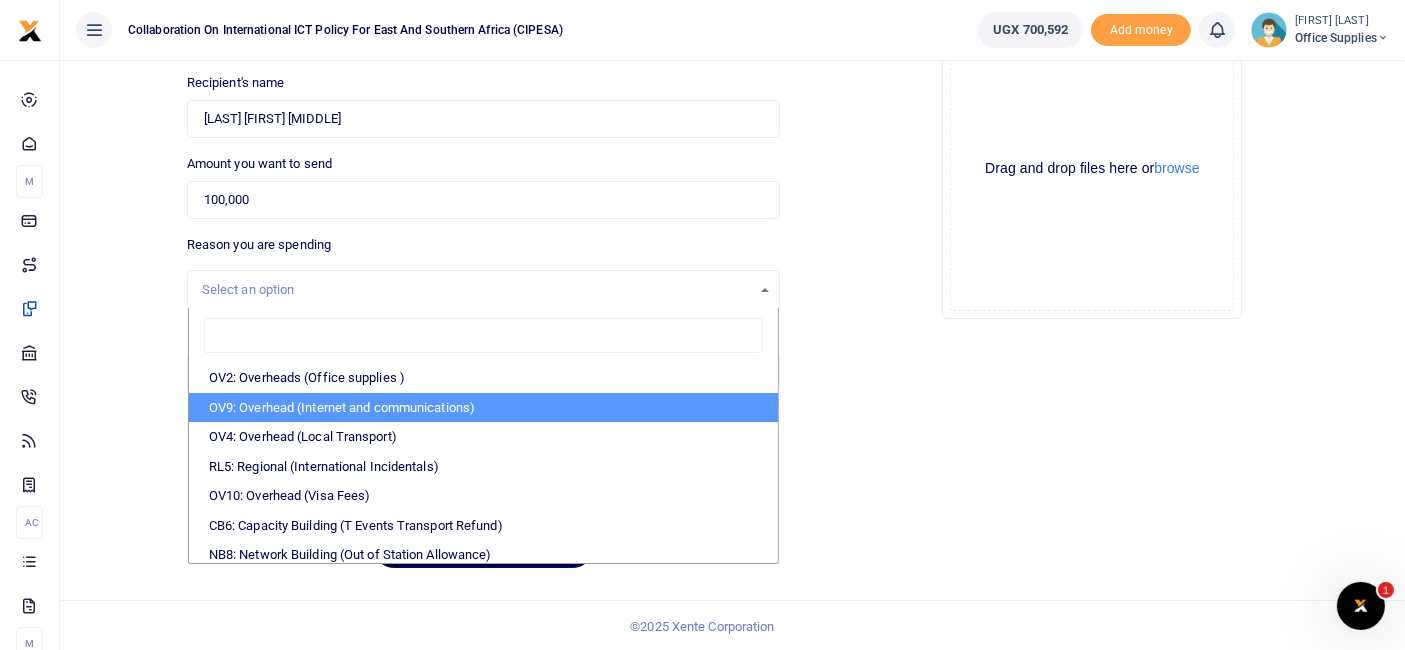 click on "OV9: Overhead (Internet and communications)" at bounding box center (483, 408) 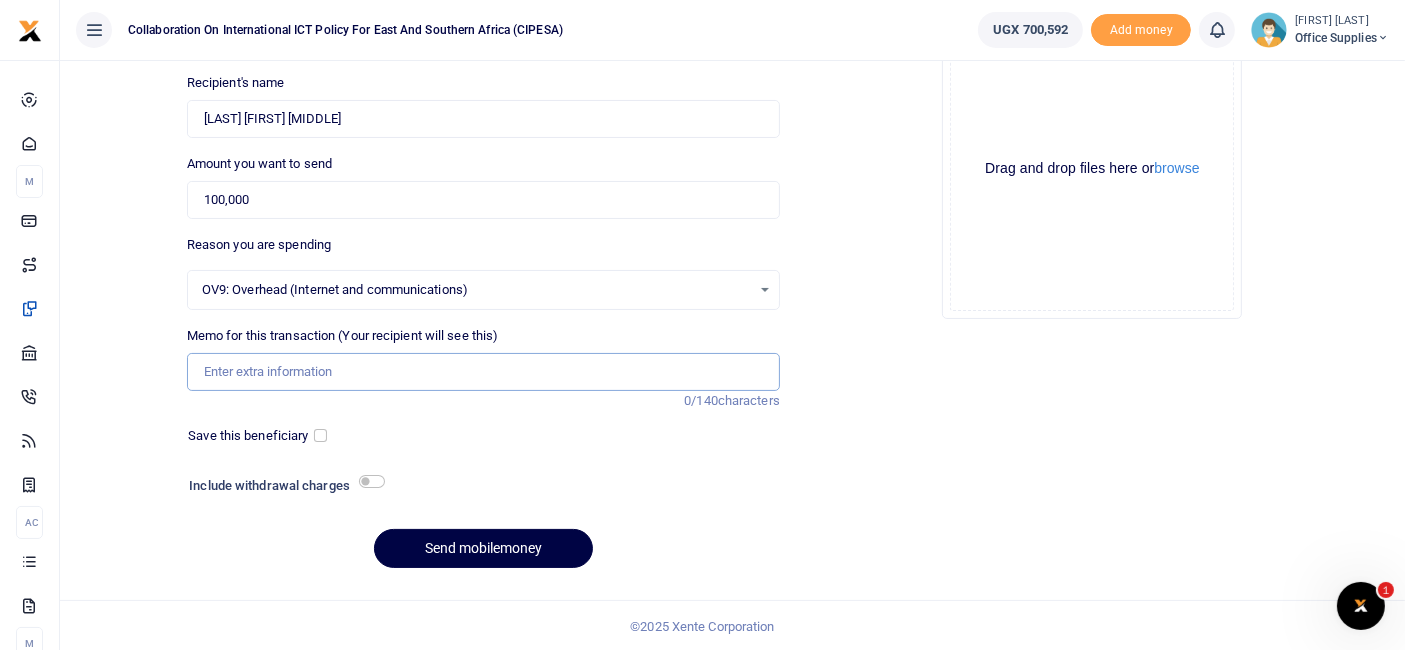 click on "Memo for this transaction (Your recipient will see this)" at bounding box center [483, 372] 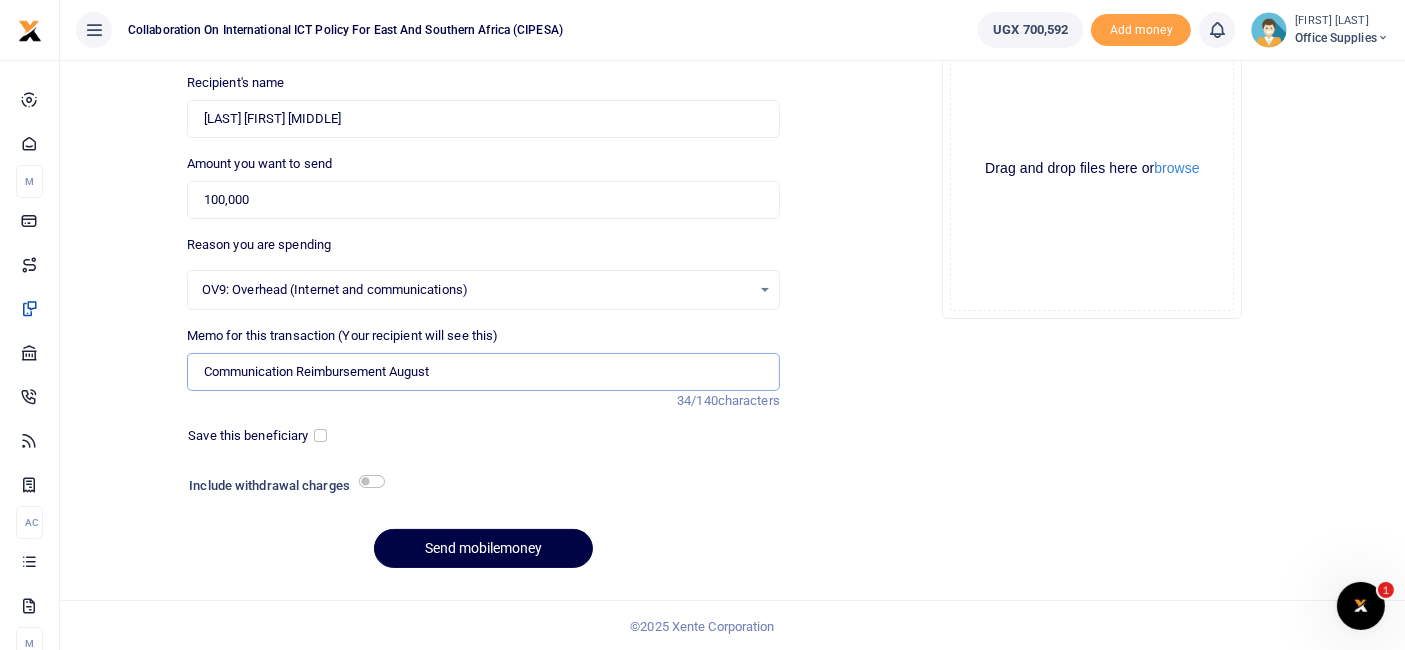 type on "Communication Reimbursement August" 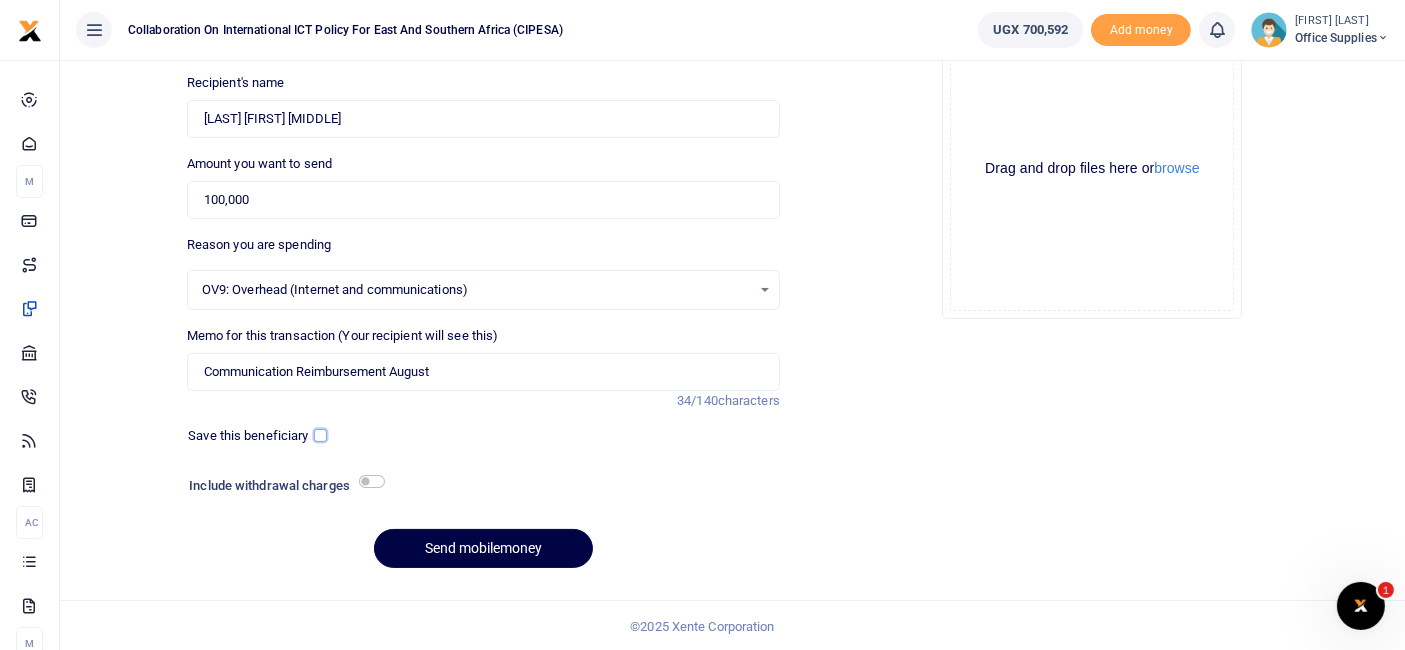 click at bounding box center [320, 435] 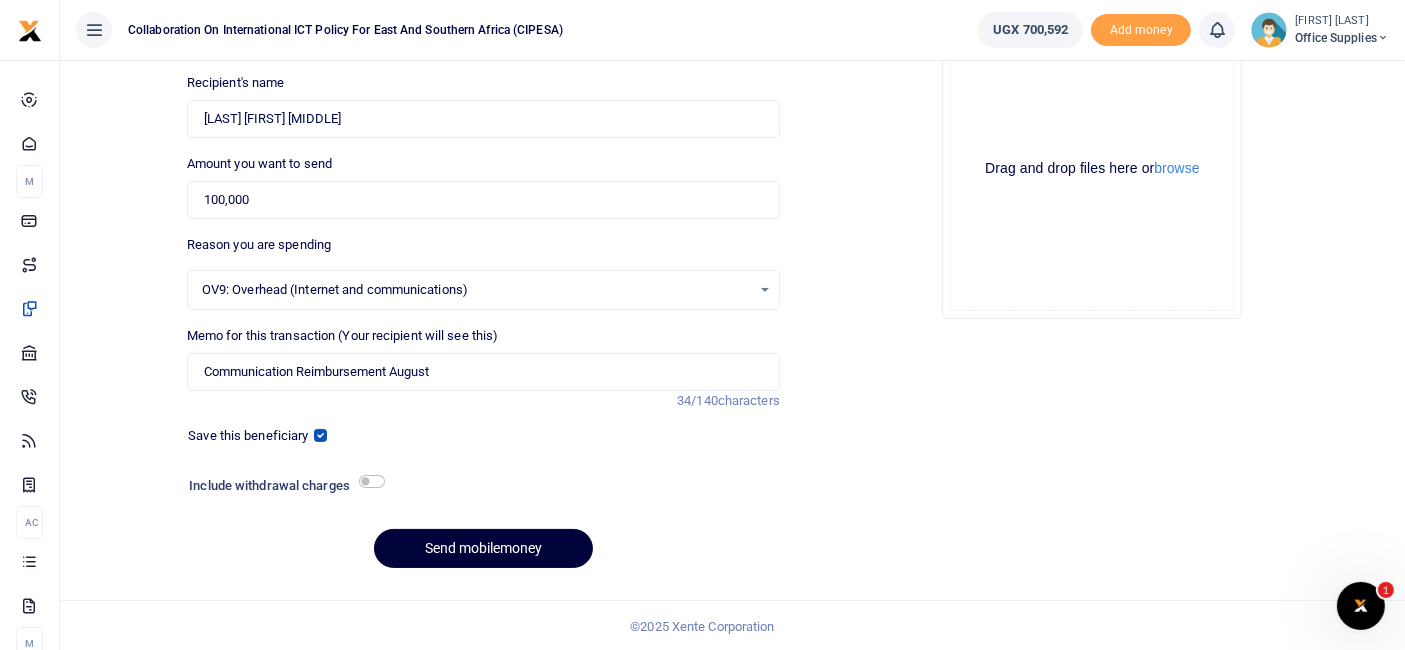 click on "Send mobilemoney" at bounding box center [483, 548] 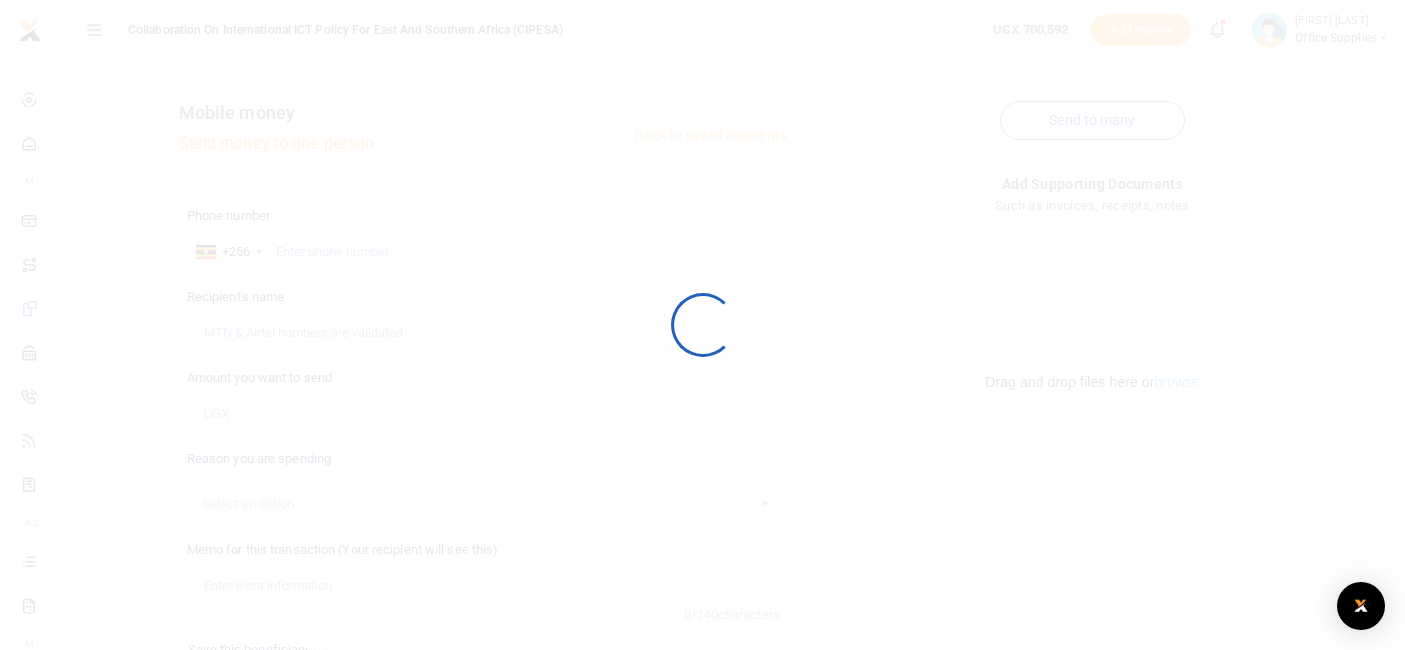 scroll, scrollTop: 212, scrollLeft: 0, axis: vertical 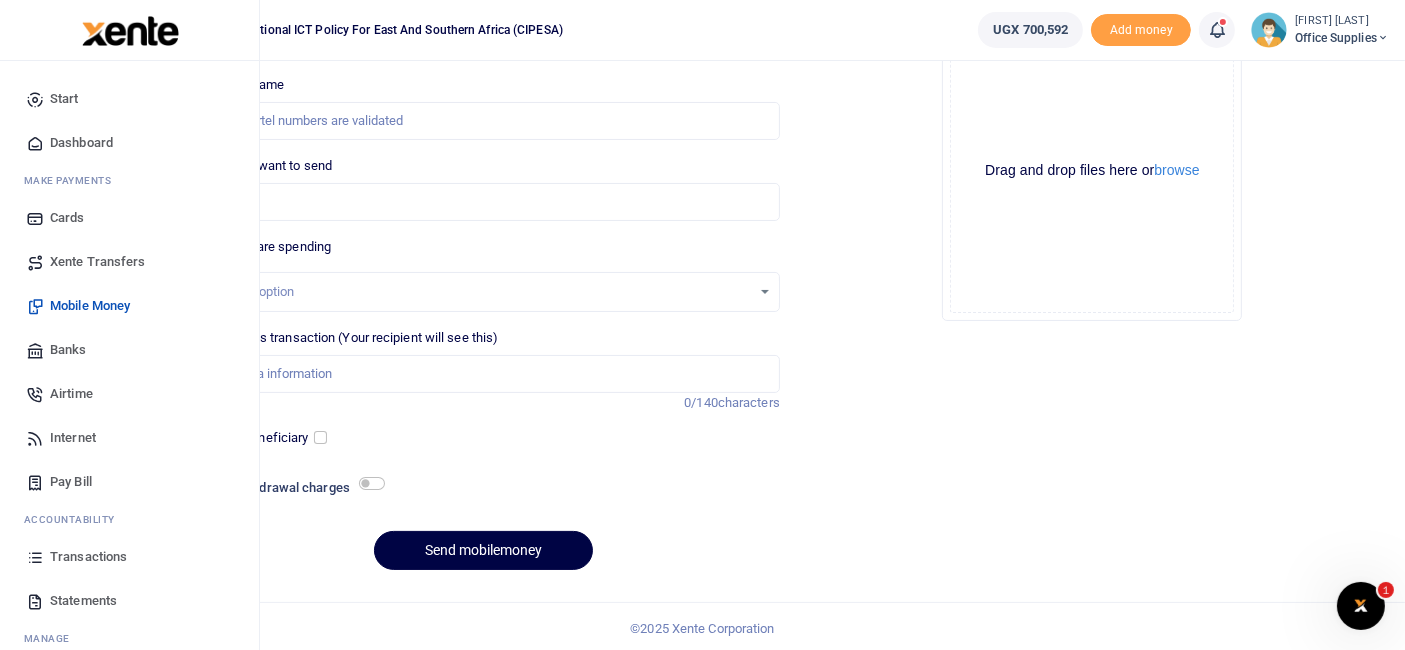 click on "Transactions" at bounding box center [88, 557] 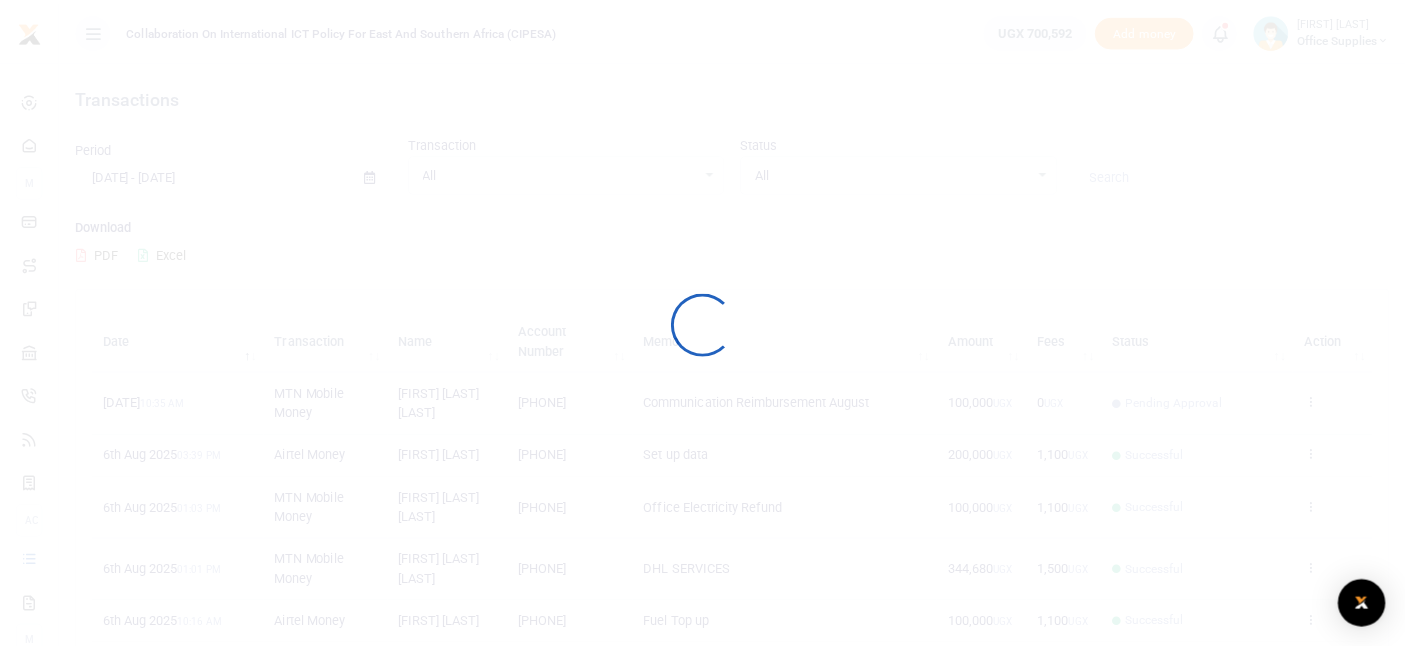 scroll, scrollTop: 0, scrollLeft: 0, axis: both 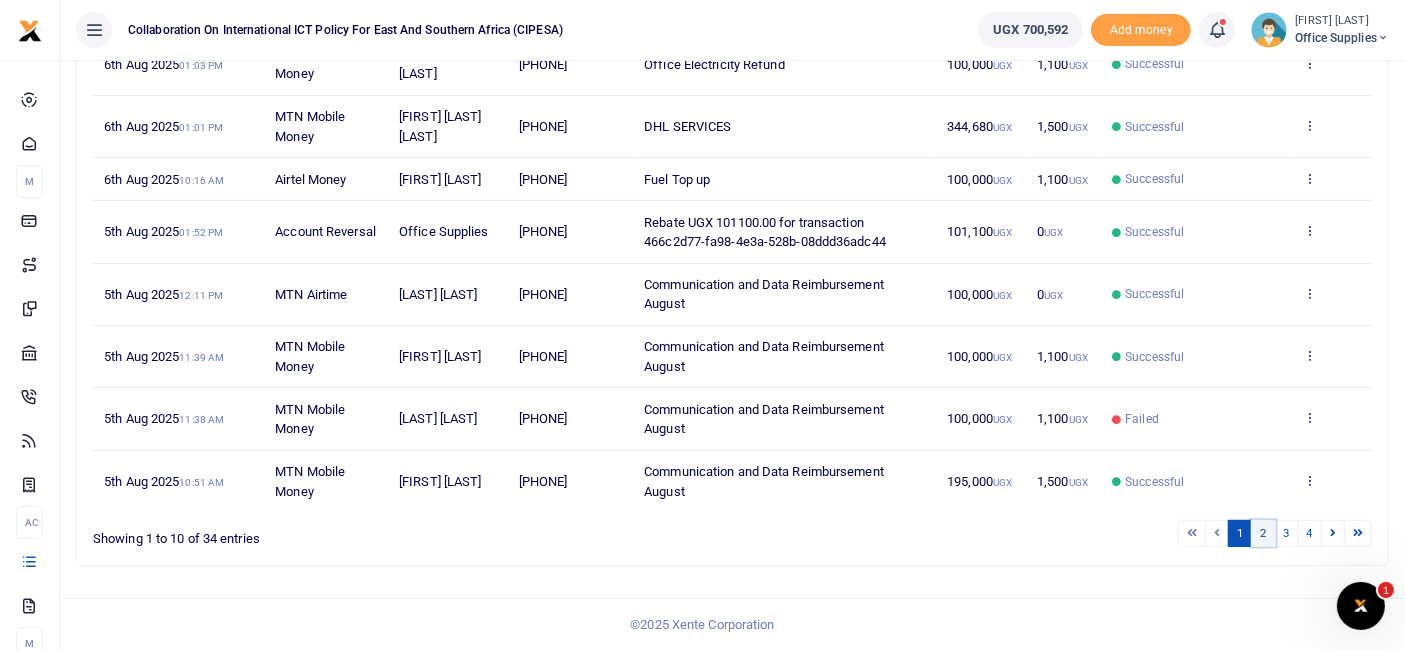 click on "2" at bounding box center [1263, 533] 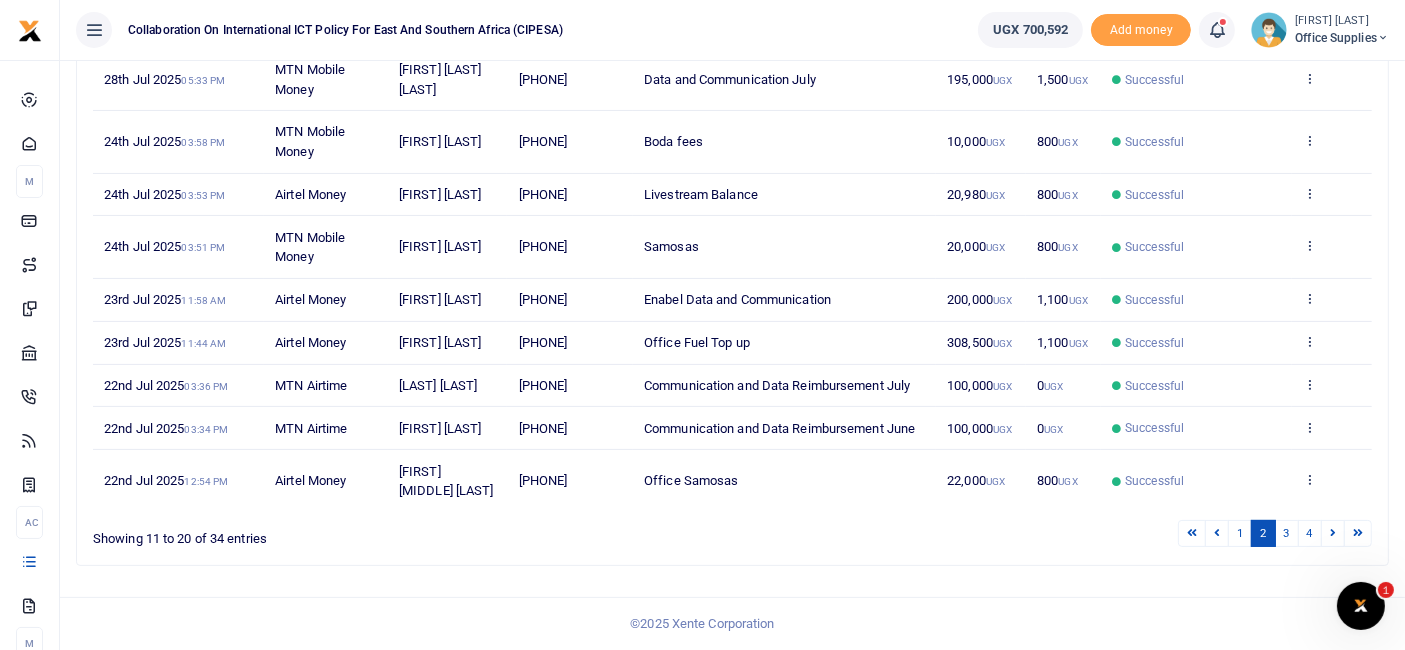 scroll, scrollTop: 479, scrollLeft: 0, axis: vertical 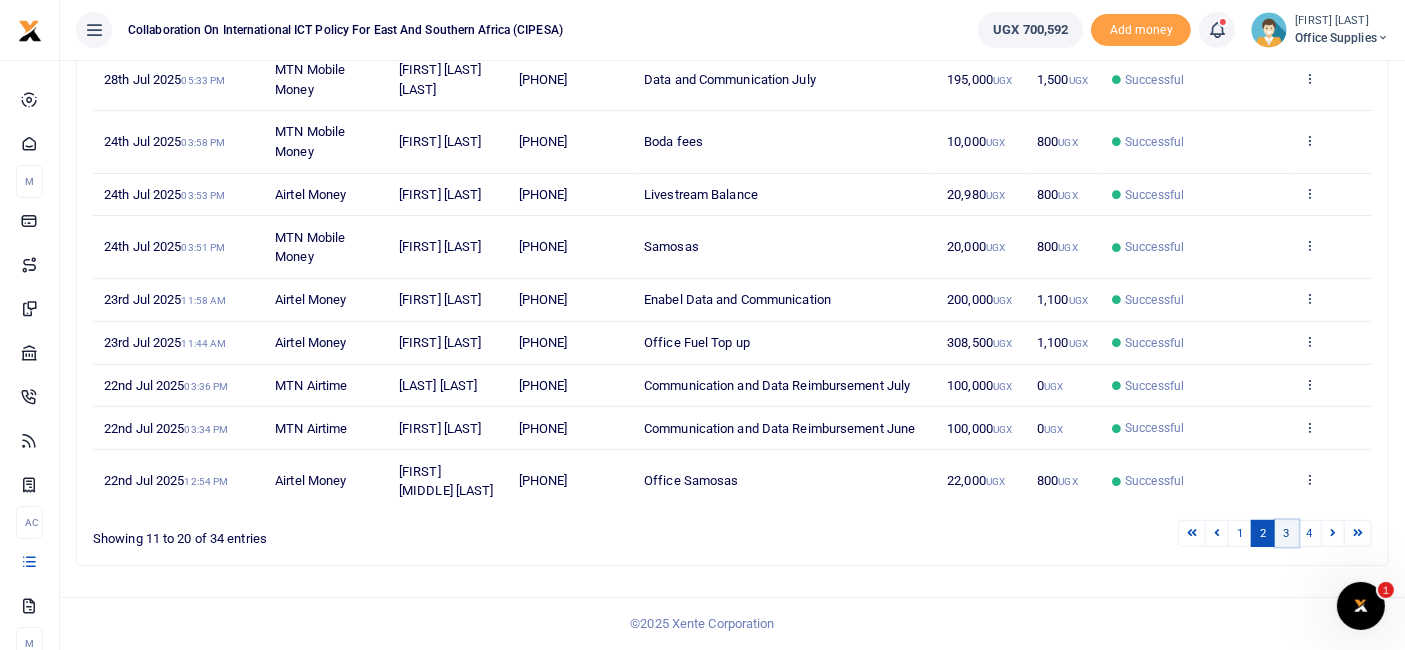 click on "3" at bounding box center (1287, 533) 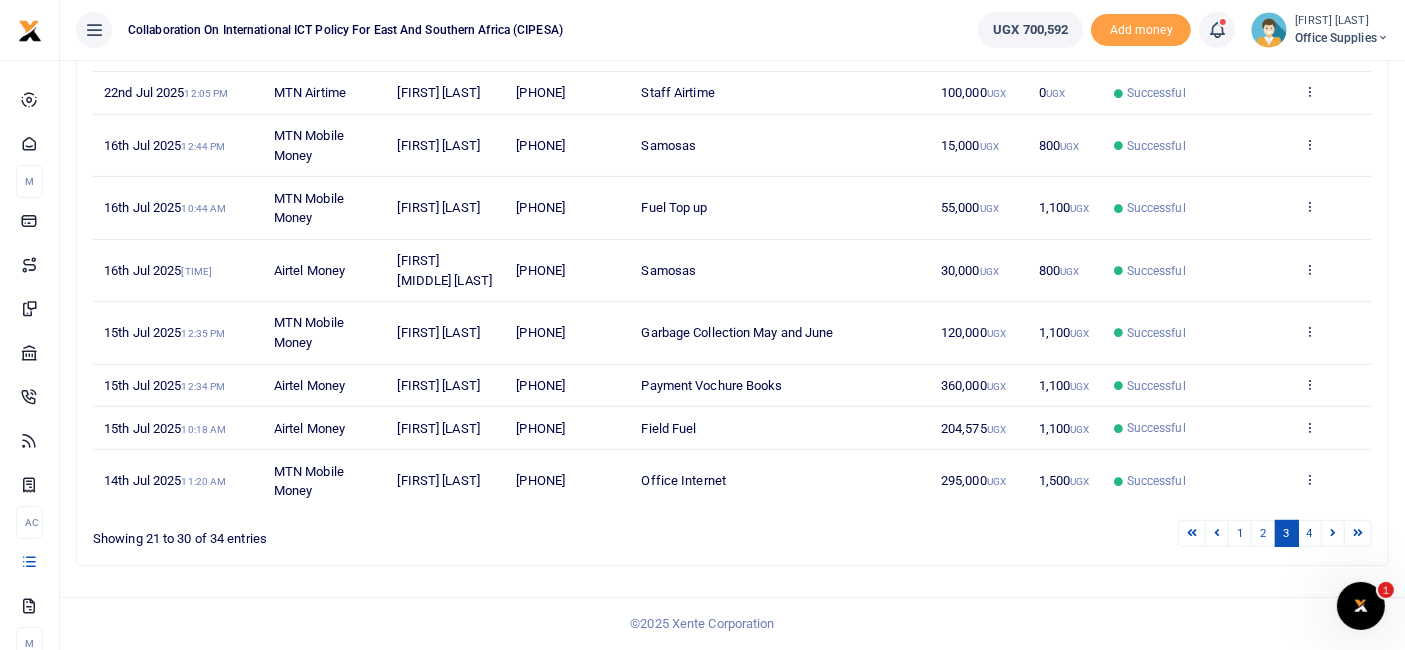scroll, scrollTop: 498, scrollLeft: 0, axis: vertical 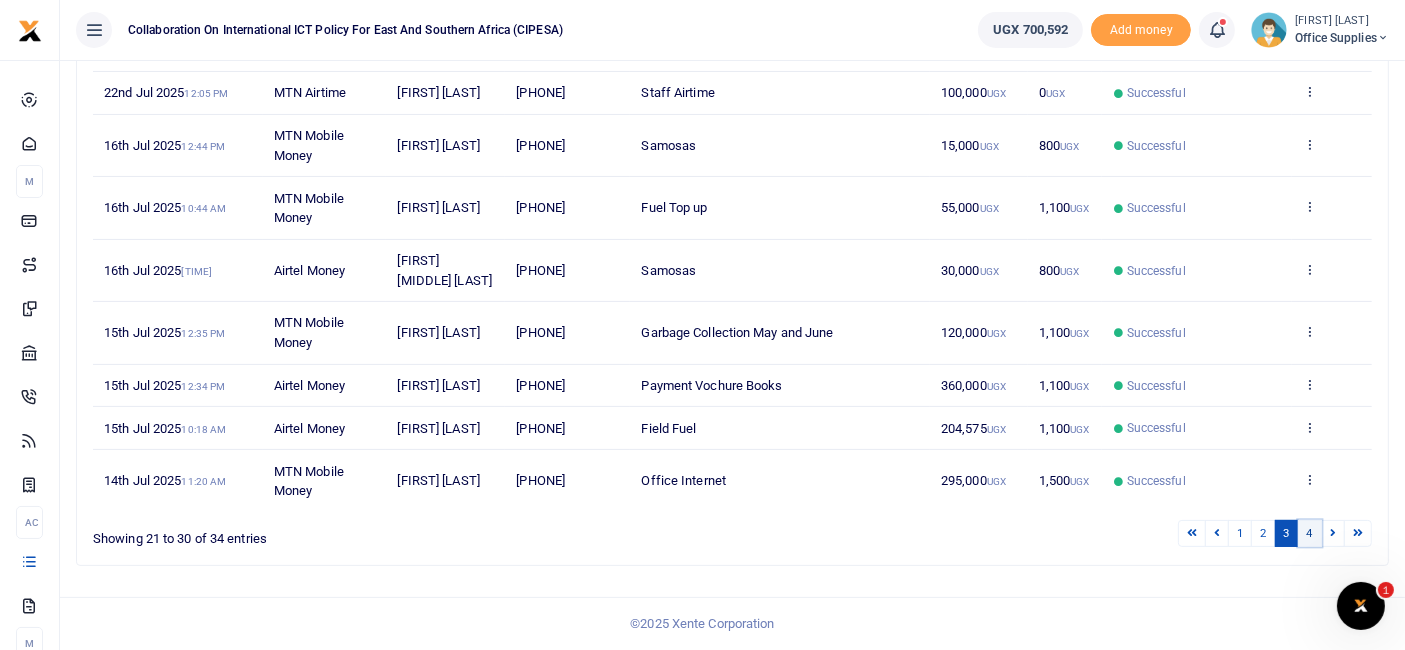 click on "4" at bounding box center (1310, 533) 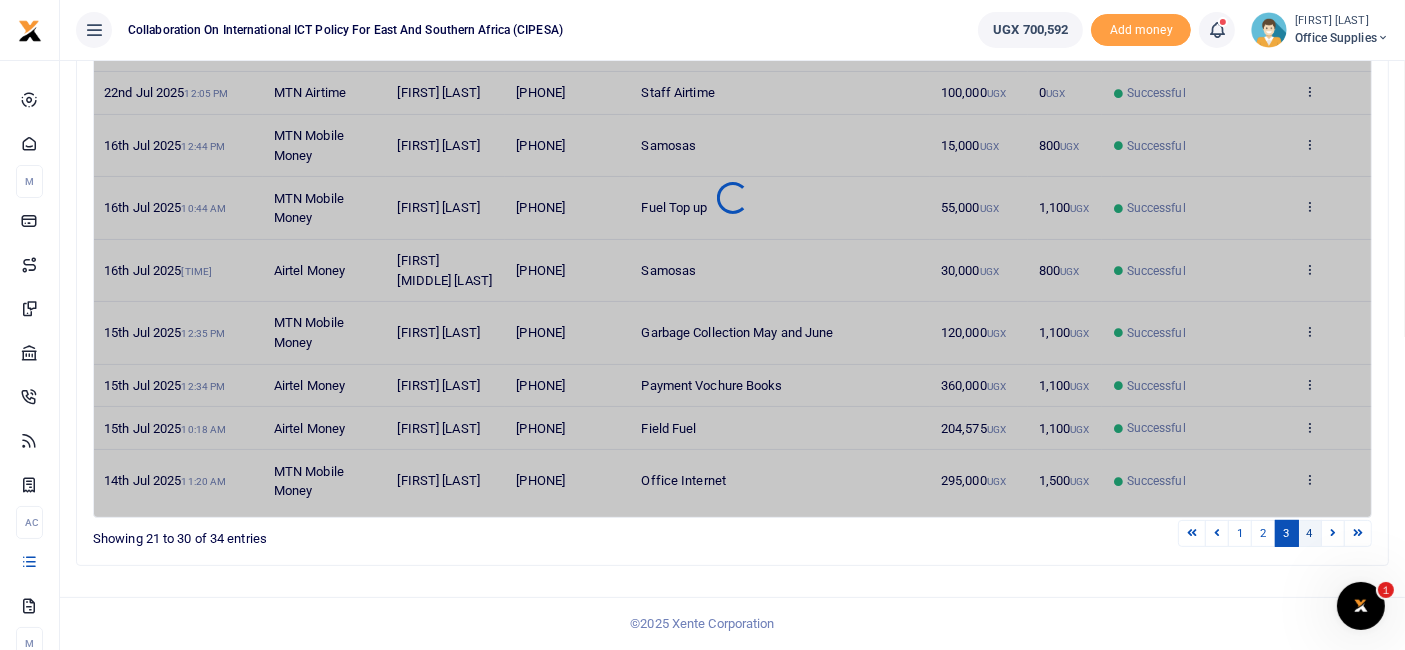 scroll, scrollTop: 106, scrollLeft: 0, axis: vertical 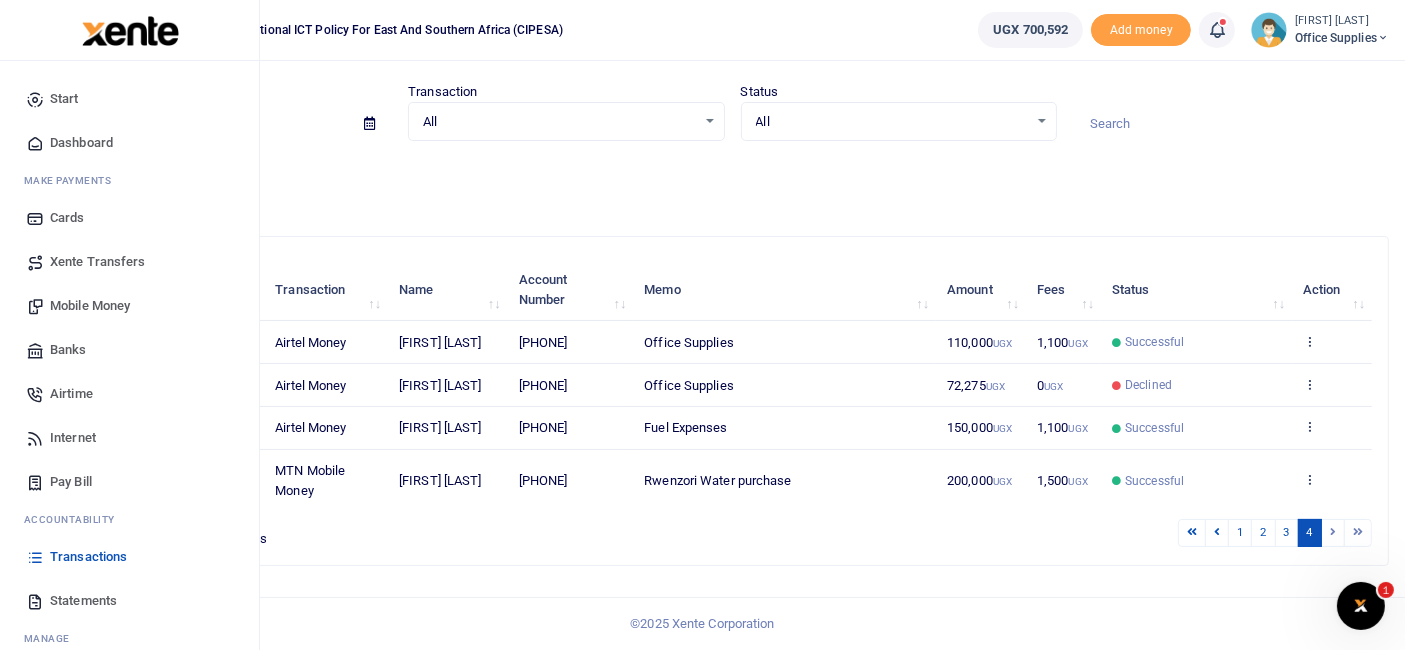 click on "Transactions" at bounding box center [88, 557] 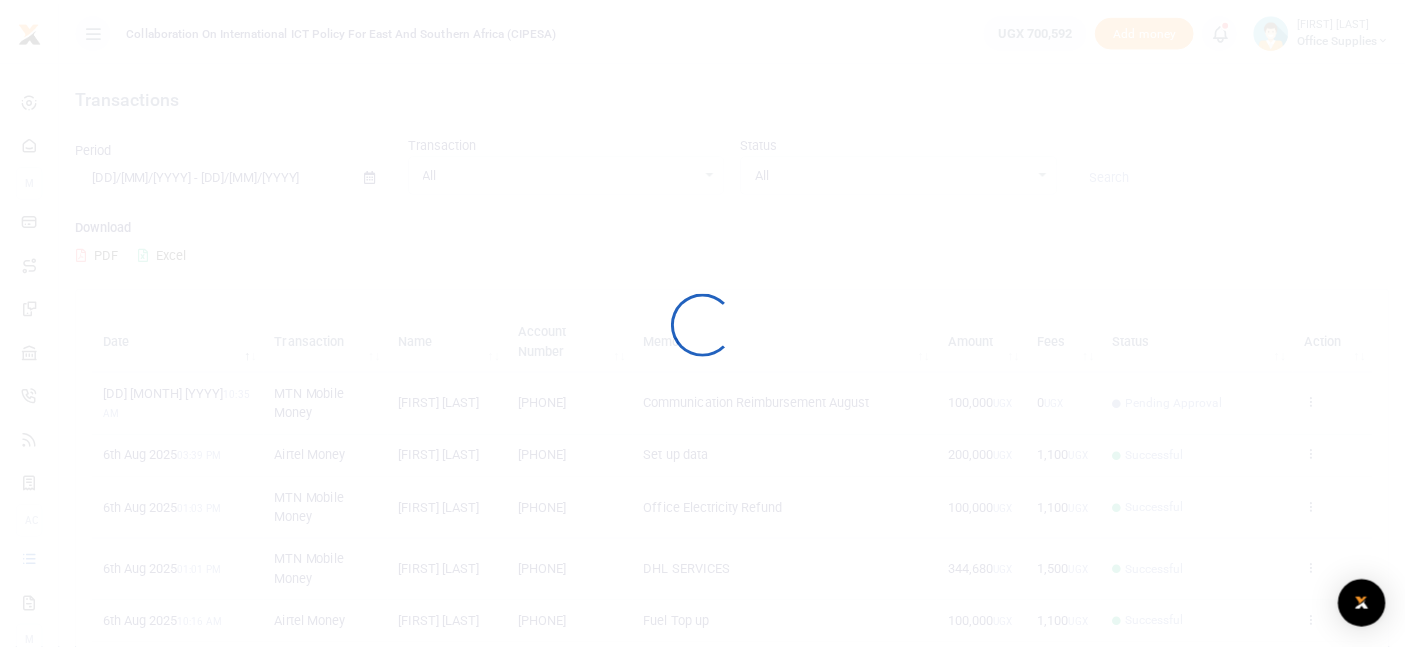scroll, scrollTop: 0, scrollLeft: 0, axis: both 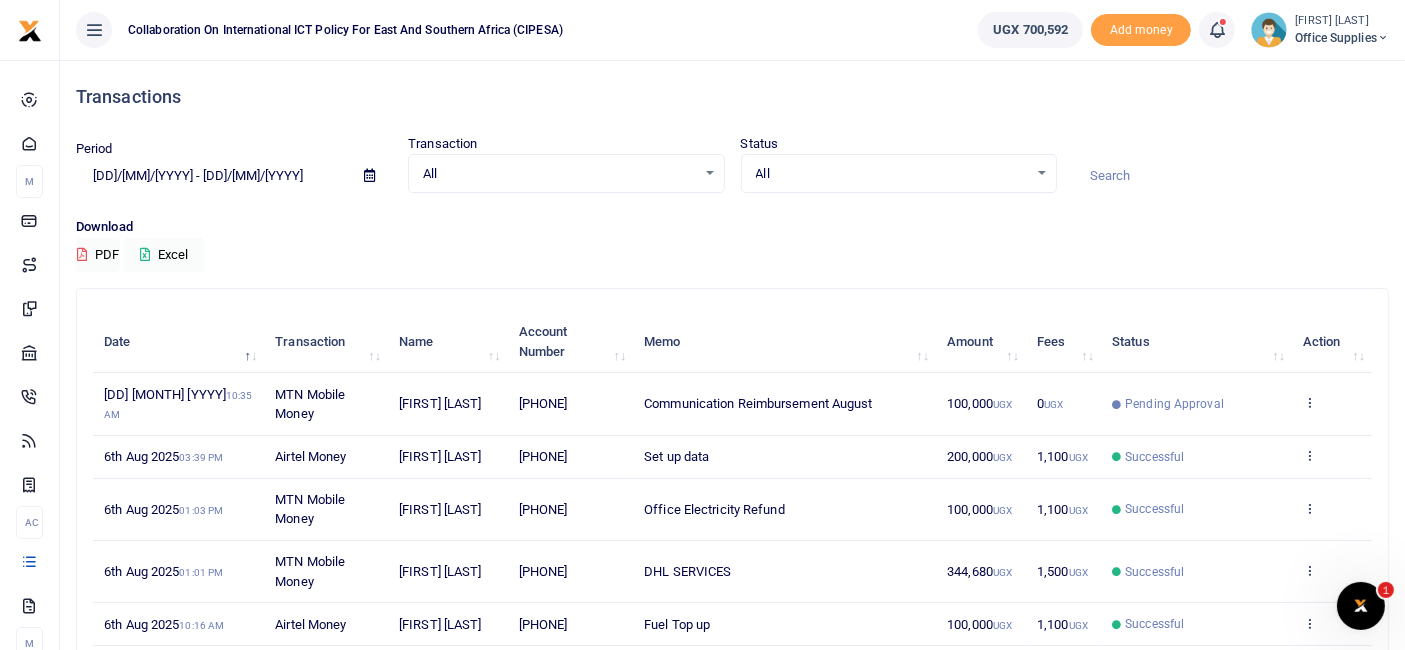 click at bounding box center (369, 175) 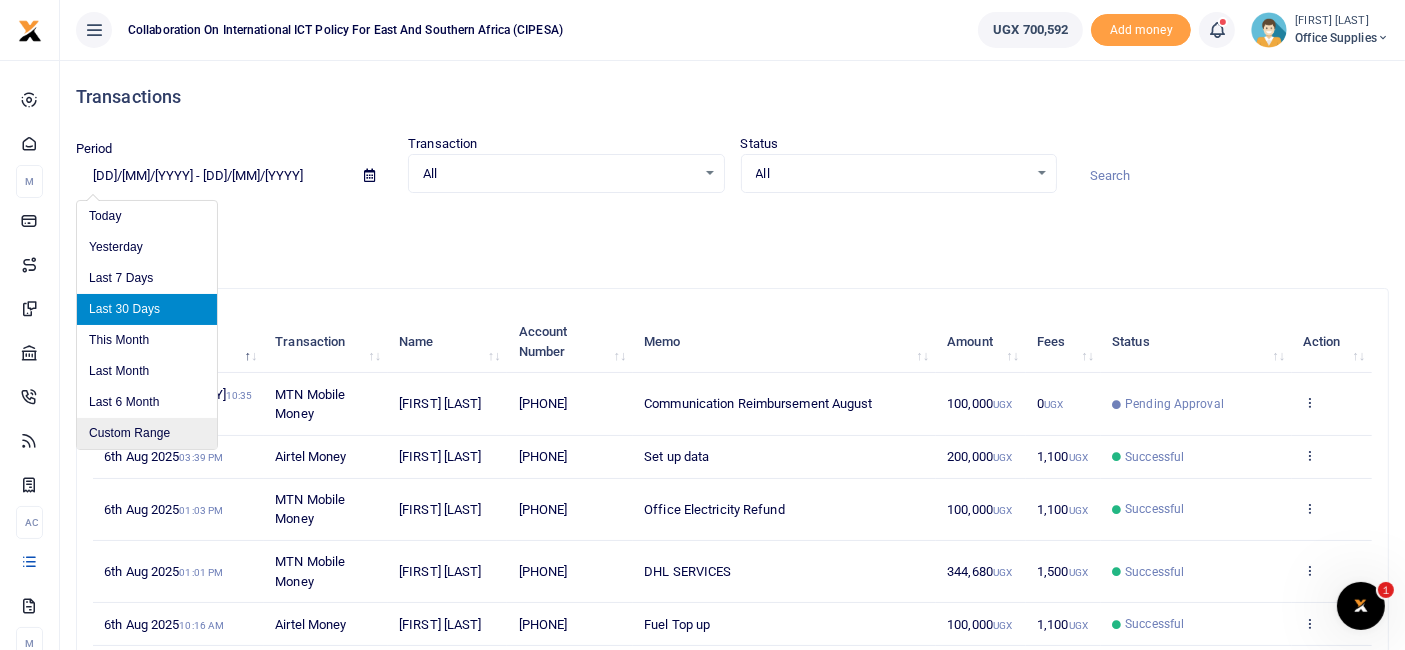 click on "Custom Range" at bounding box center [147, 433] 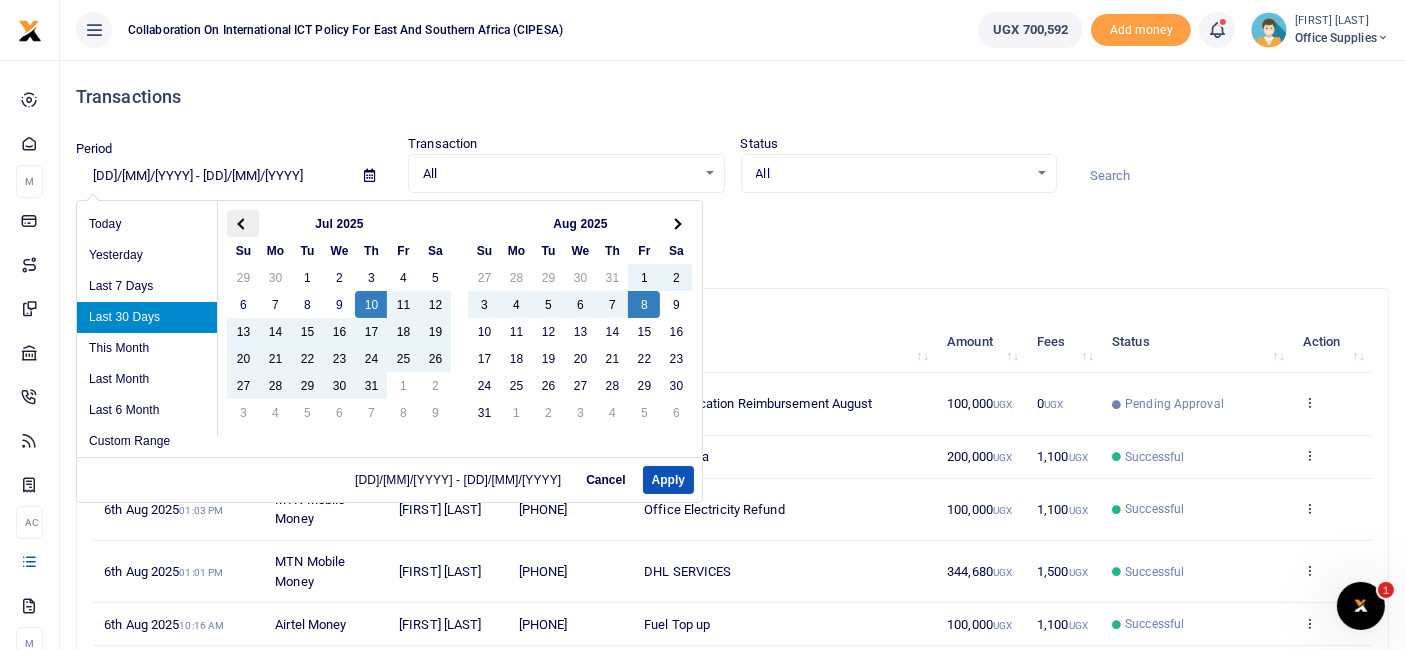 click at bounding box center [243, 223] 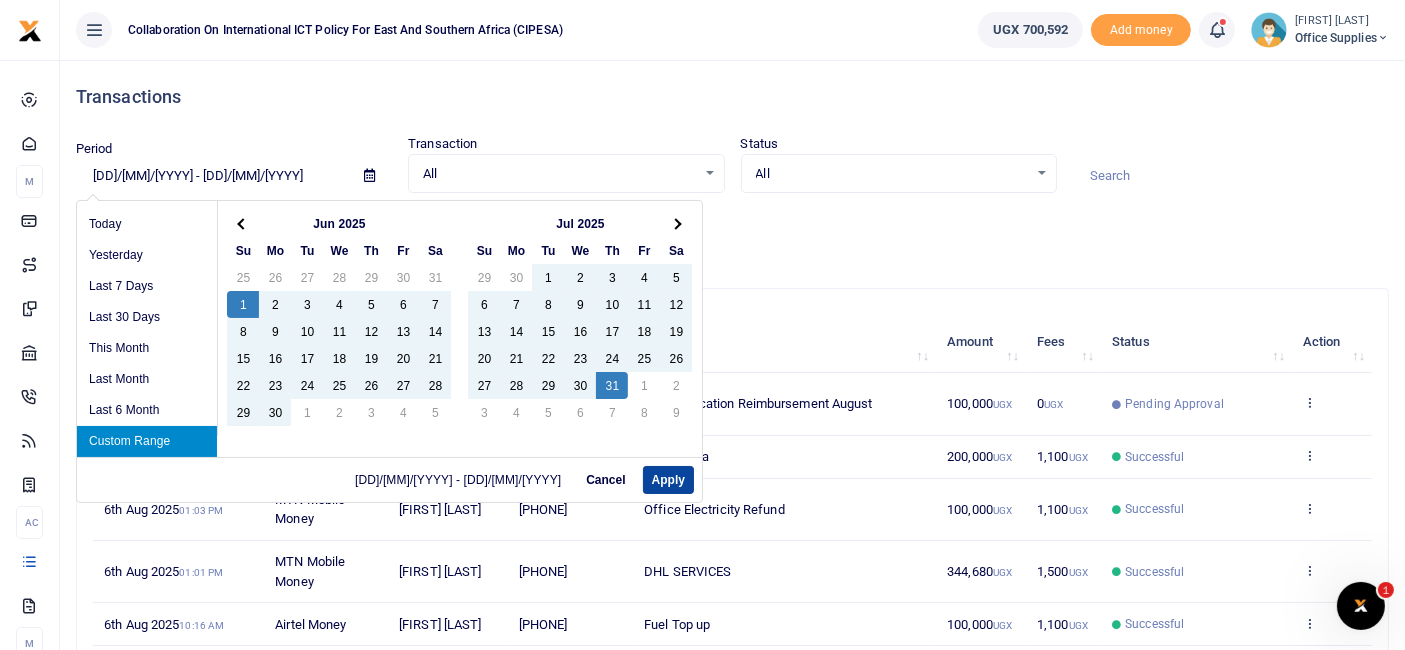 click on "Apply" at bounding box center [668, 480] 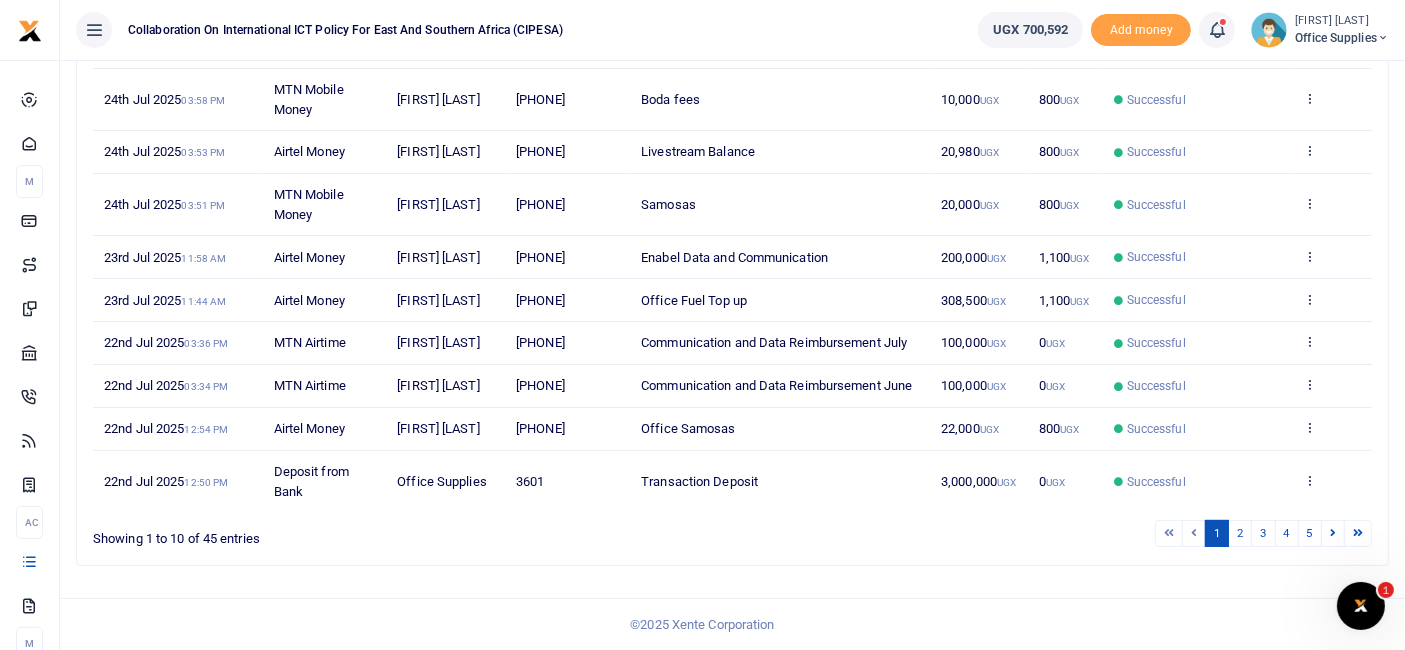 scroll, scrollTop: 479, scrollLeft: 0, axis: vertical 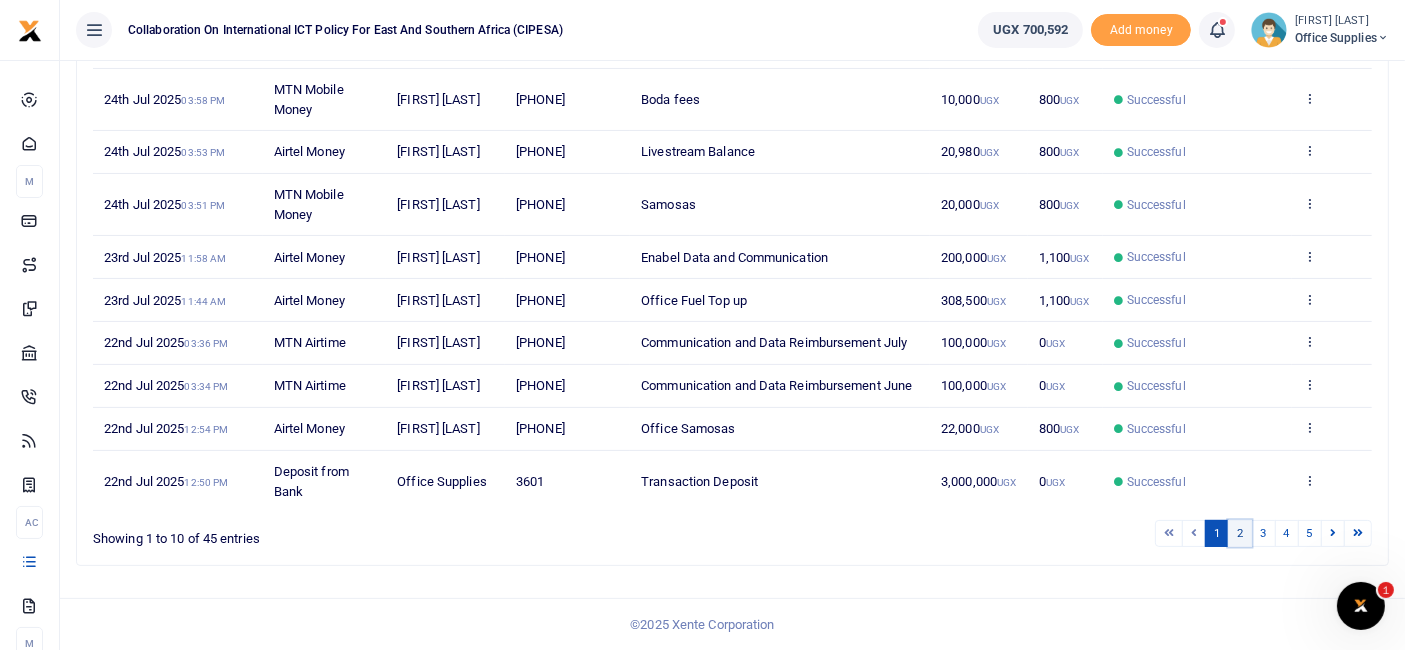 click on "2" at bounding box center [1240, 533] 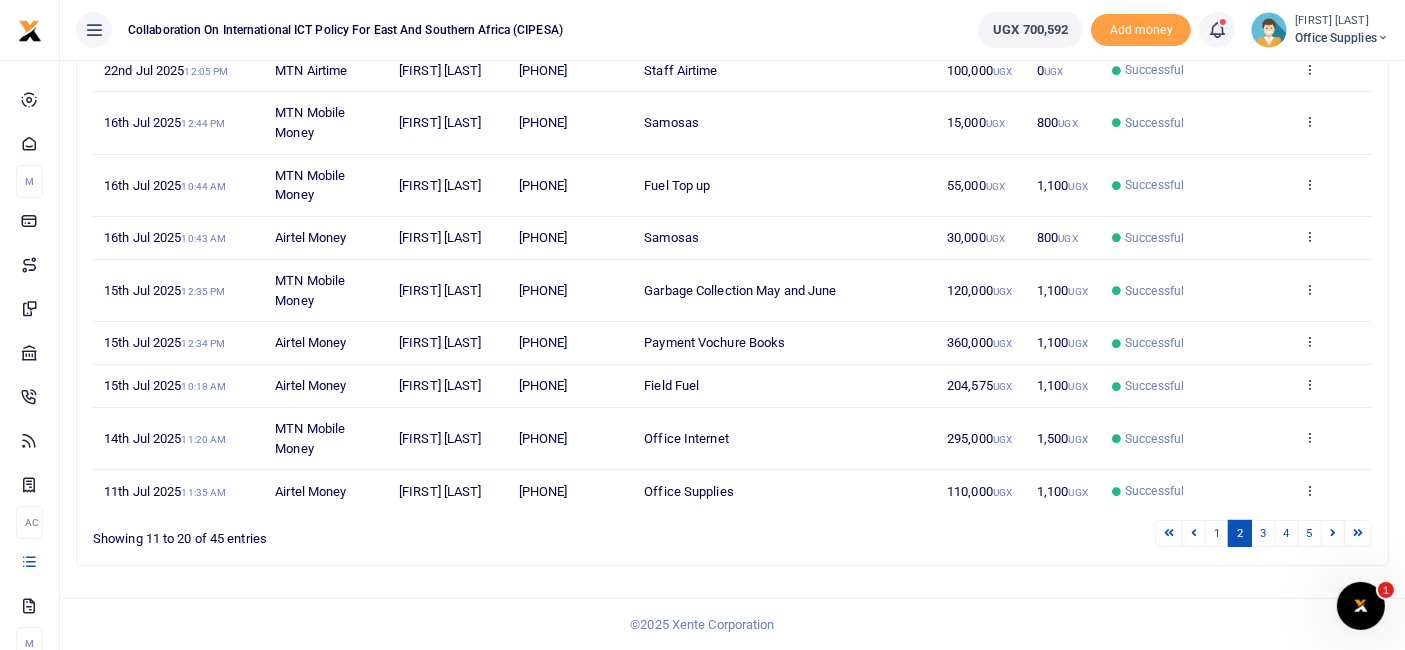 scroll, scrollTop: 498, scrollLeft: 0, axis: vertical 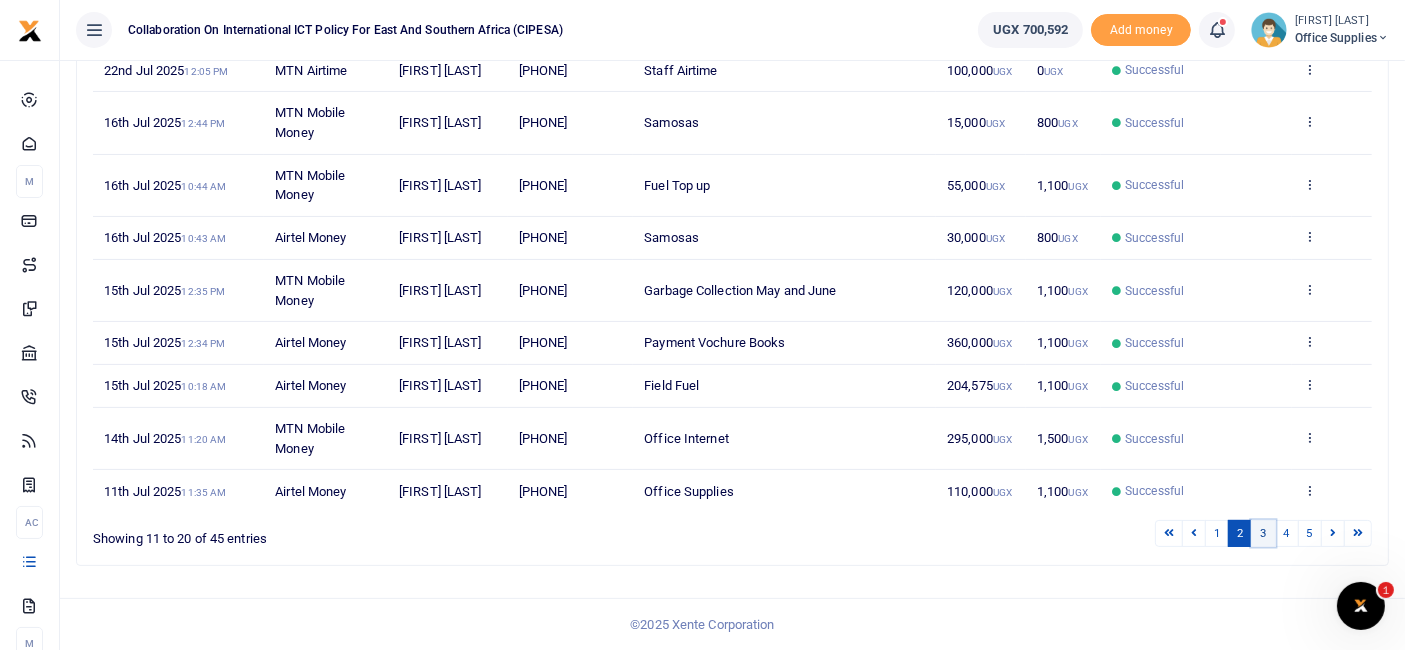click on "3" at bounding box center [1263, 533] 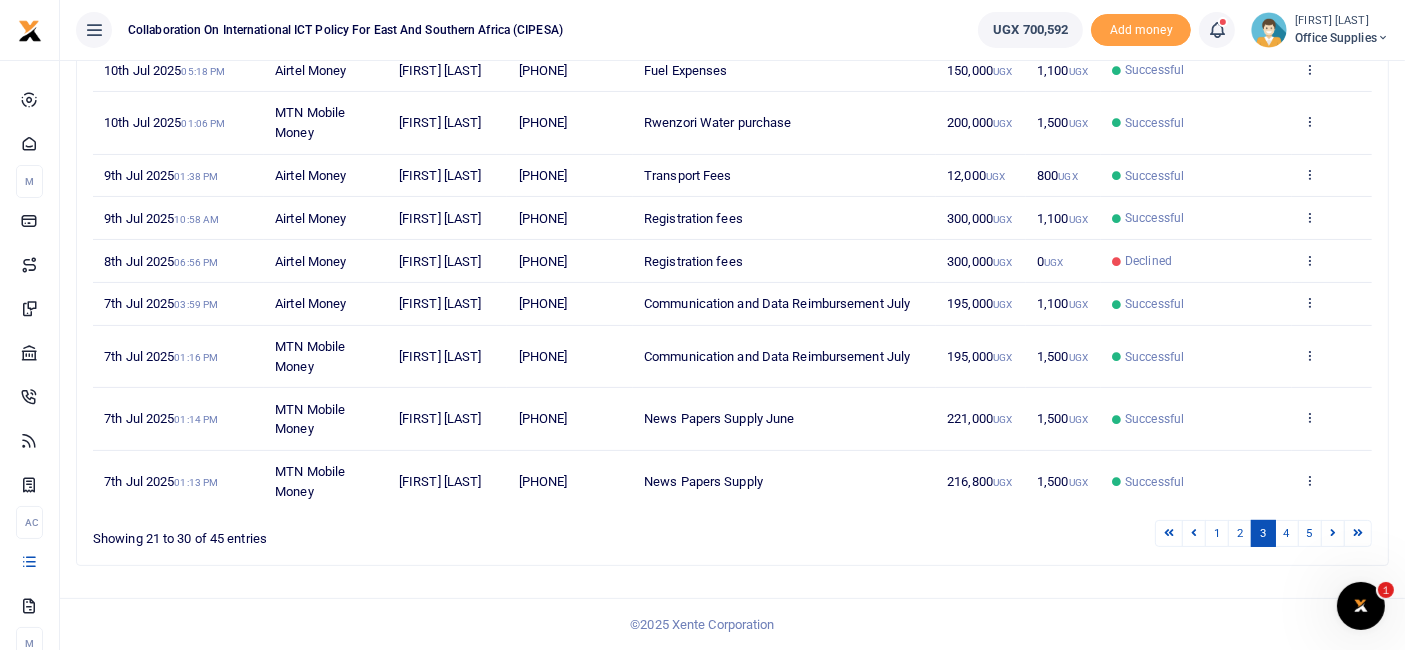 scroll, scrollTop: 477, scrollLeft: 0, axis: vertical 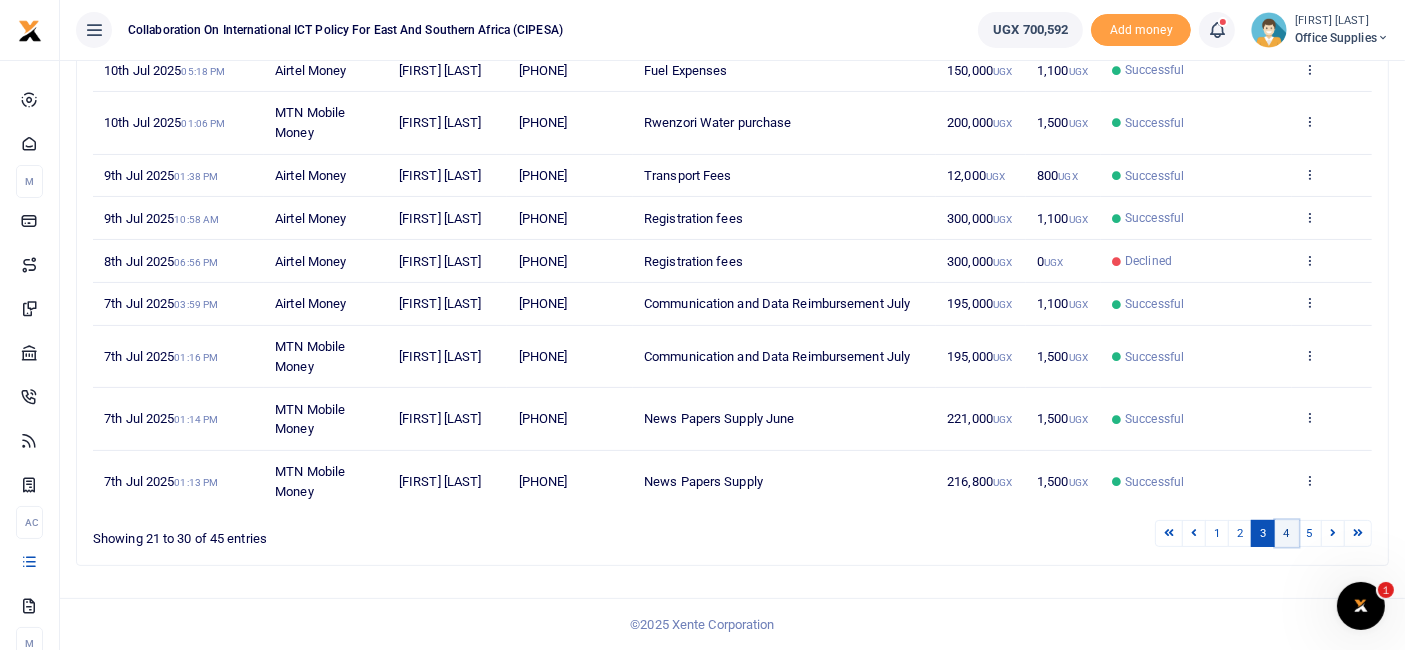 click on "4" at bounding box center [1287, 533] 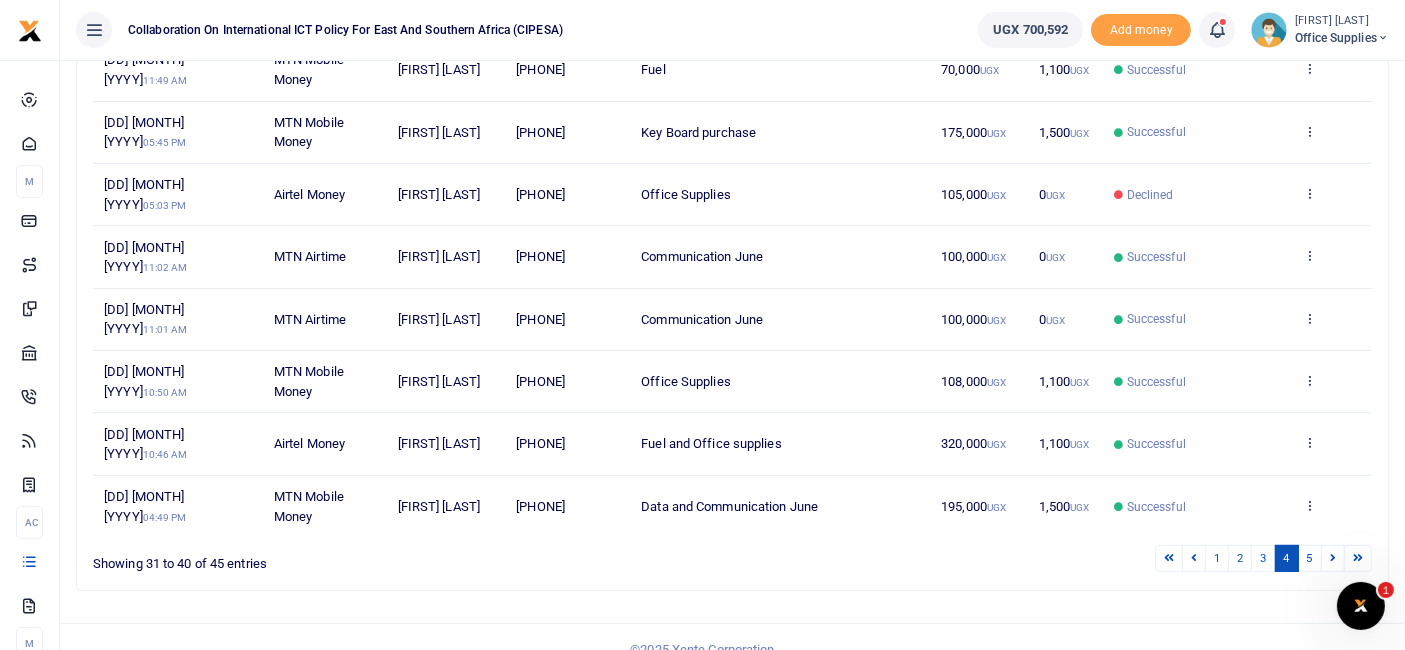 scroll, scrollTop: 0, scrollLeft: 0, axis: both 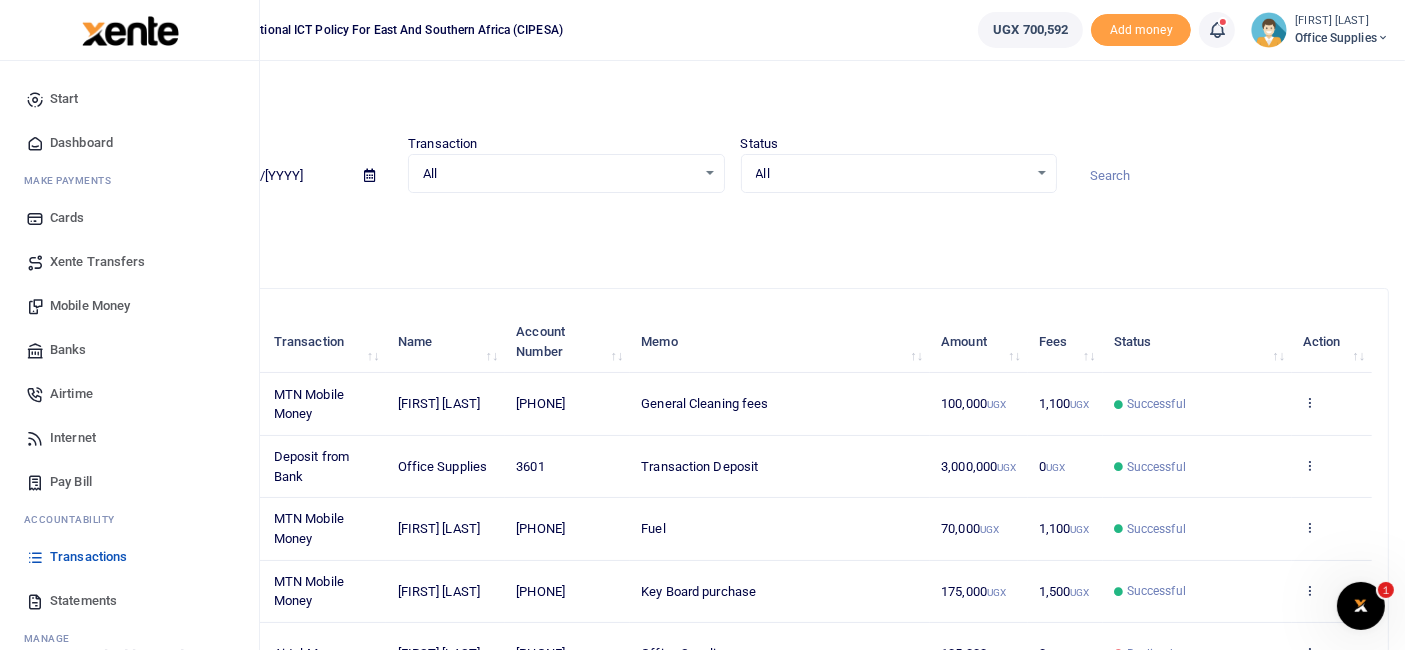 click on "Mobile Money" at bounding box center [90, 306] 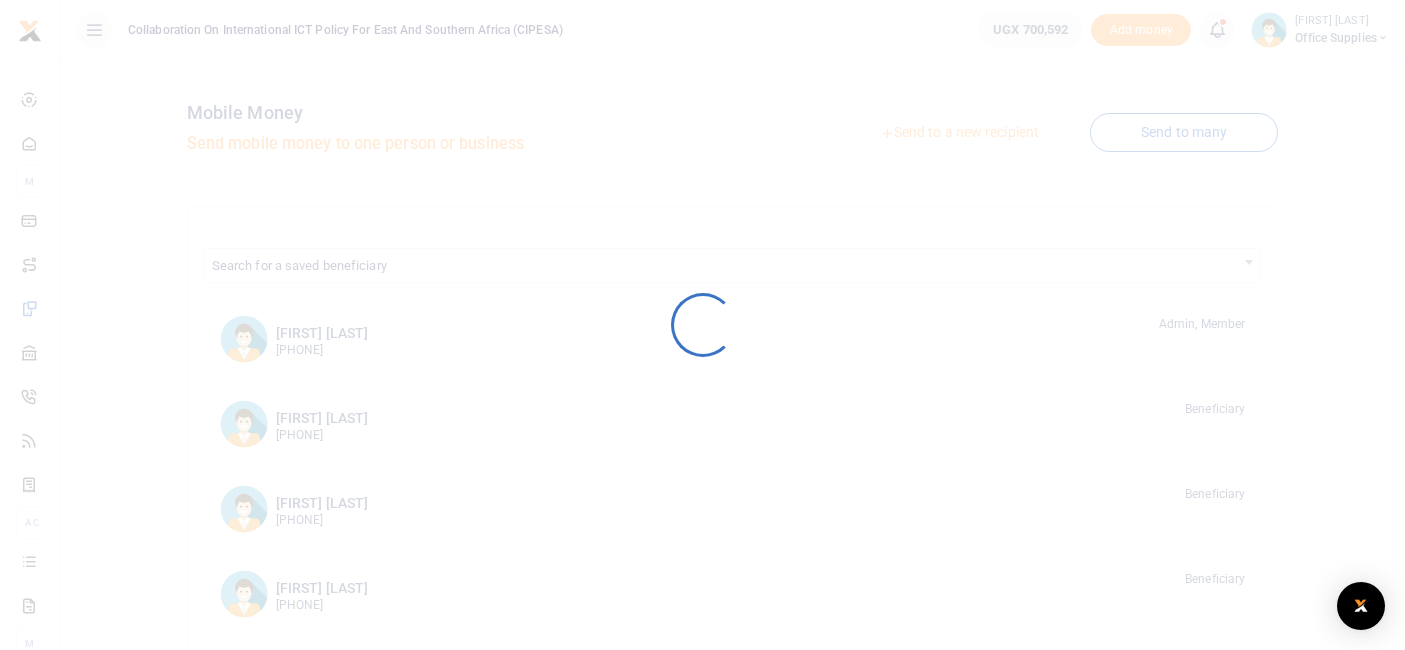 scroll, scrollTop: 0, scrollLeft: 0, axis: both 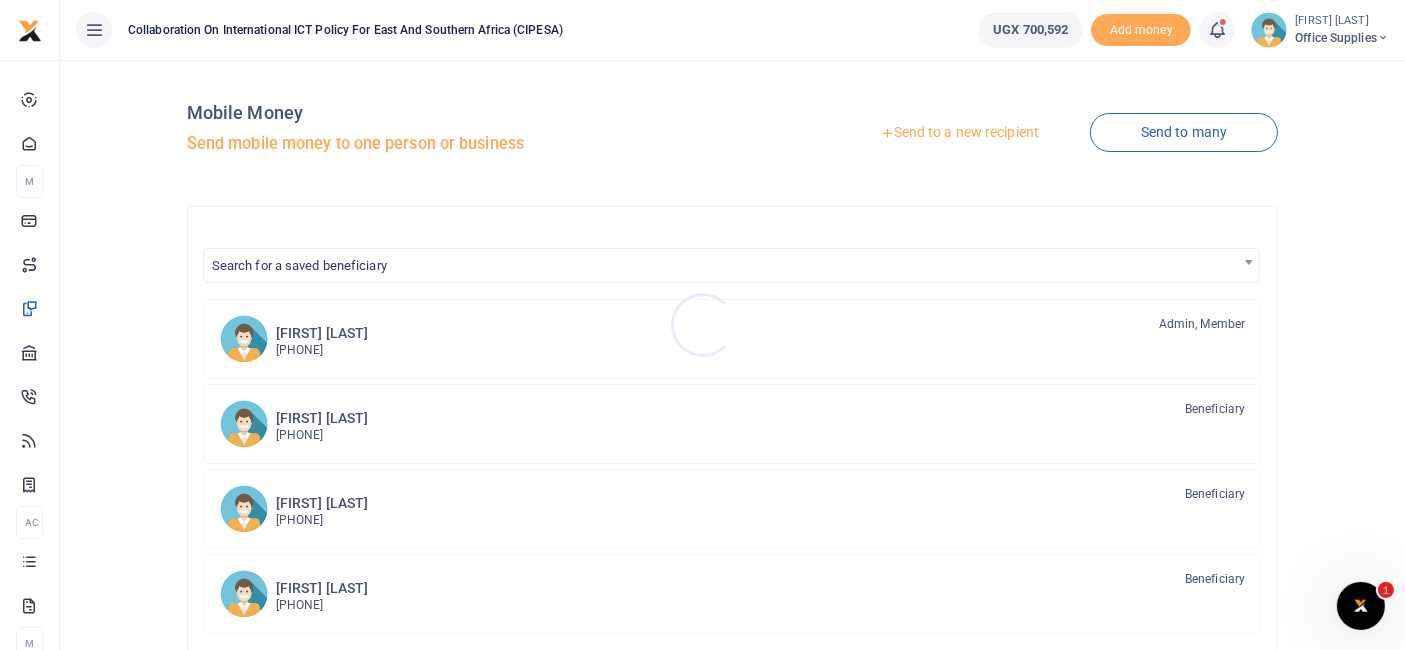 click at bounding box center (702, 325) 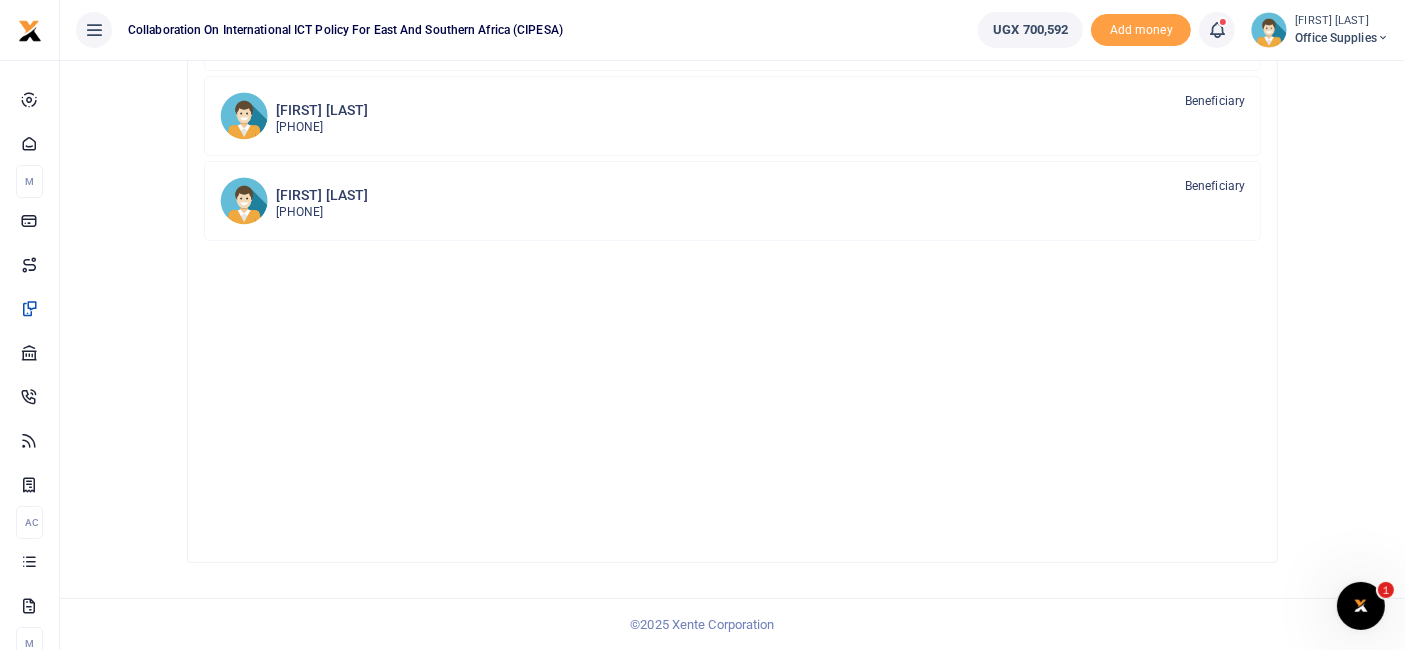 scroll, scrollTop: 0, scrollLeft: 0, axis: both 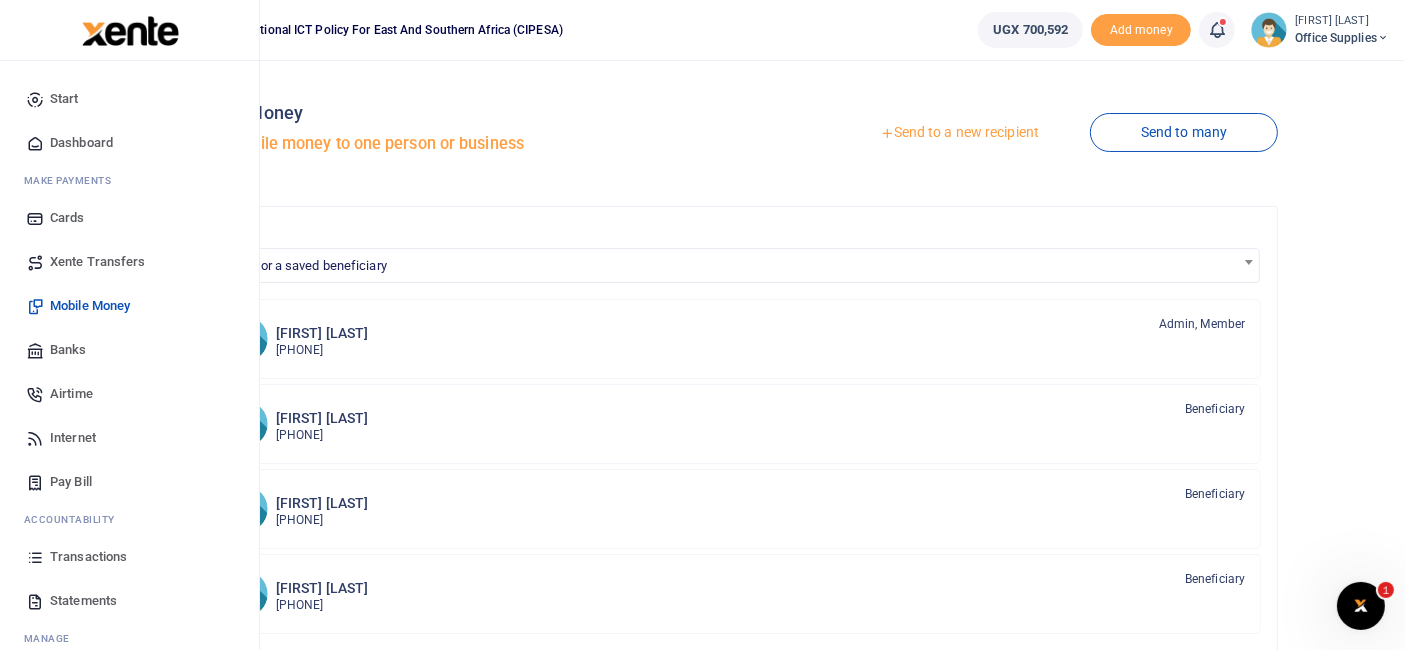 click on "Transactions" at bounding box center [88, 557] 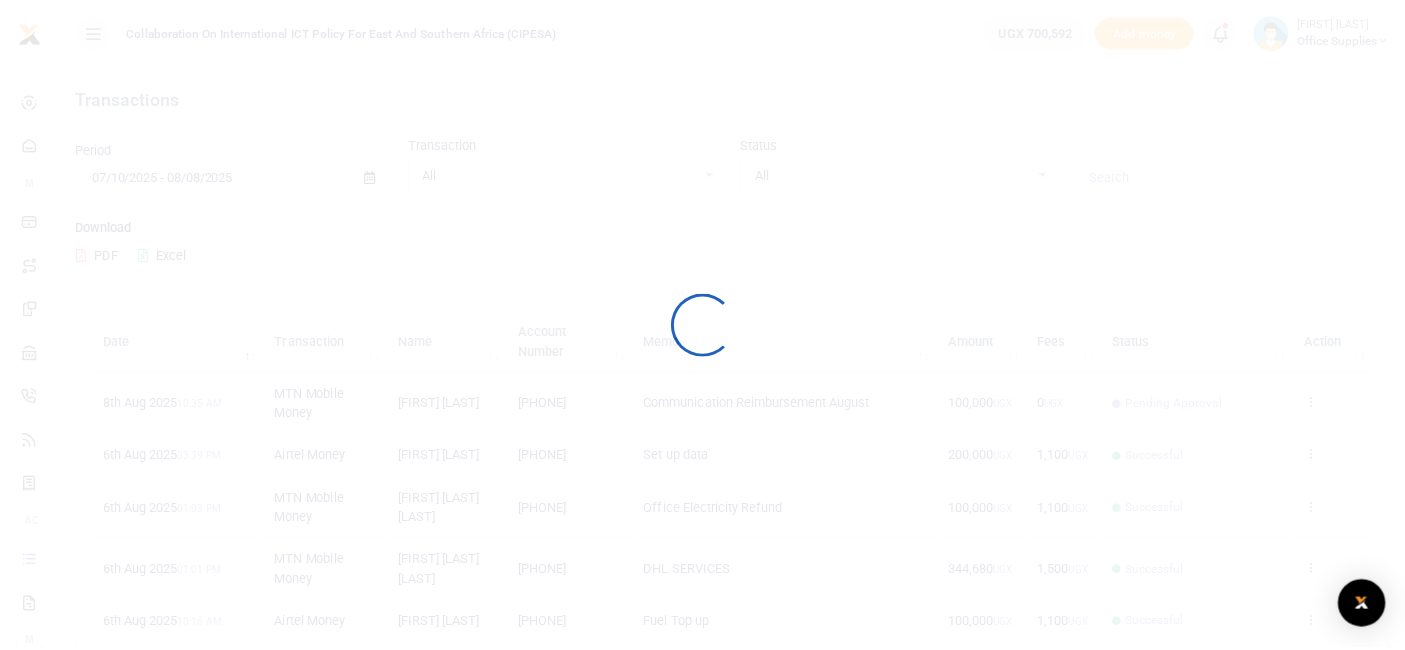 scroll, scrollTop: 0, scrollLeft: 0, axis: both 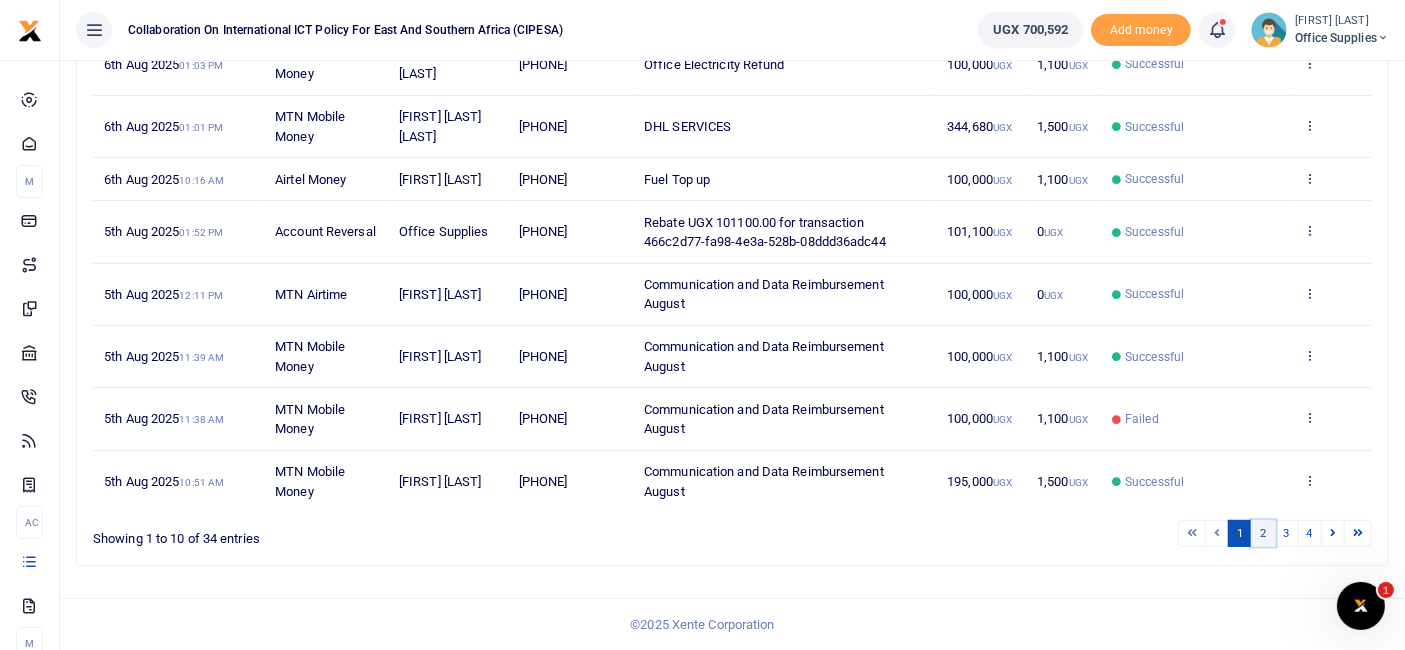 click on "2" at bounding box center (1263, 533) 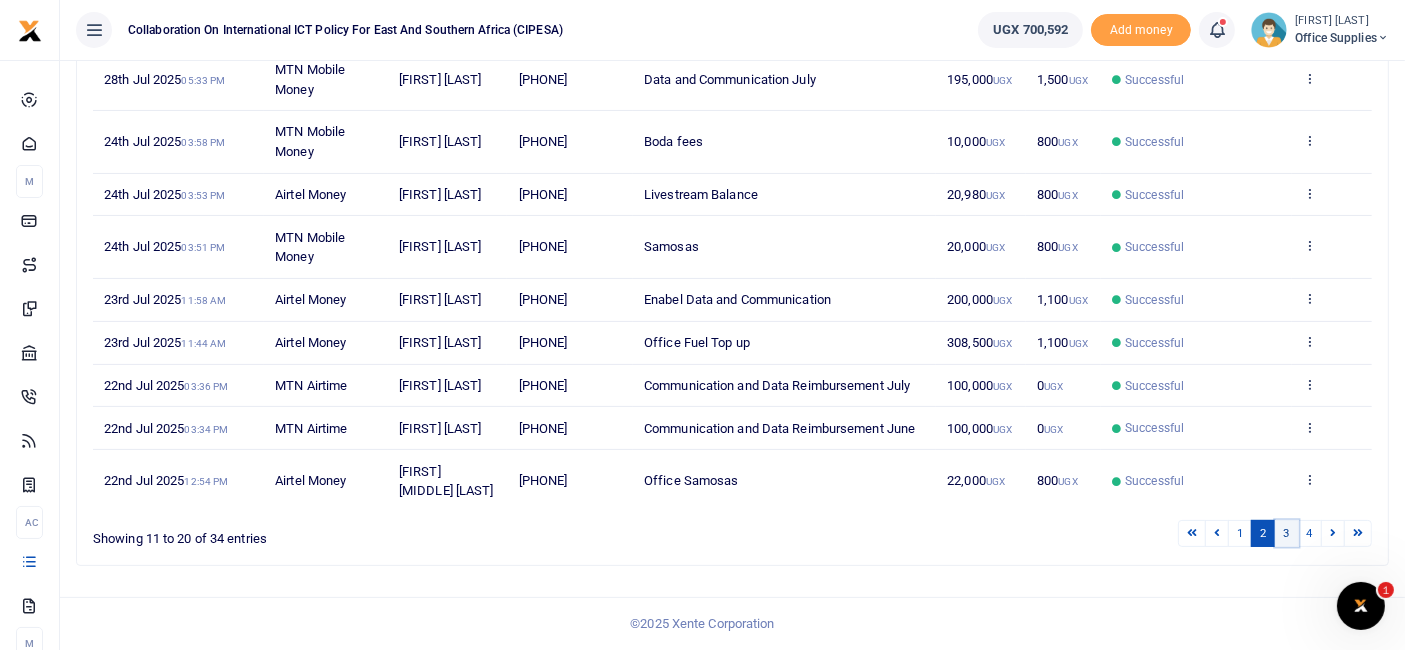 click on "3" at bounding box center (1287, 533) 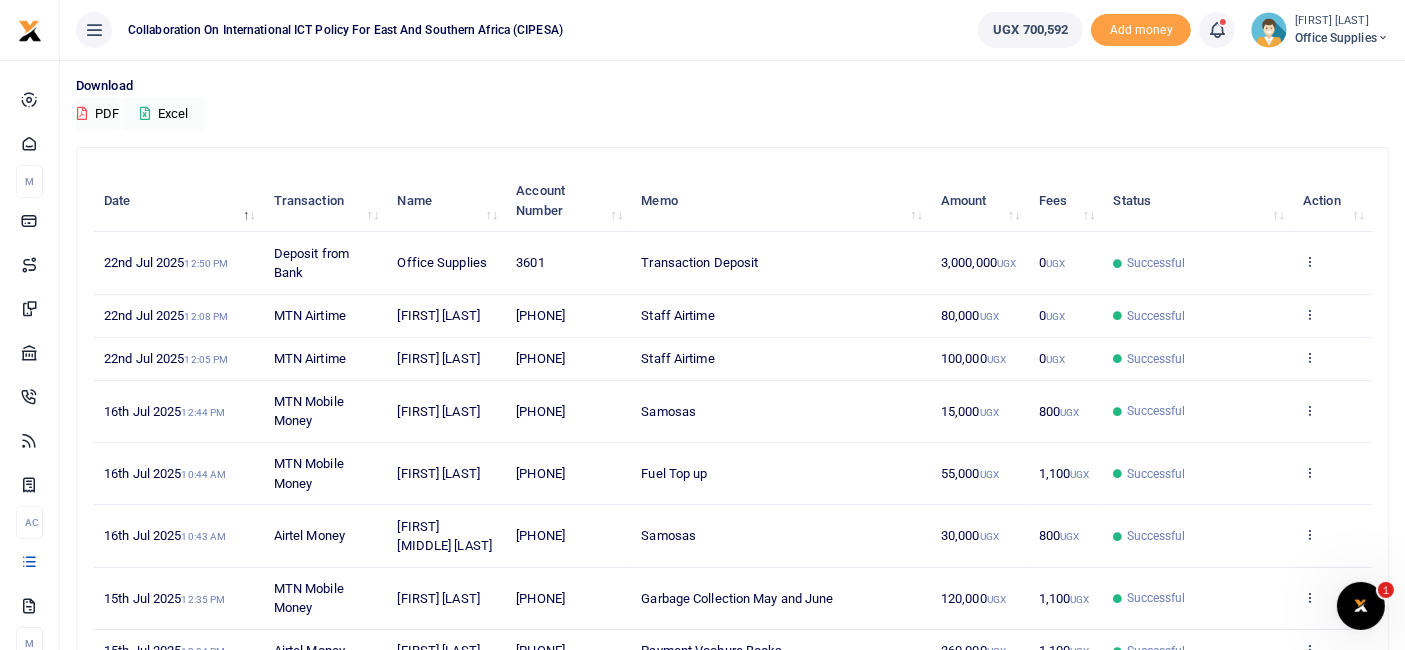 scroll, scrollTop: 498, scrollLeft: 0, axis: vertical 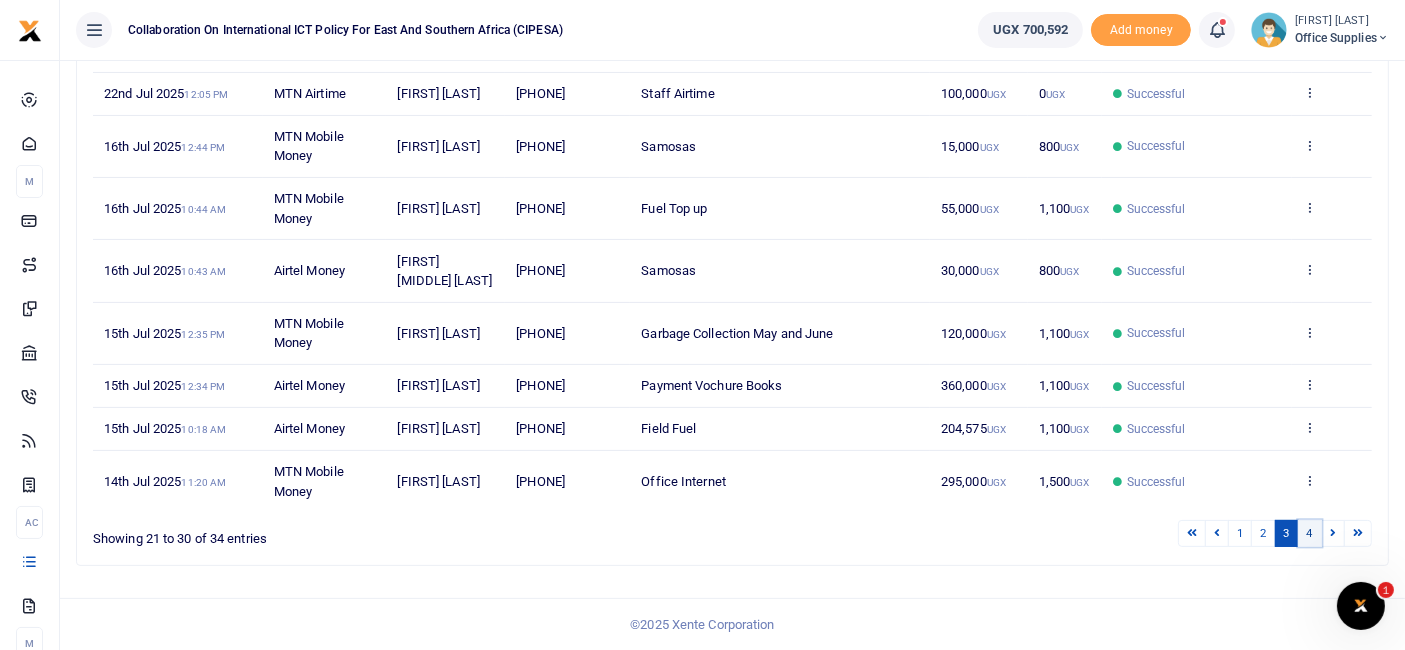 click on "4" at bounding box center (1310, 533) 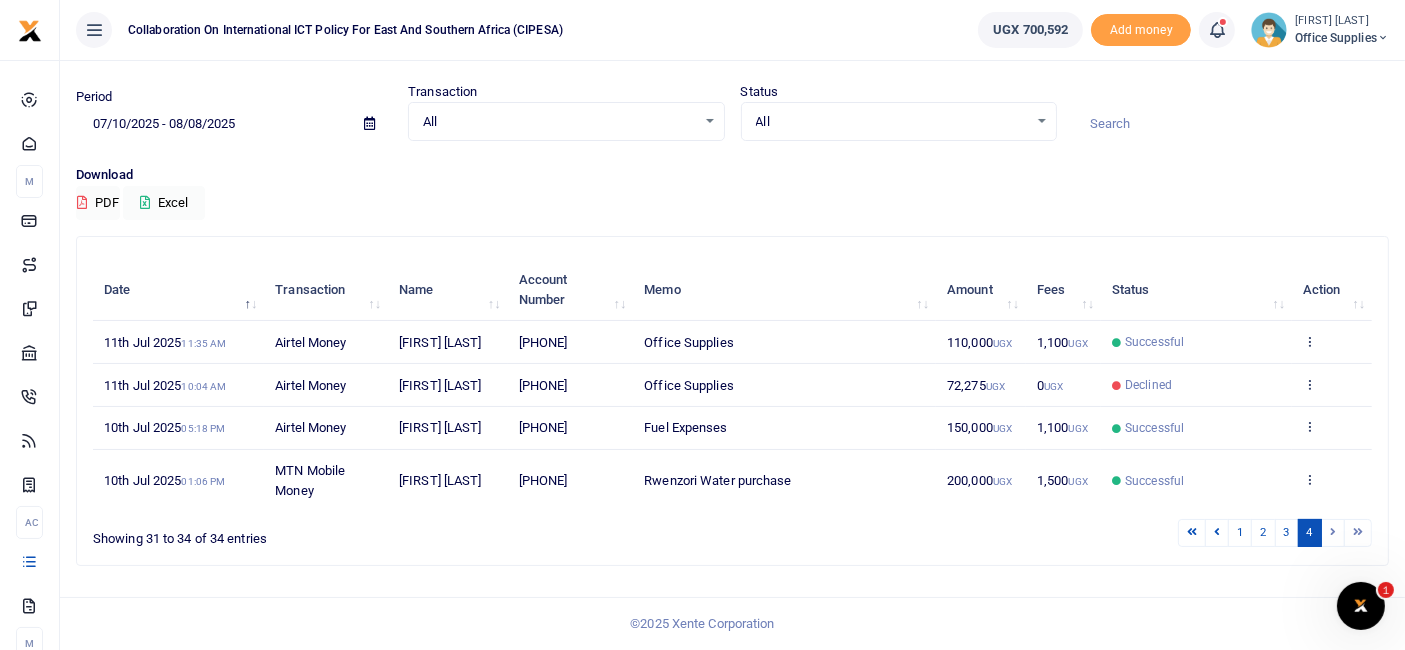 scroll, scrollTop: 0, scrollLeft: 0, axis: both 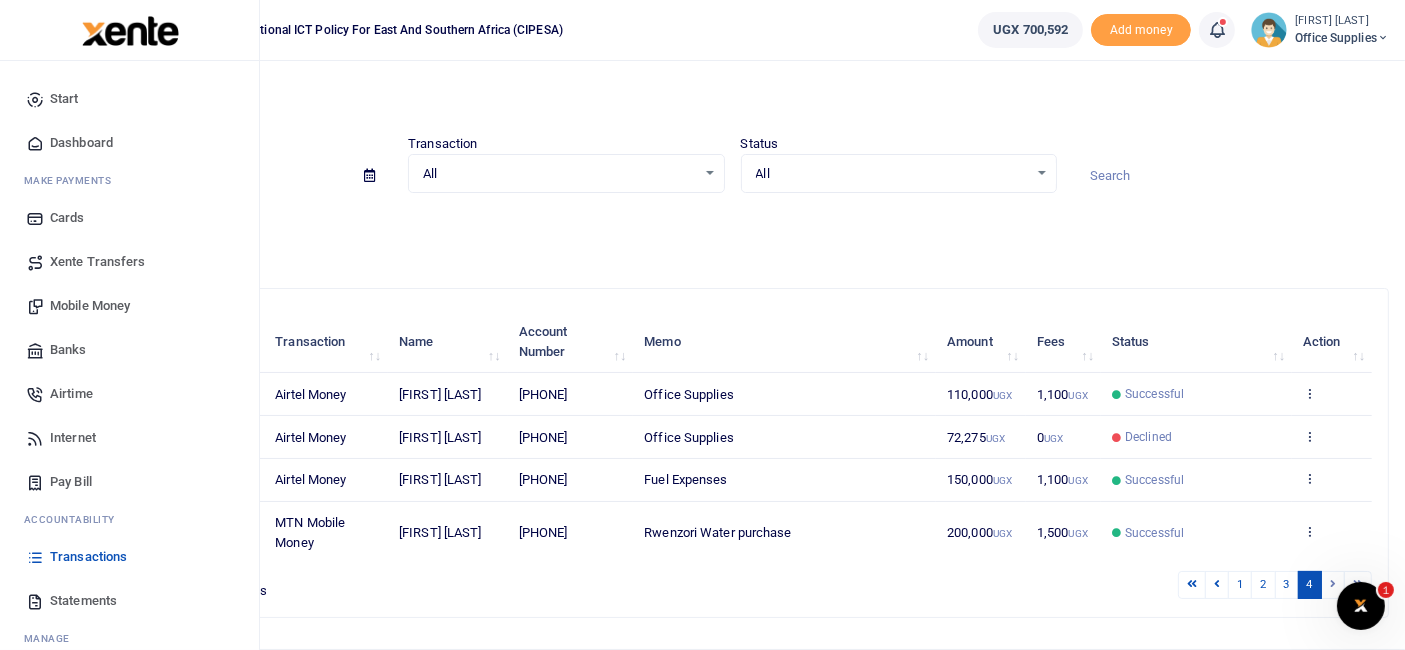 click on "Mobile Money" at bounding box center [90, 306] 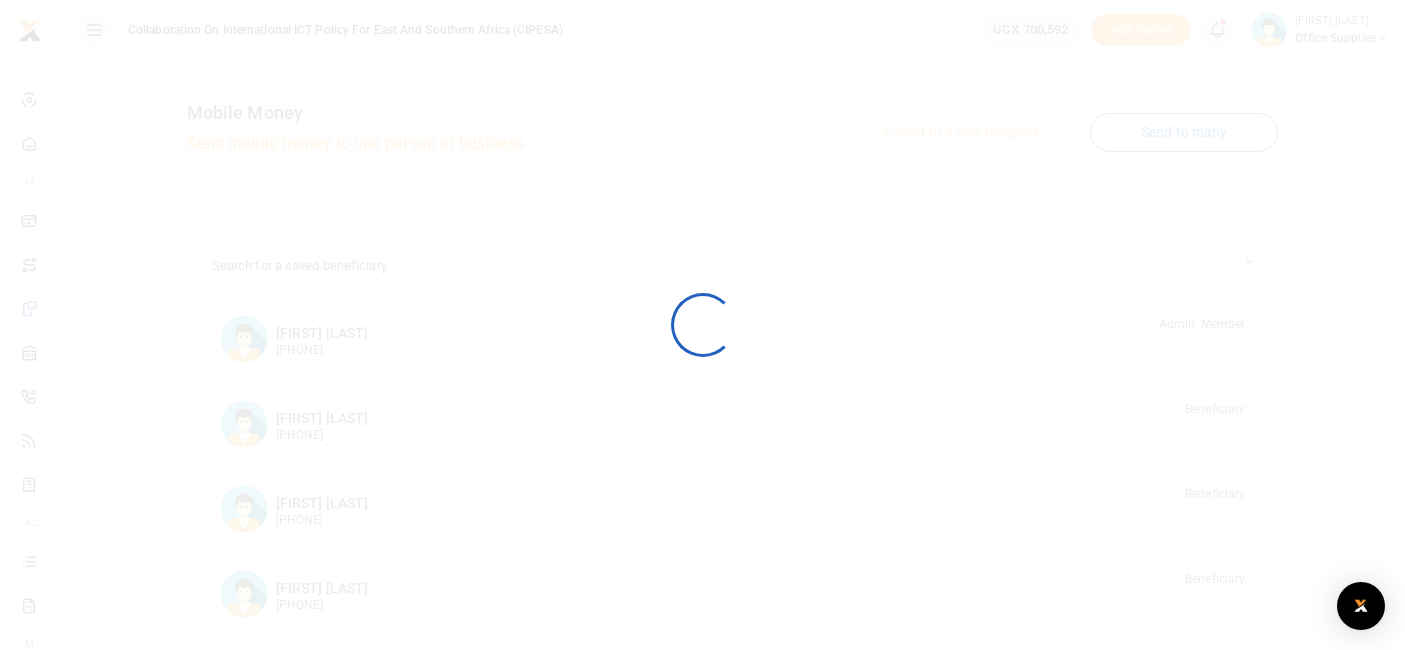 scroll, scrollTop: 0, scrollLeft: 0, axis: both 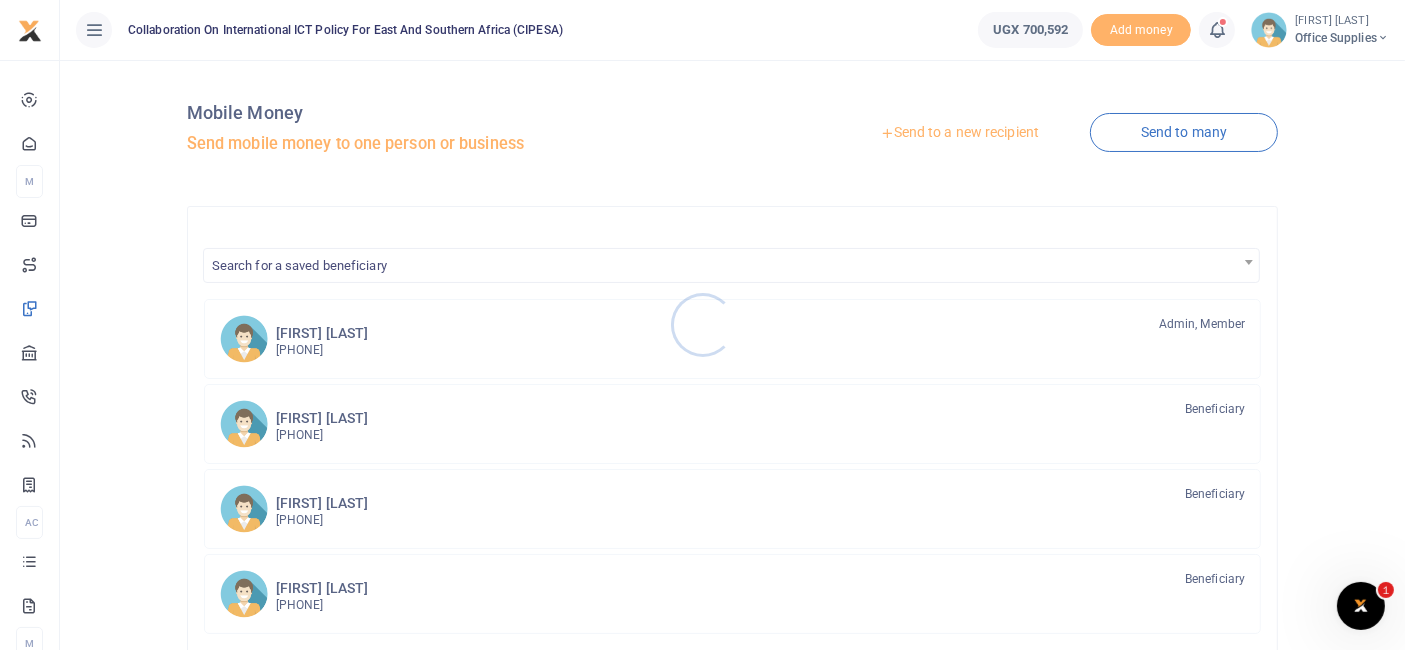 click at bounding box center (702, 325) 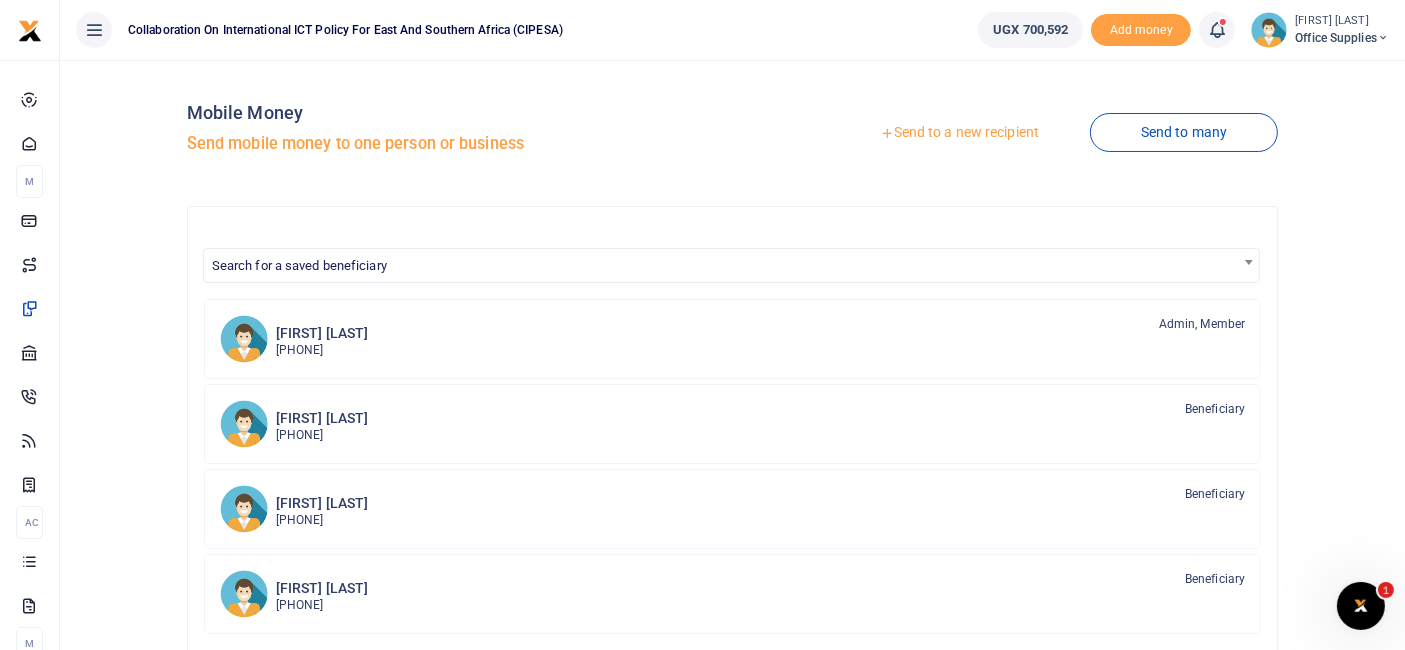 click on "Send to a new recipient" at bounding box center (959, 133) 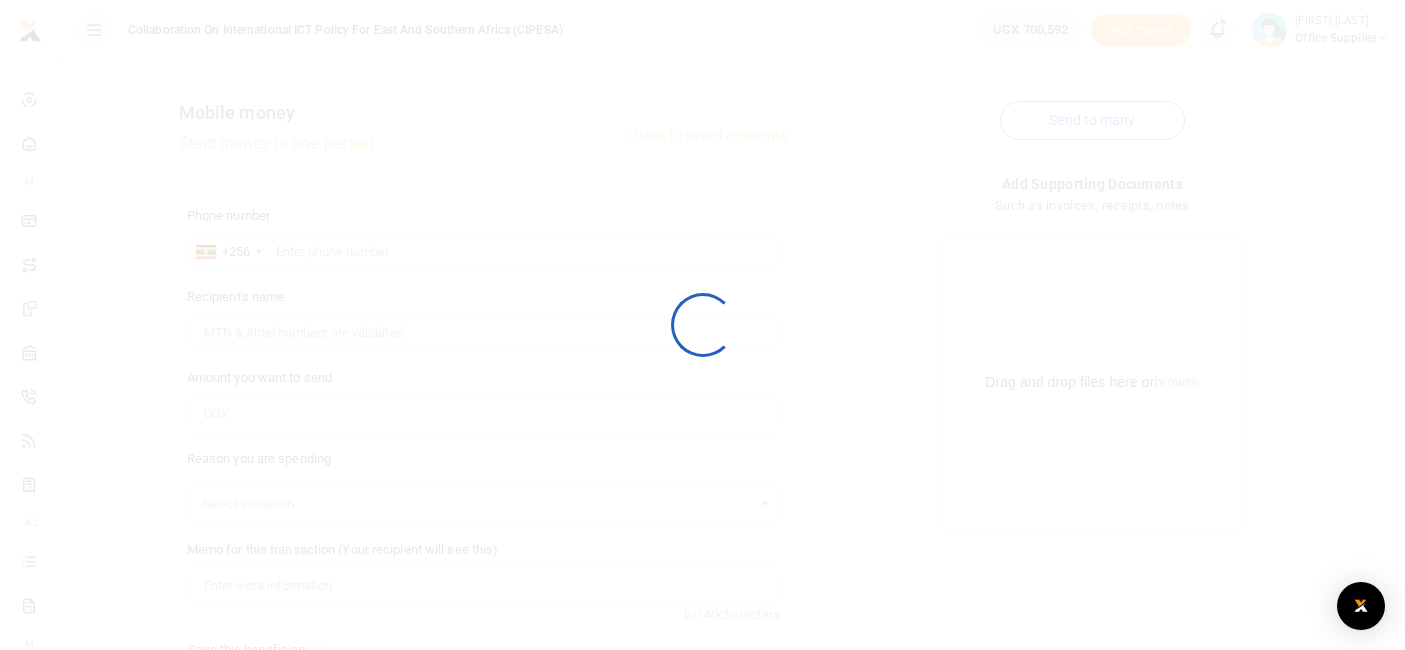 scroll, scrollTop: 0, scrollLeft: 0, axis: both 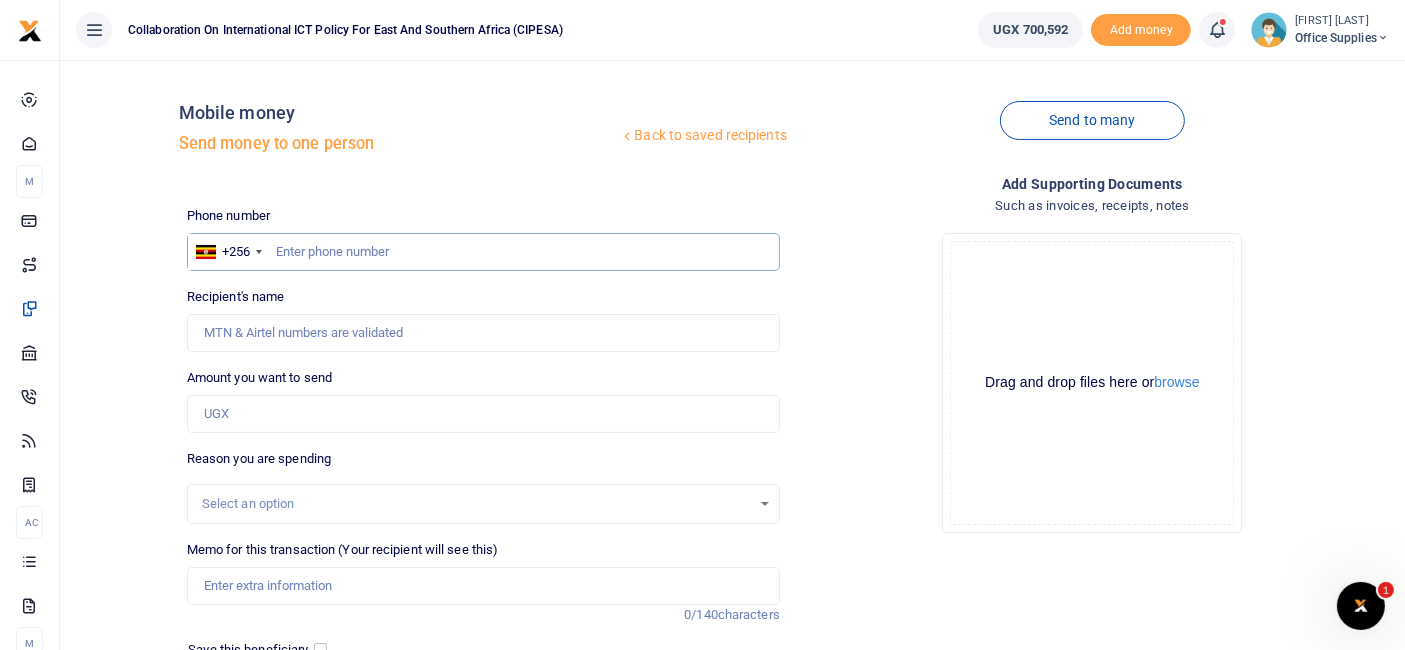 click at bounding box center [483, 252] 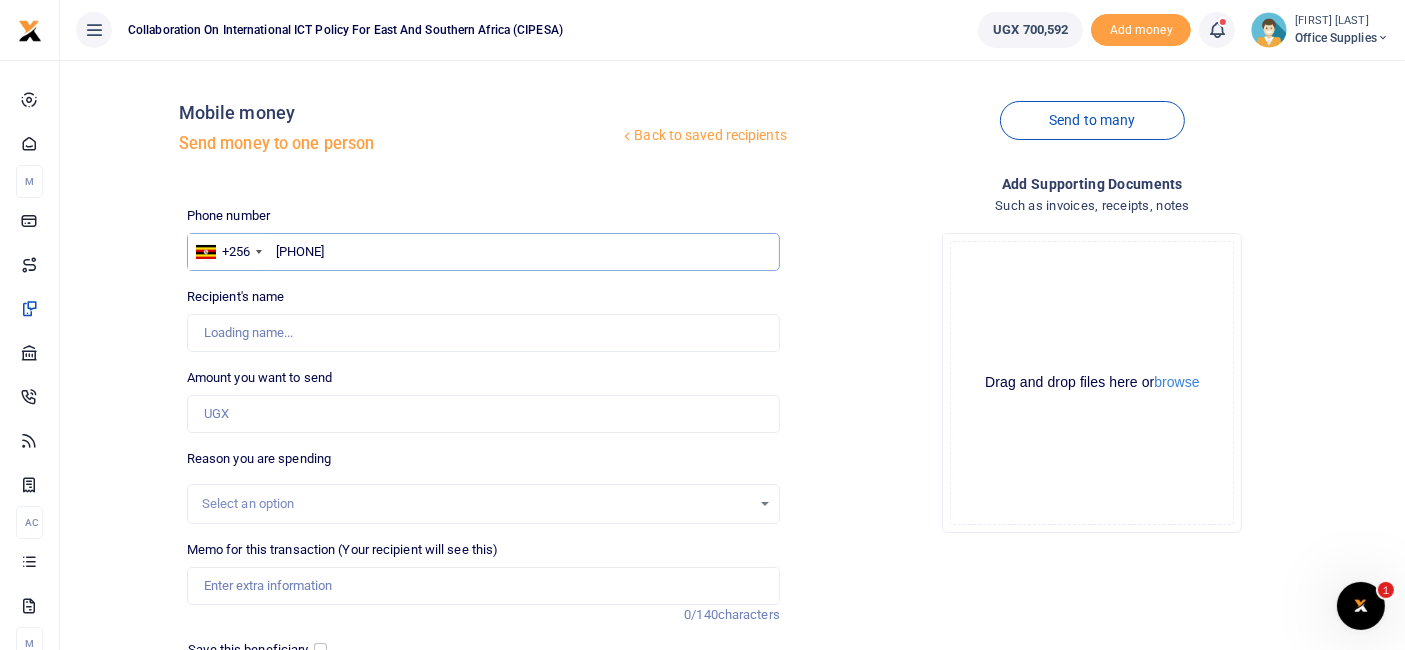 type on "0777652715" 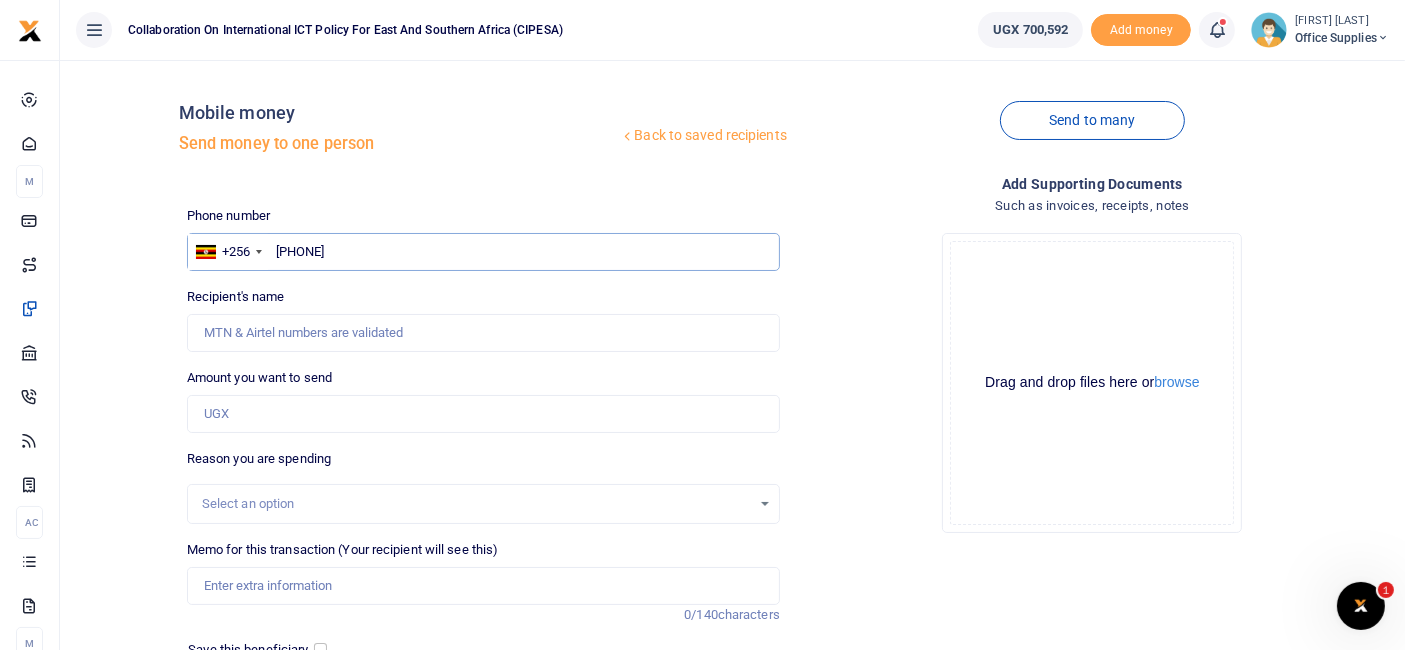type on "Sarah Nakiyoka" 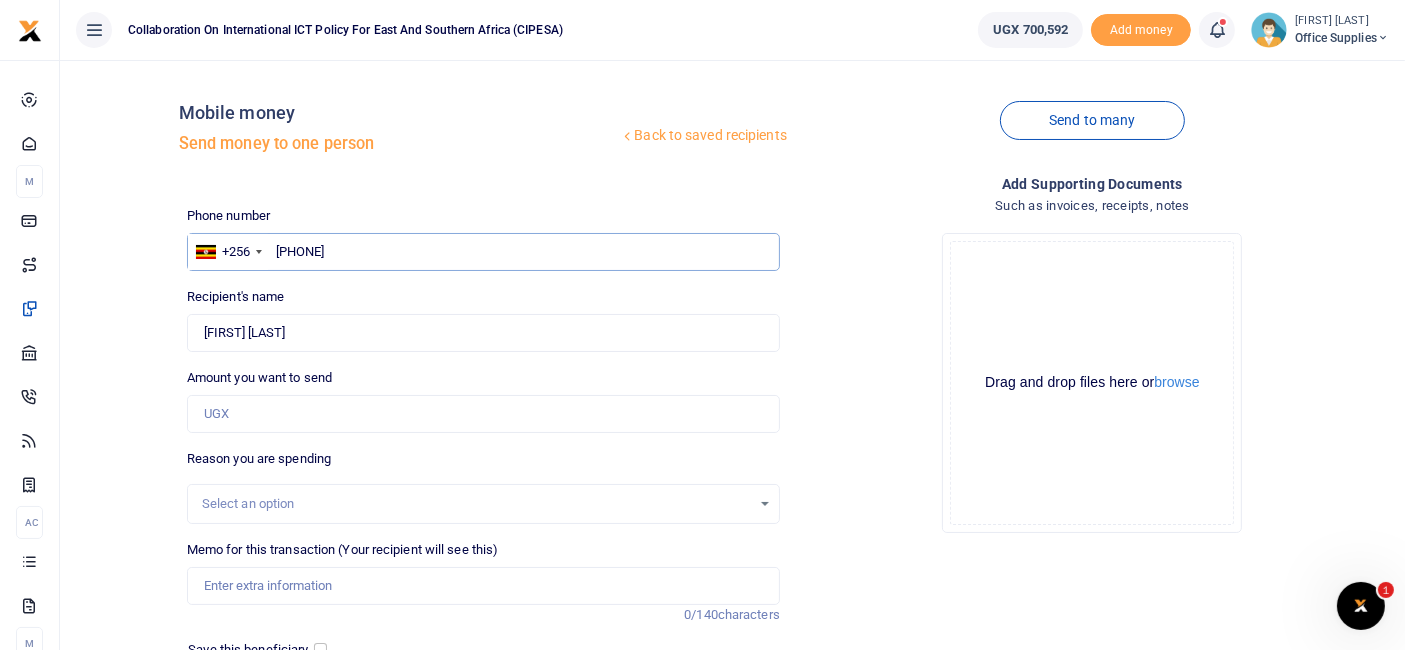 type on "0777652715" 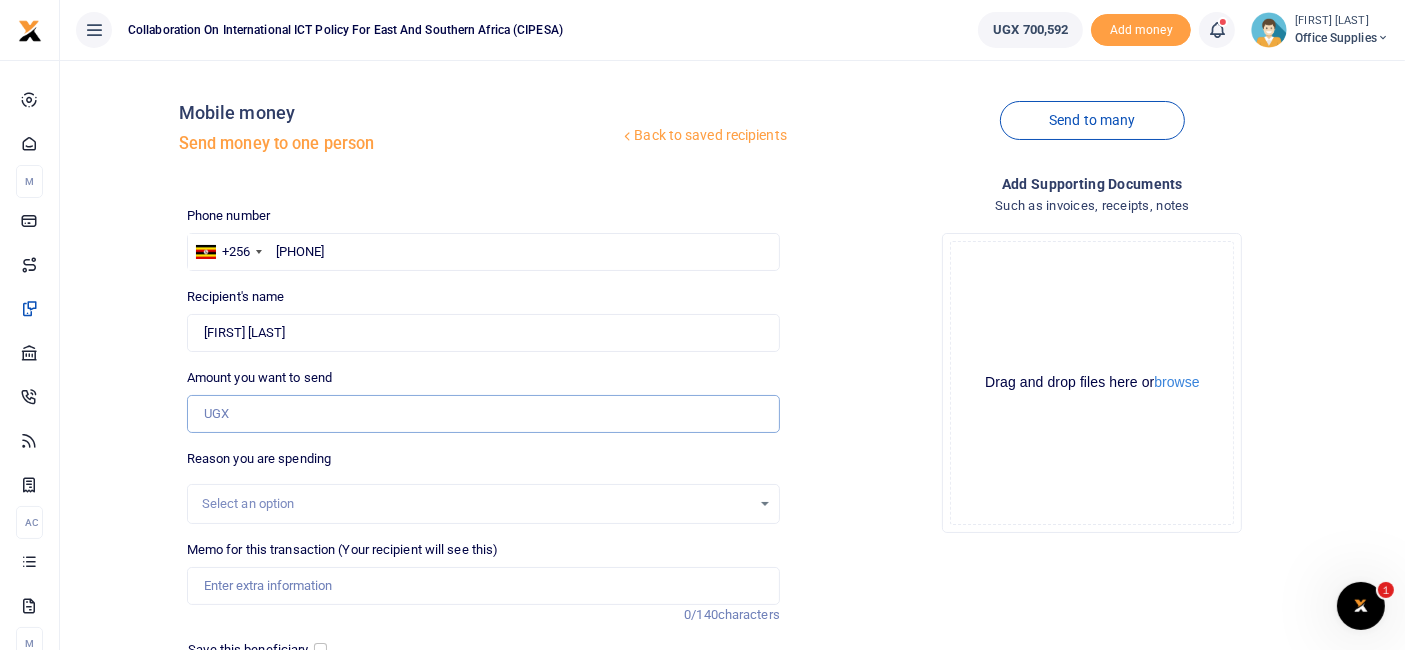 click on "Amount you want to send" at bounding box center [483, 414] 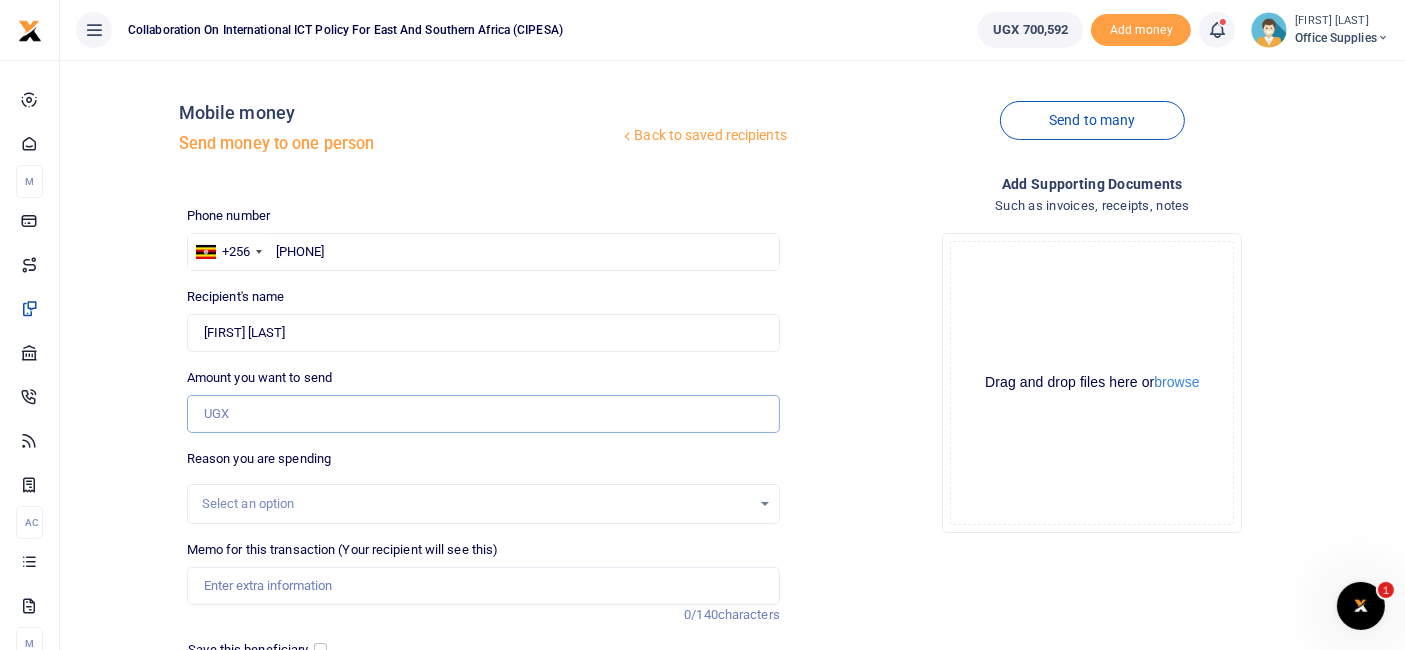 type on "100,000" 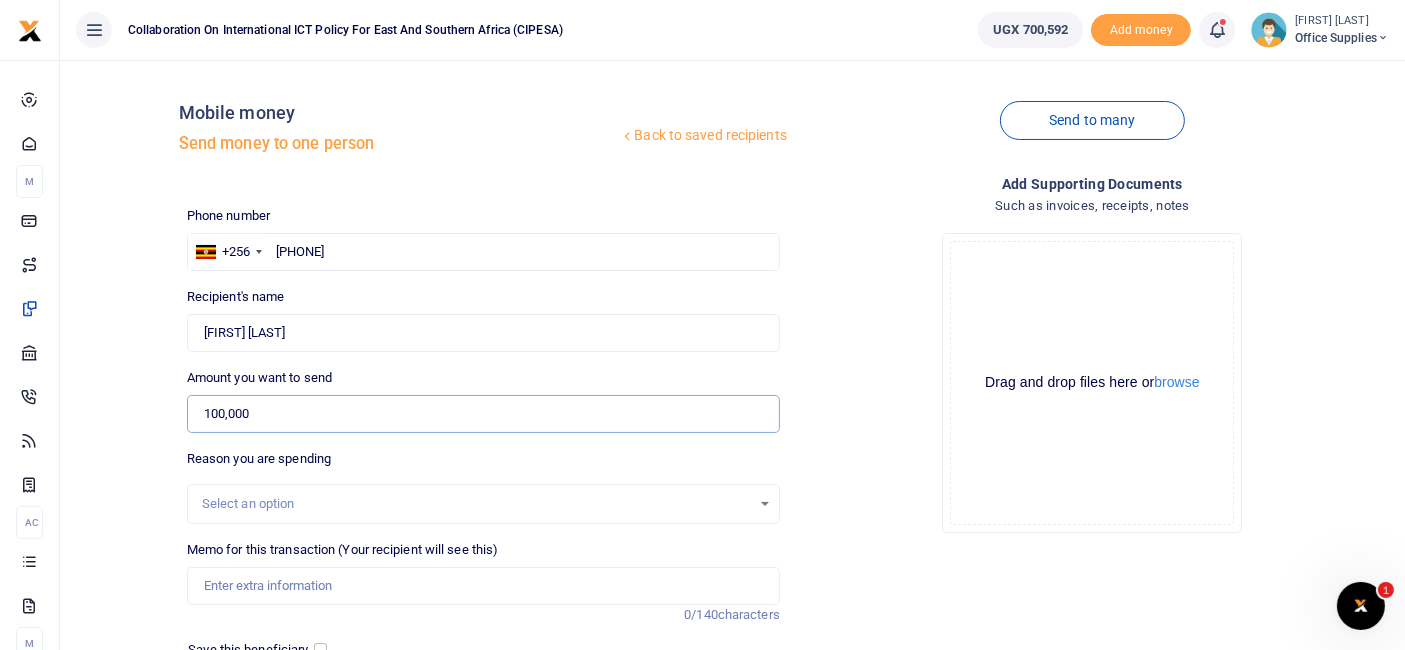scroll, scrollTop: 214, scrollLeft: 0, axis: vertical 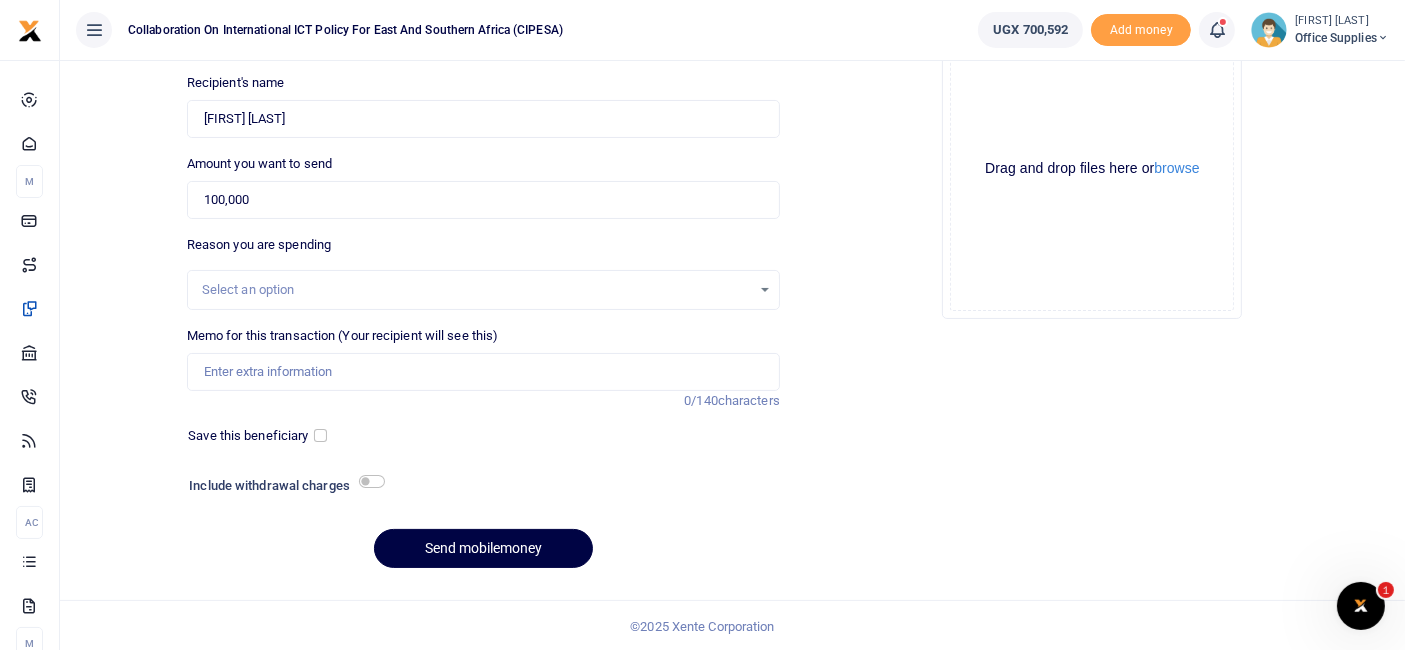 drag, startPoint x: 380, startPoint y: 288, endPoint x: 286, endPoint y: 291, distance: 94.04786 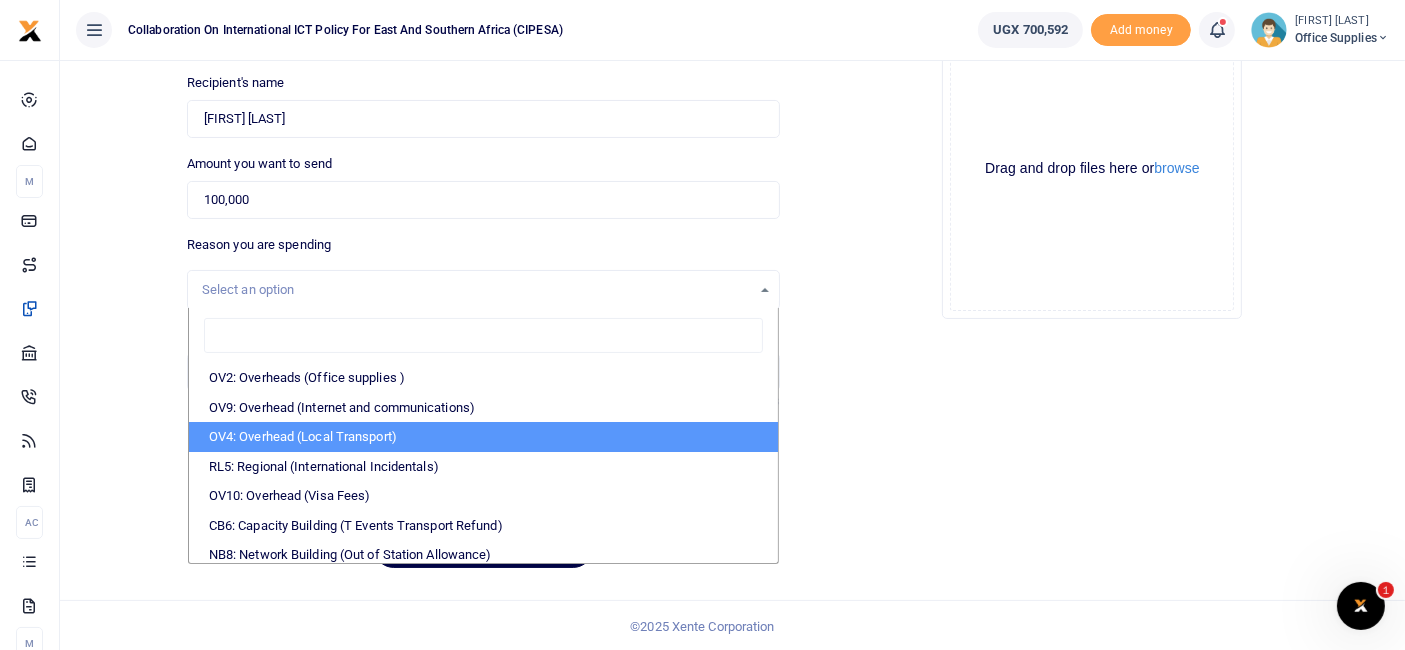 scroll, scrollTop: 5, scrollLeft: 0, axis: vertical 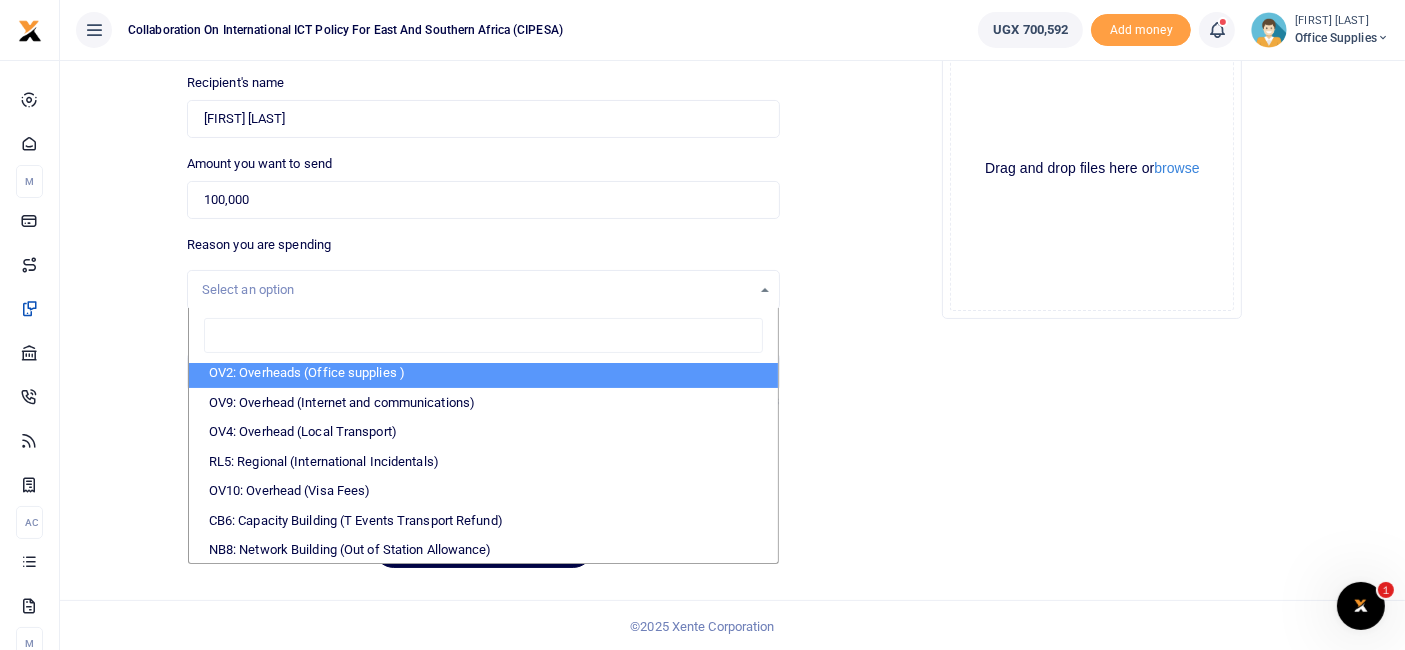 click on "OV2:  Overheads (Office supplies )" at bounding box center [483, 373] 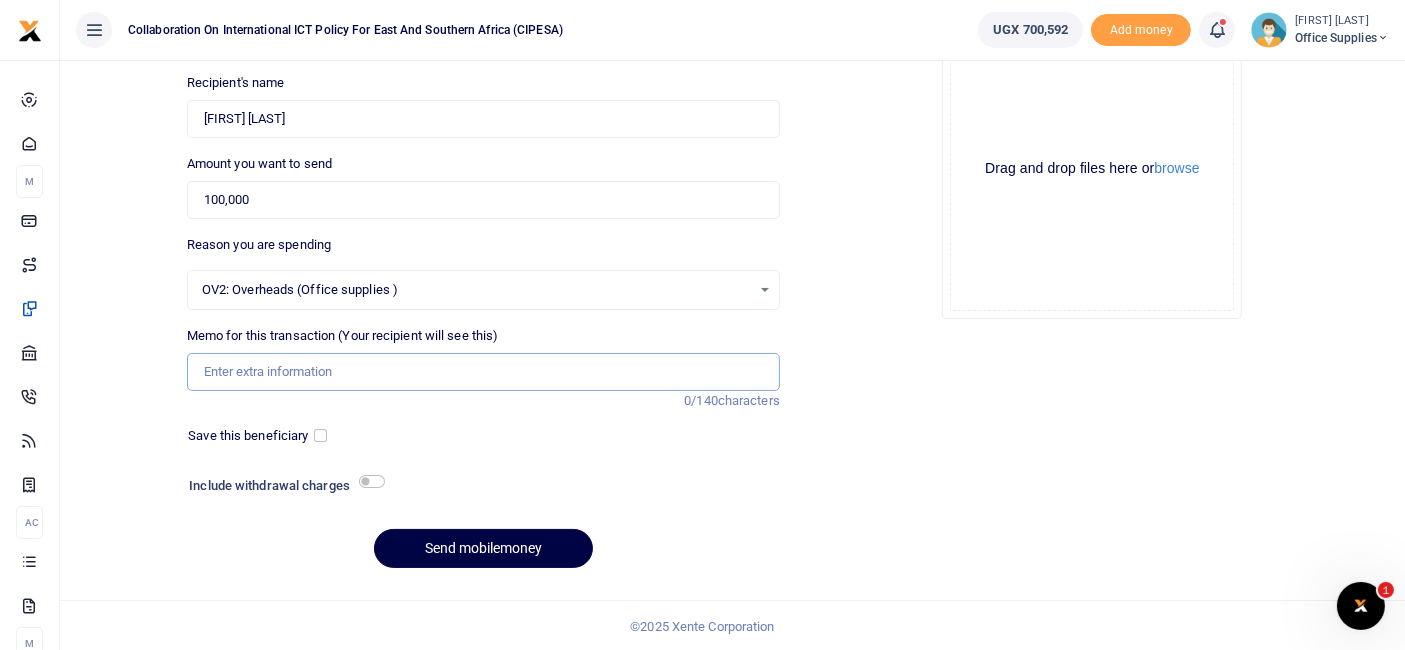 click on "Memo for this transaction (Your recipient will see this)" at bounding box center [483, 372] 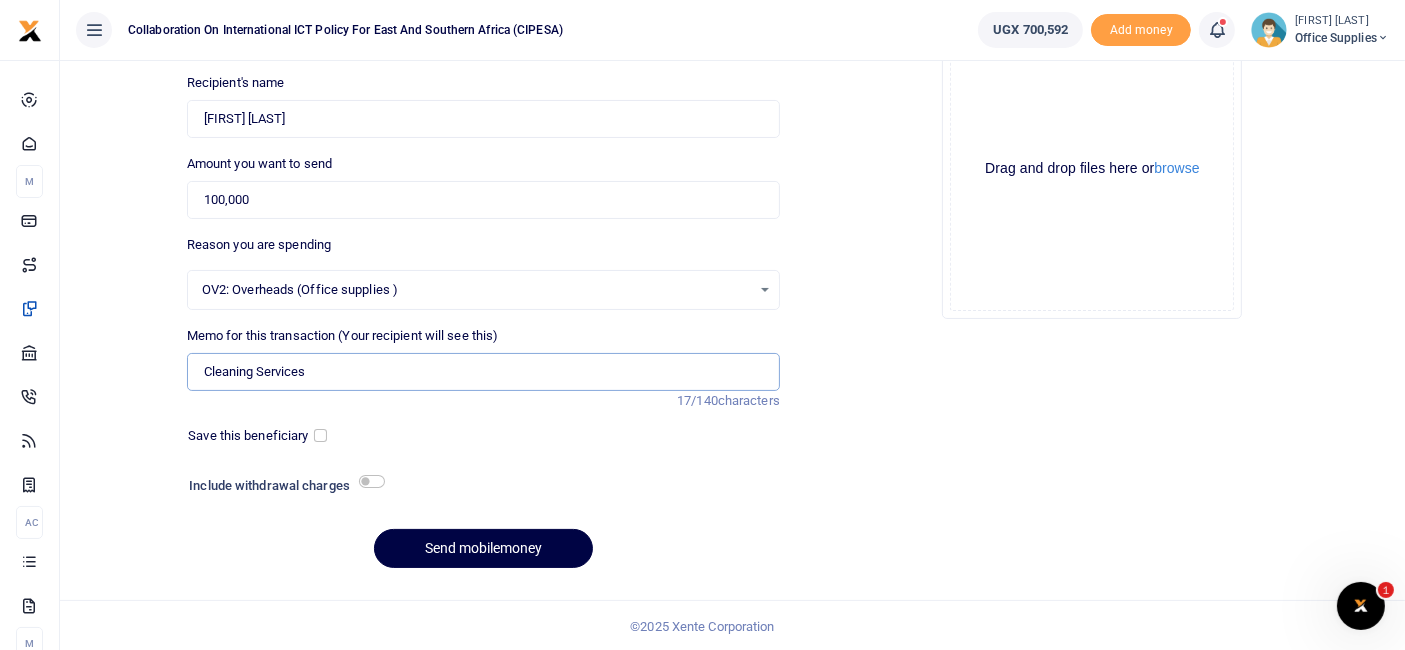 type on "Cleaning Services" 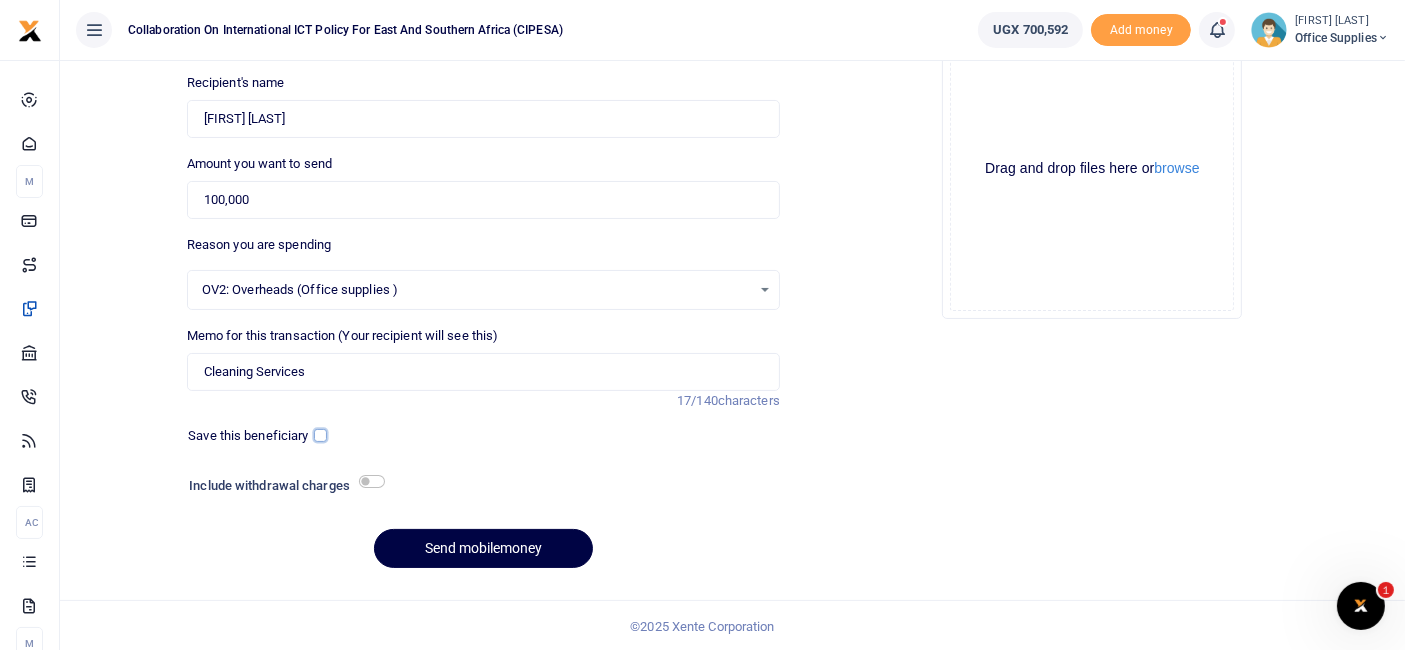 click at bounding box center (320, 435) 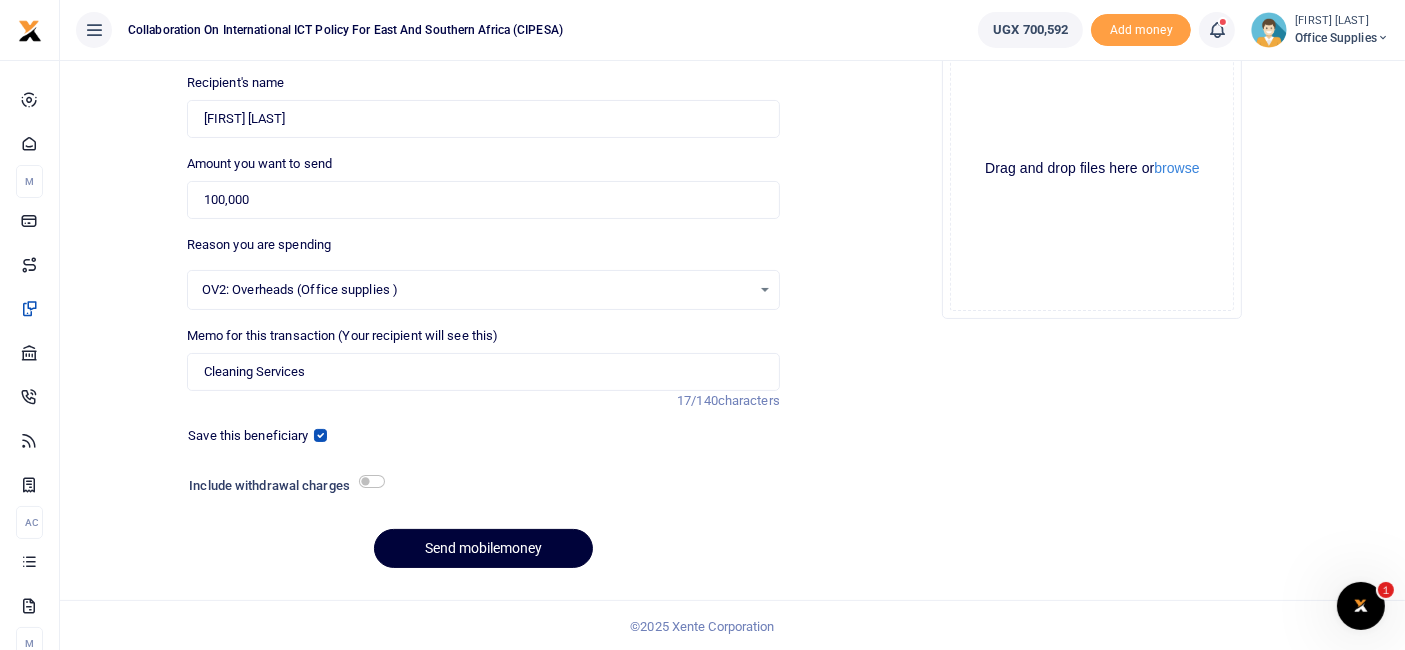 click on "Send mobilemoney" at bounding box center [483, 548] 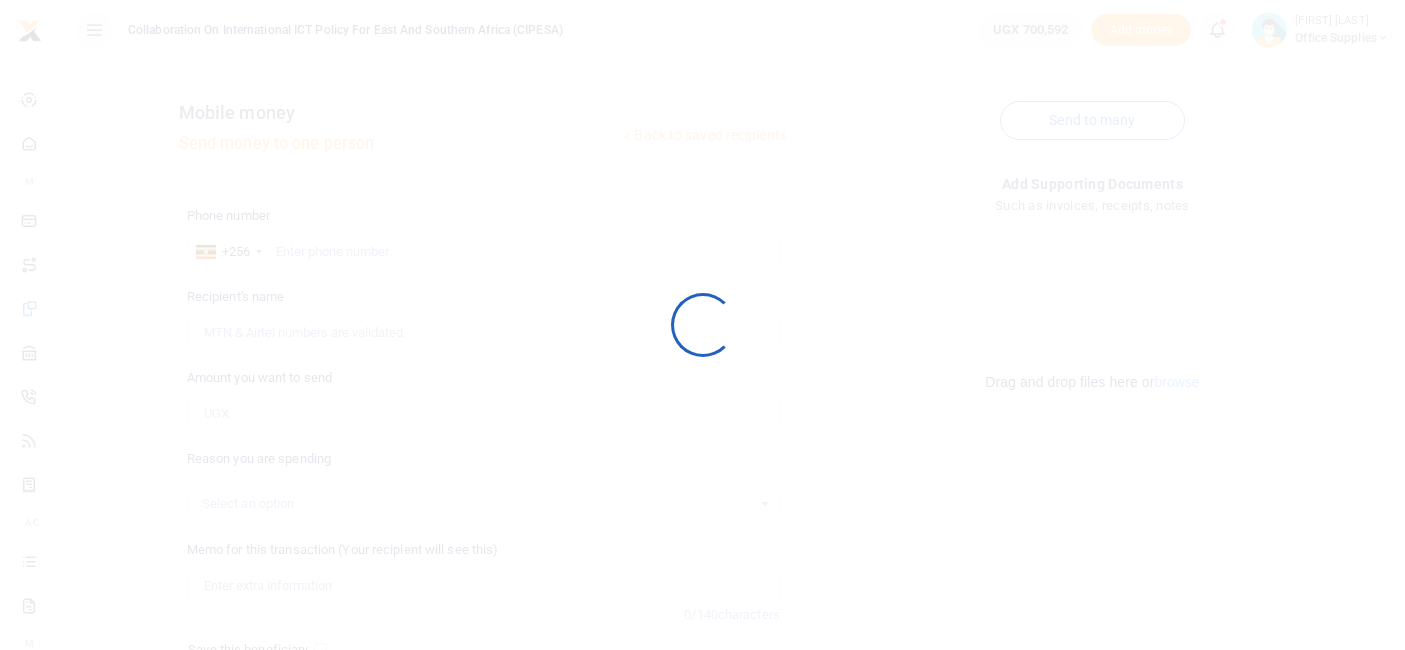scroll, scrollTop: 212, scrollLeft: 0, axis: vertical 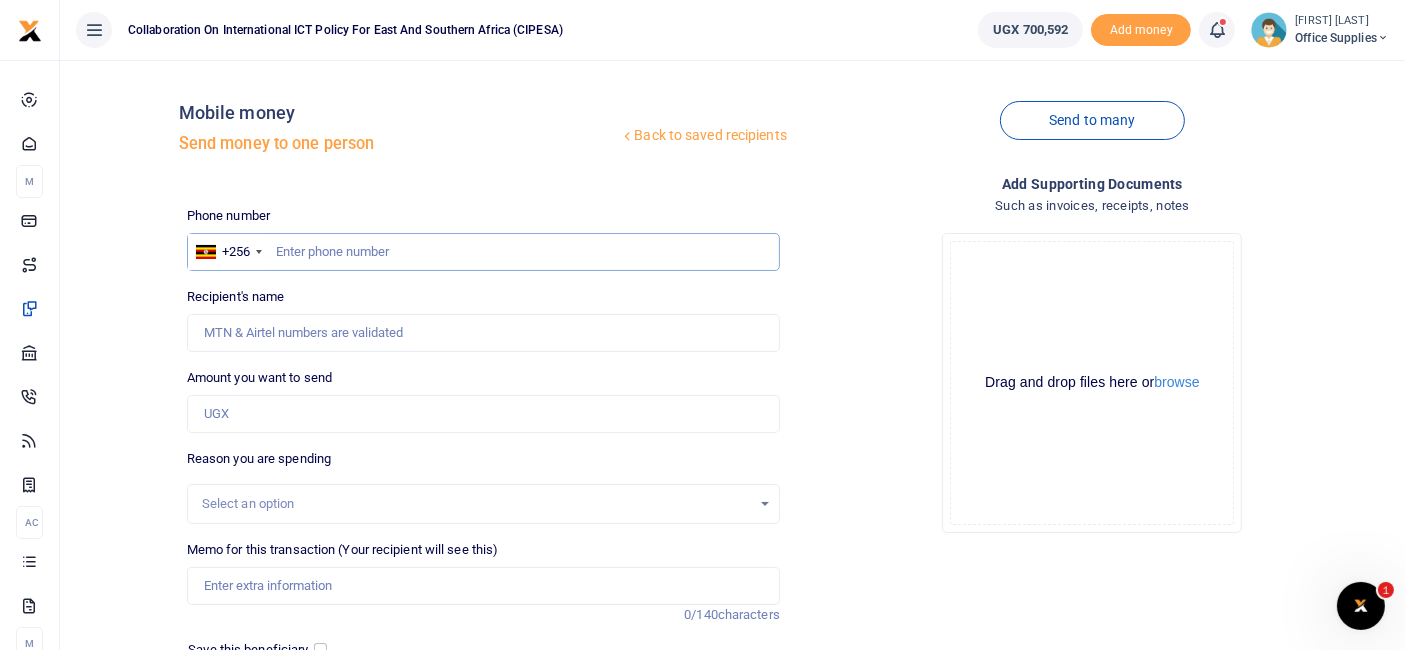 click at bounding box center (483, 252) 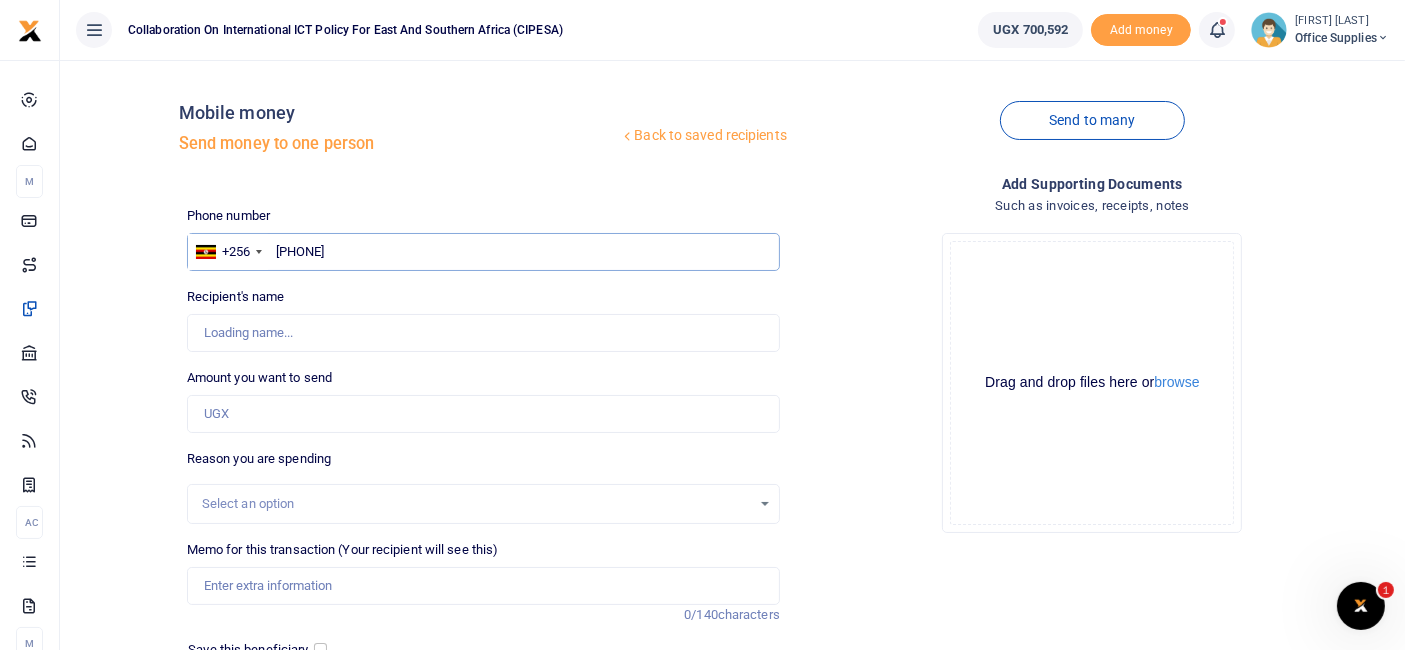 type on "0702490587" 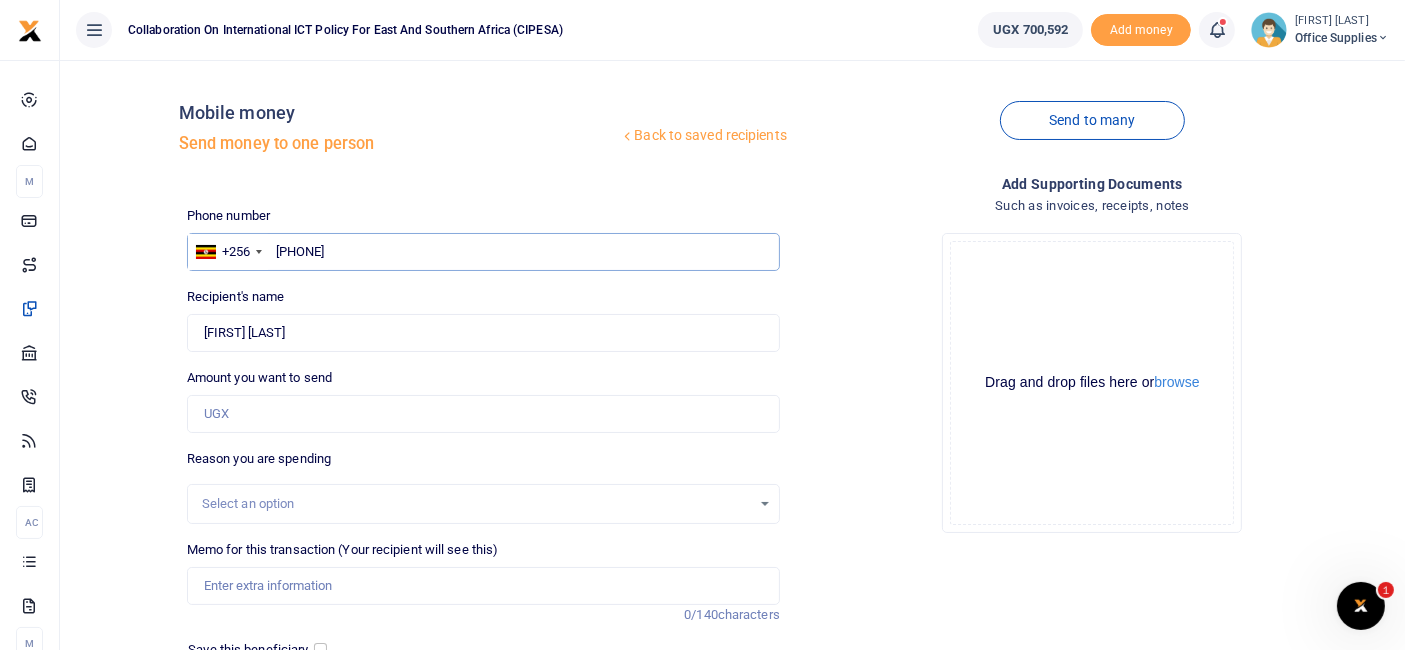 type on "0702490587" 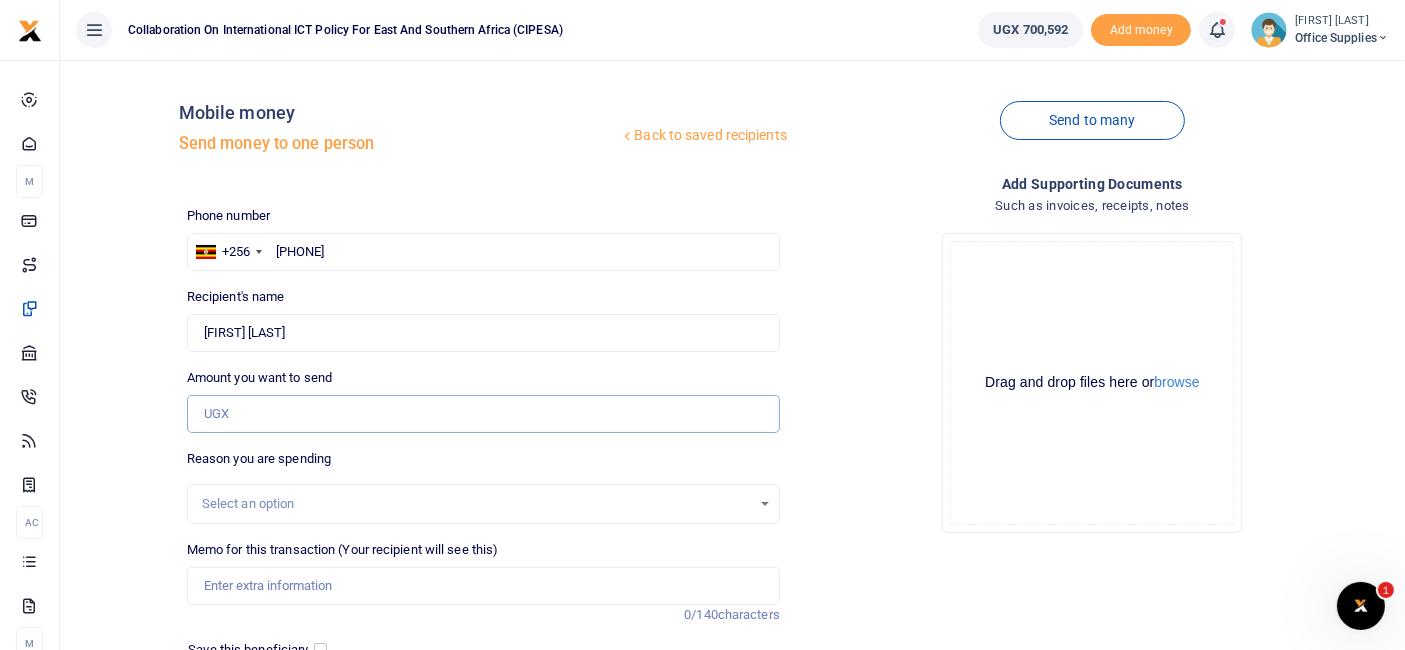 click on "Amount you want to send" at bounding box center [483, 414] 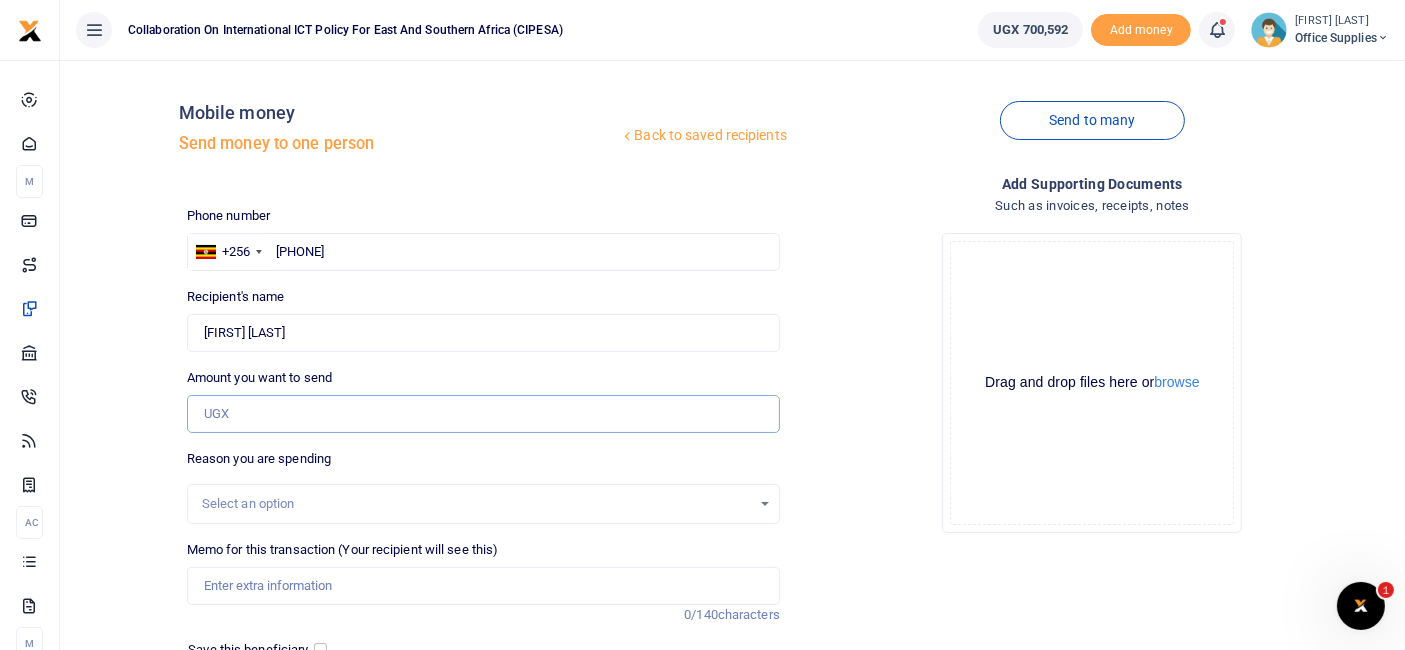 type on "20,000" 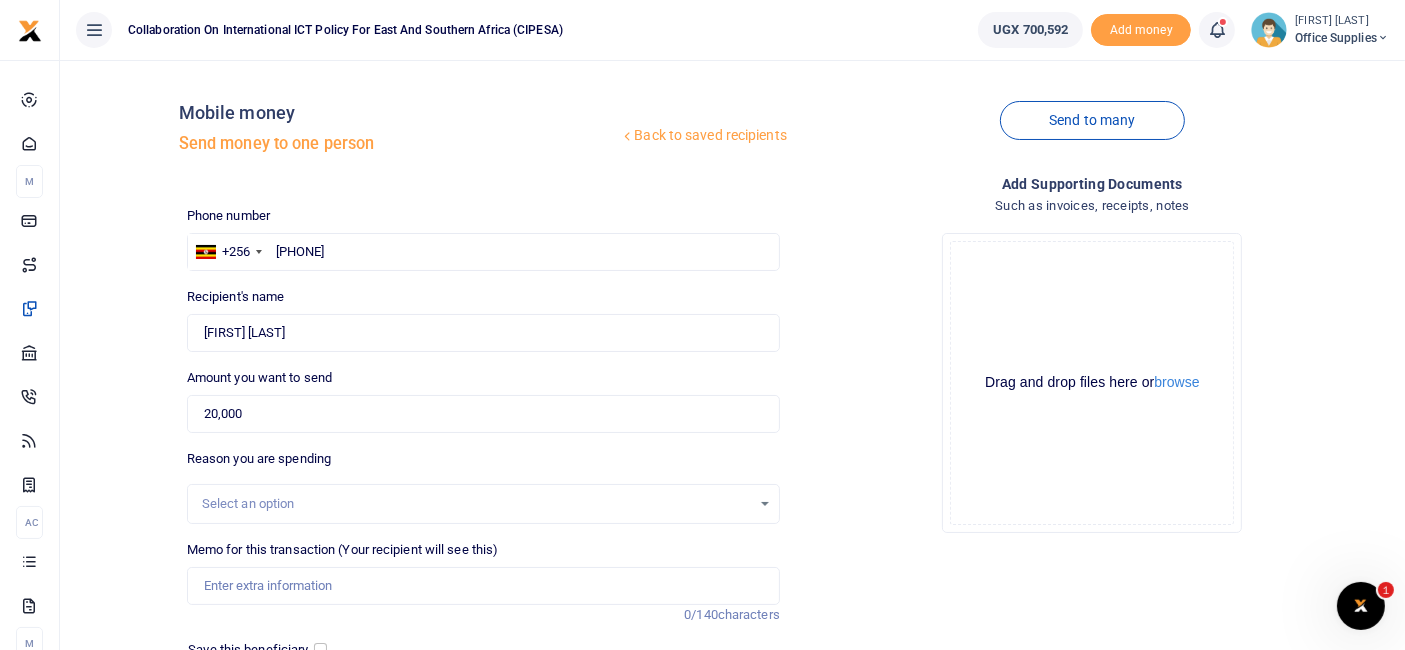 click on "Select an option" at bounding box center [476, 504] 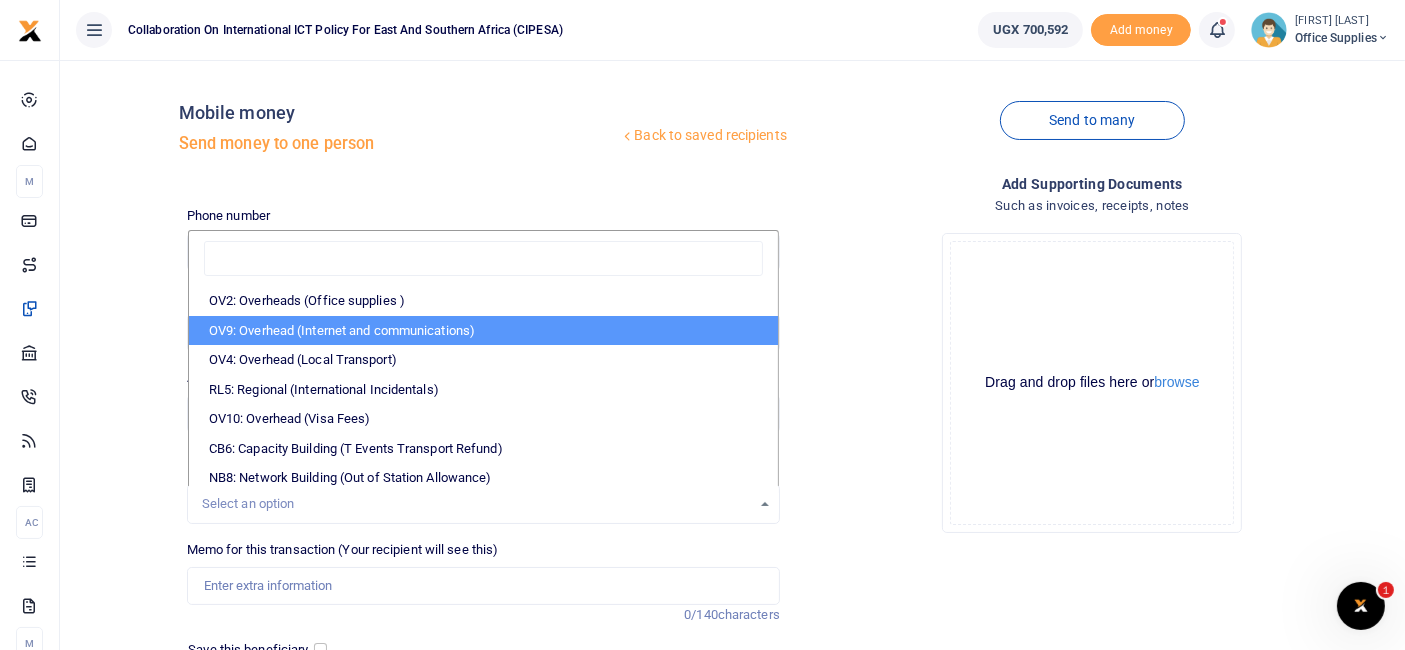 click on "OV9: Overhead (Internet and communications)" at bounding box center [483, 331] 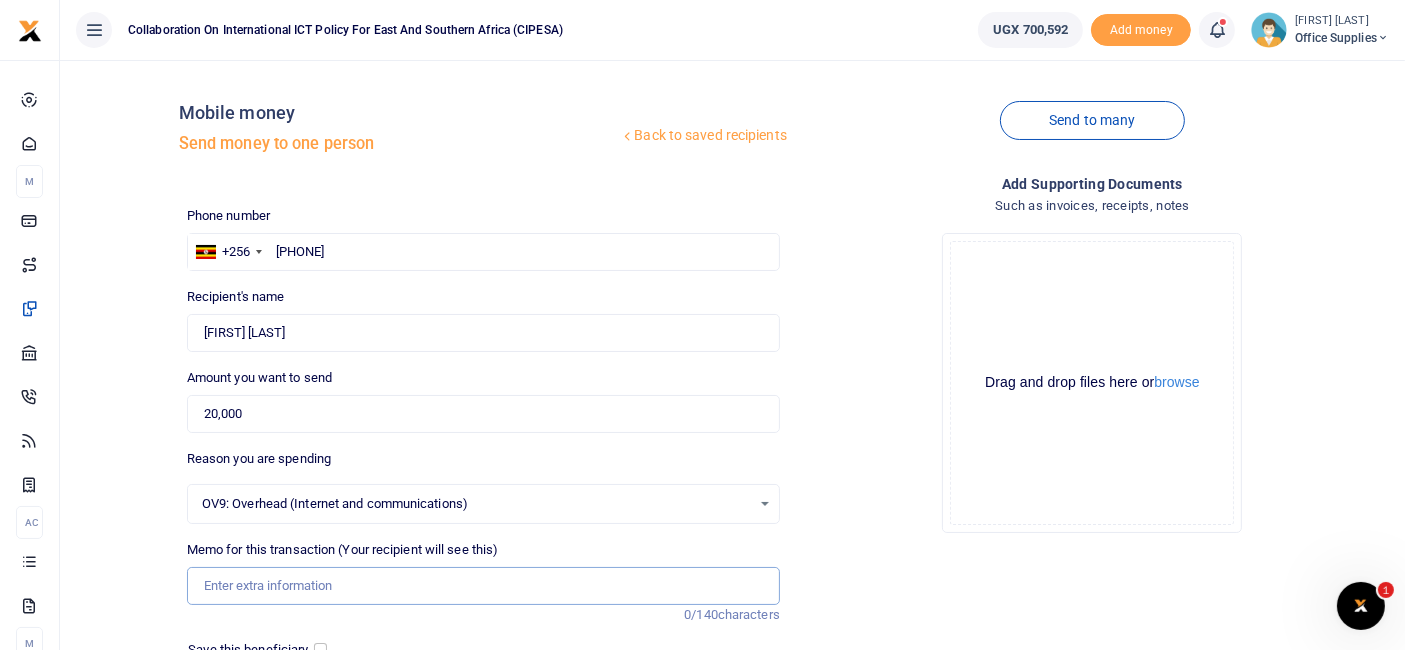 click on "Memo for this transaction (Your recipient will see this)" at bounding box center (483, 586) 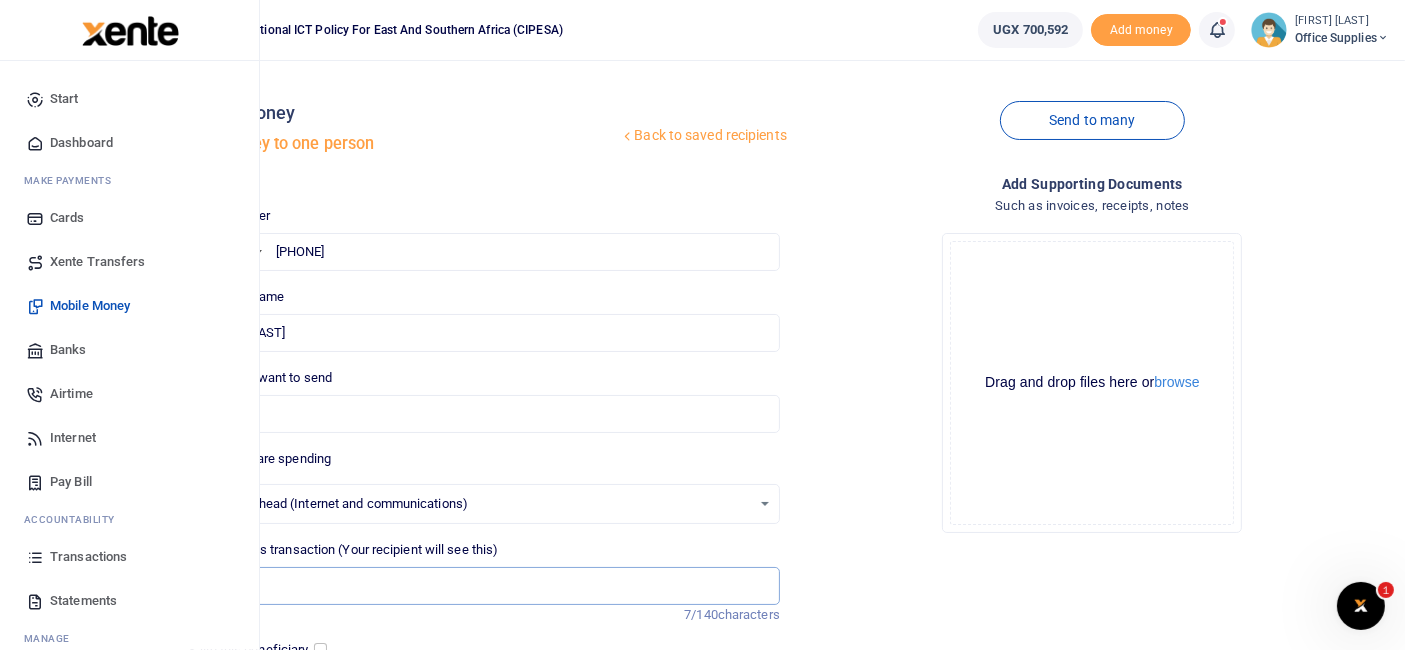 type on "Airtime" 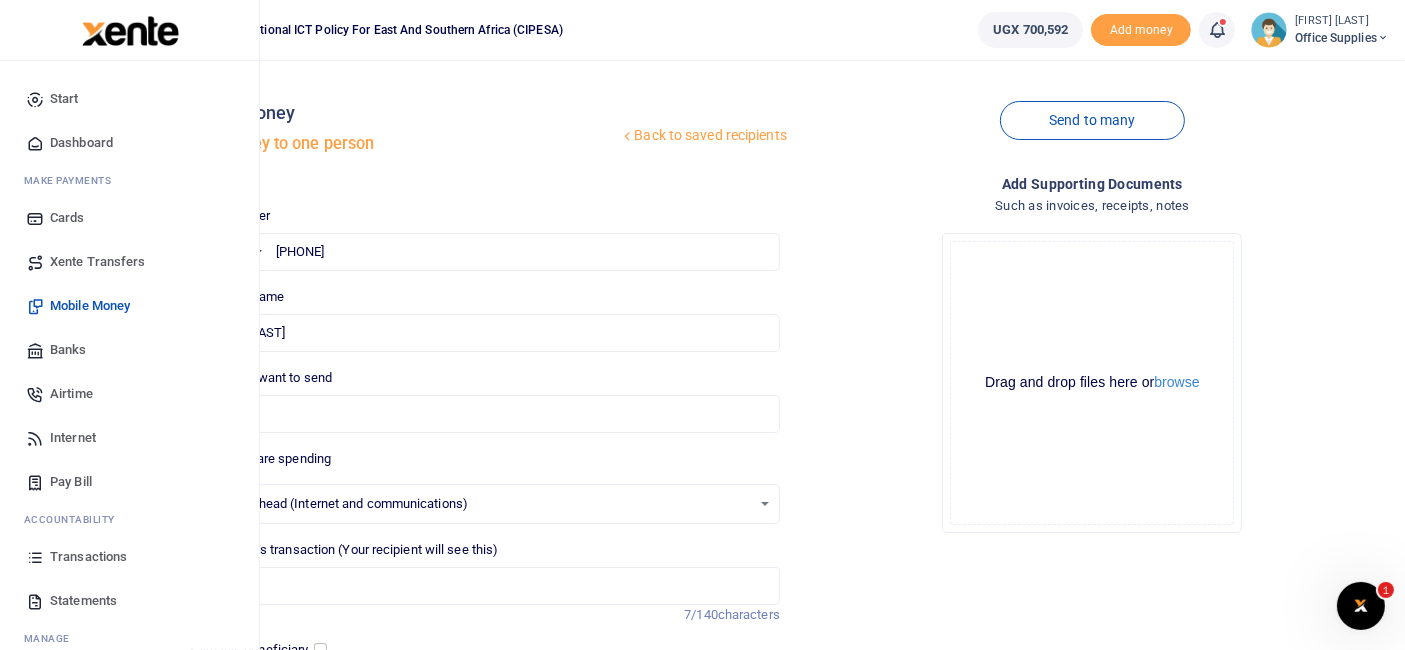 click on "Airtime" at bounding box center [71, 394] 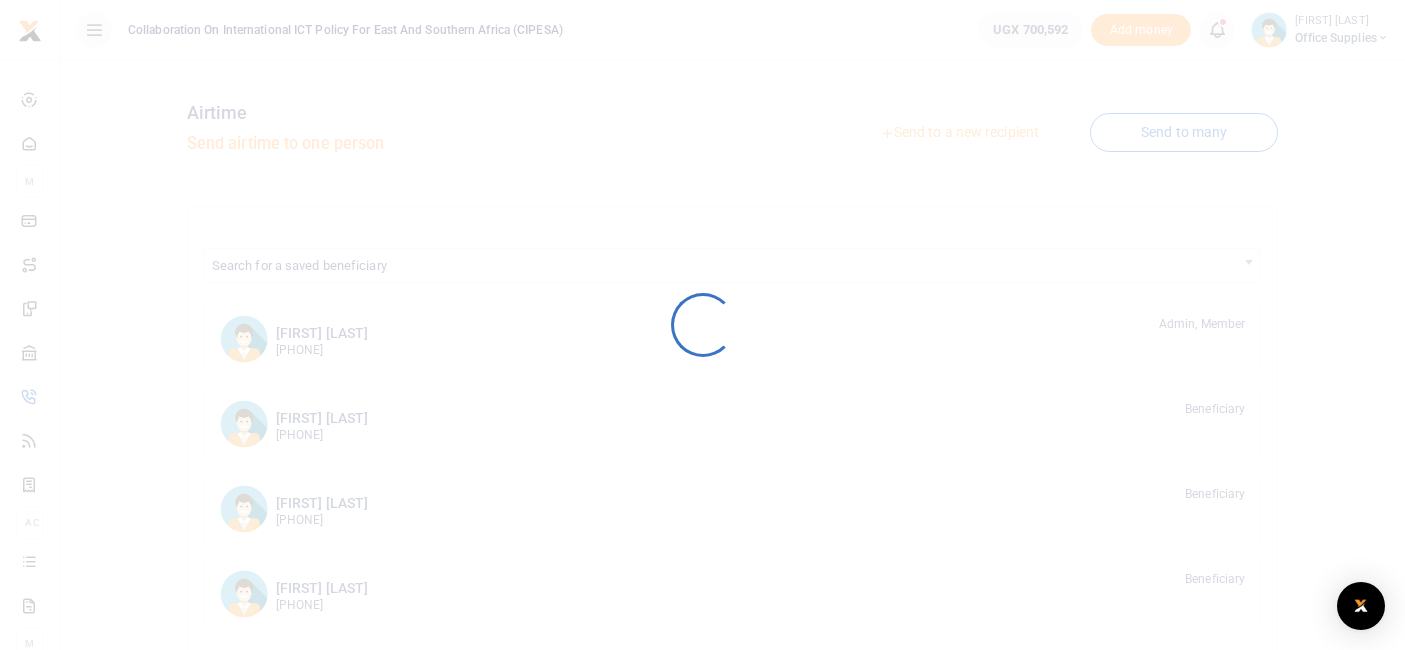 scroll, scrollTop: 0, scrollLeft: 0, axis: both 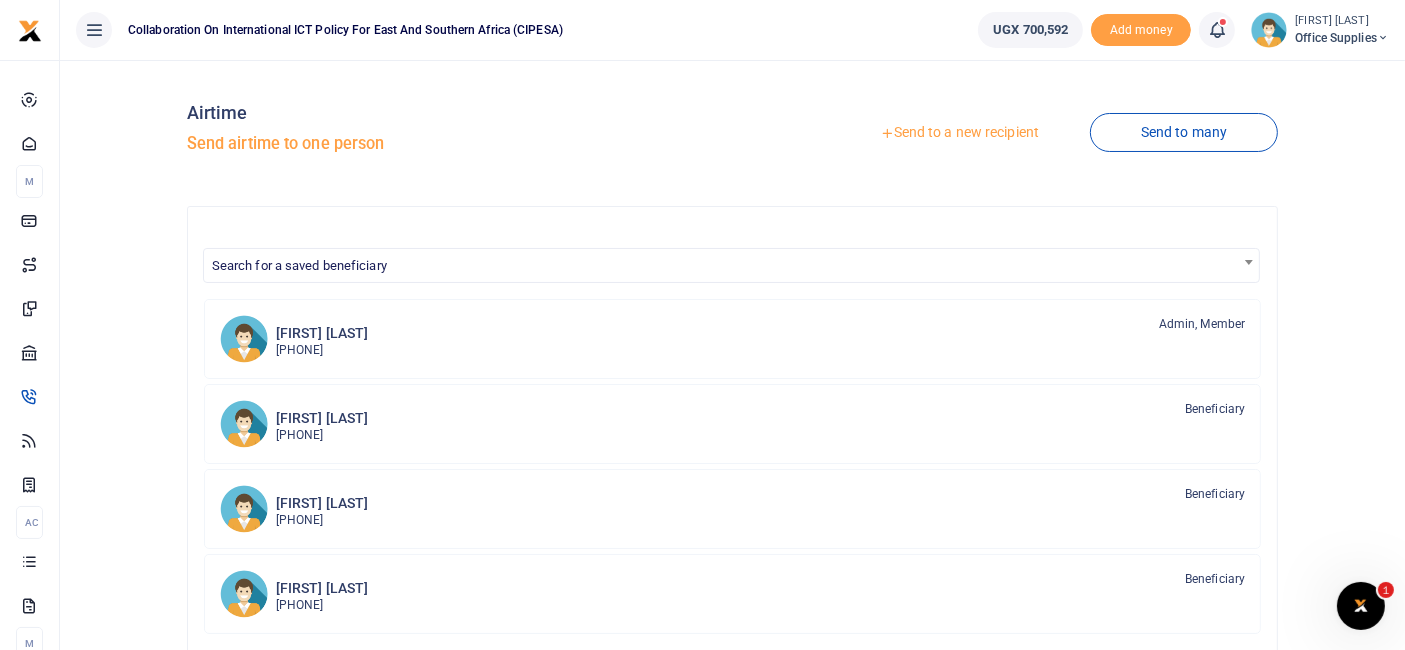 click on "Send to a new recipient" at bounding box center (959, 133) 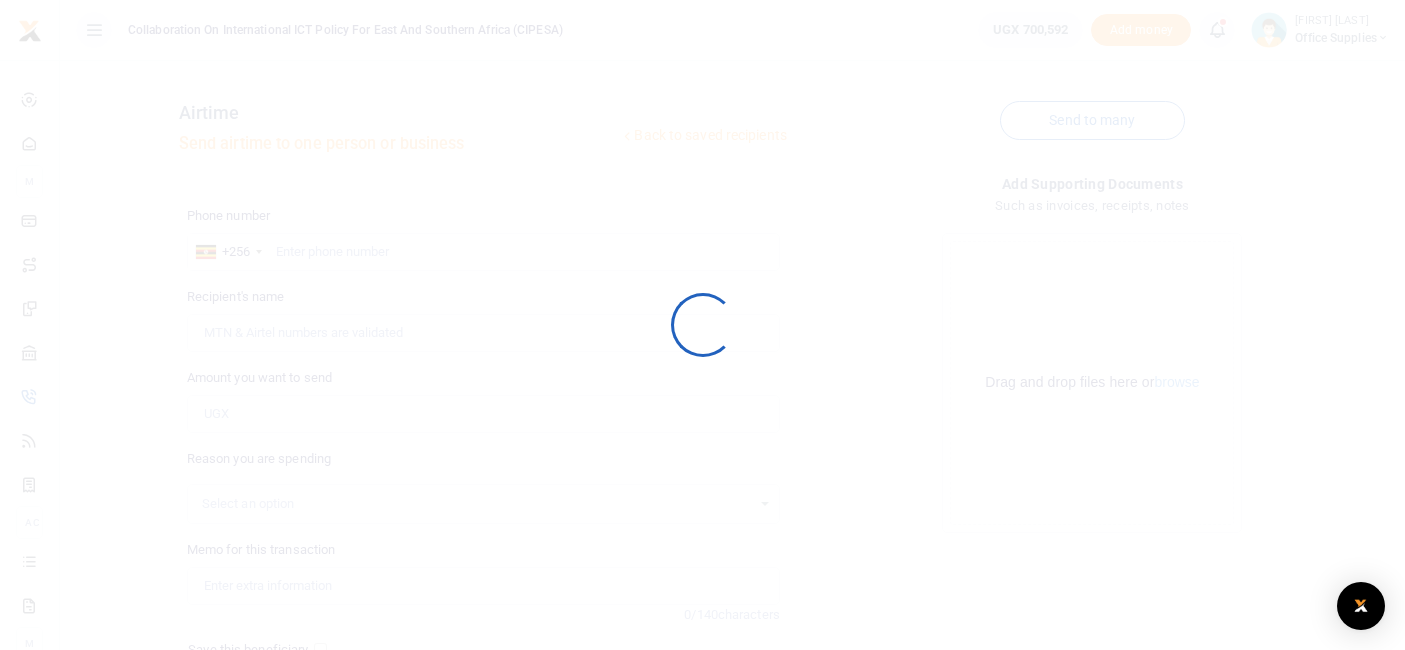 scroll, scrollTop: 0, scrollLeft: 0, axis: both 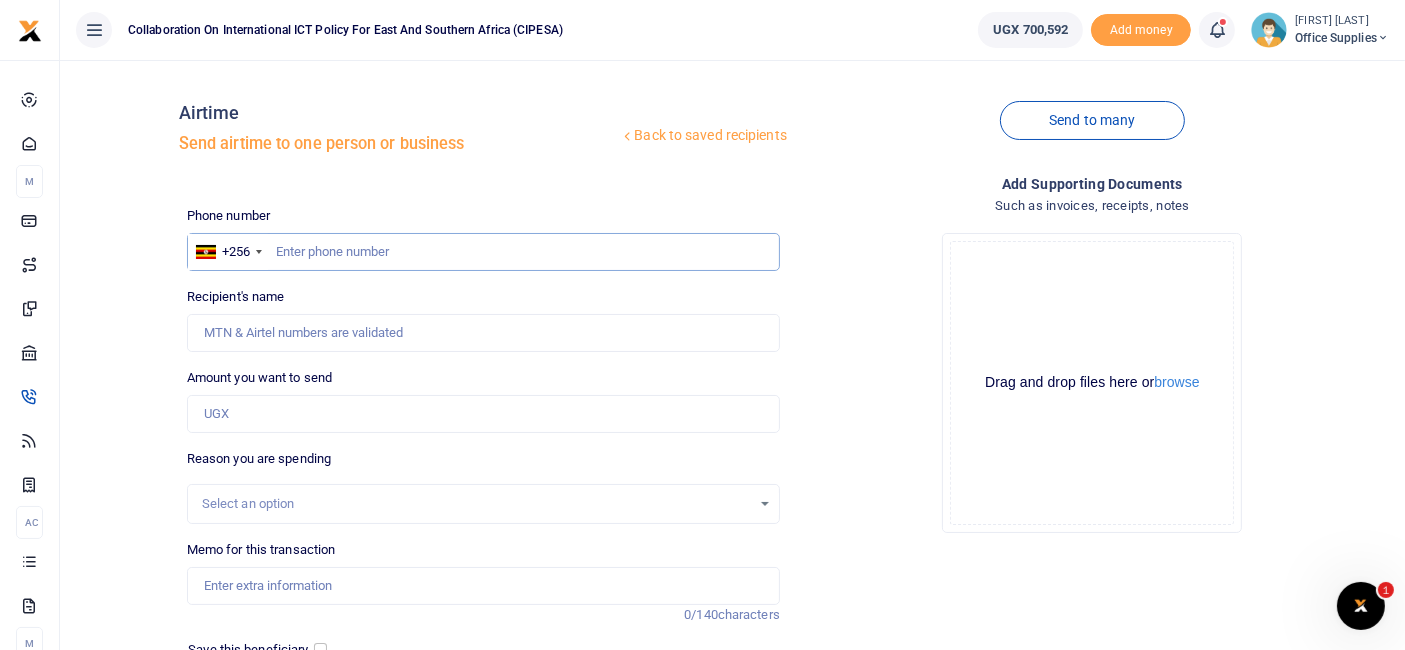 click at bounding box center (483, 252) 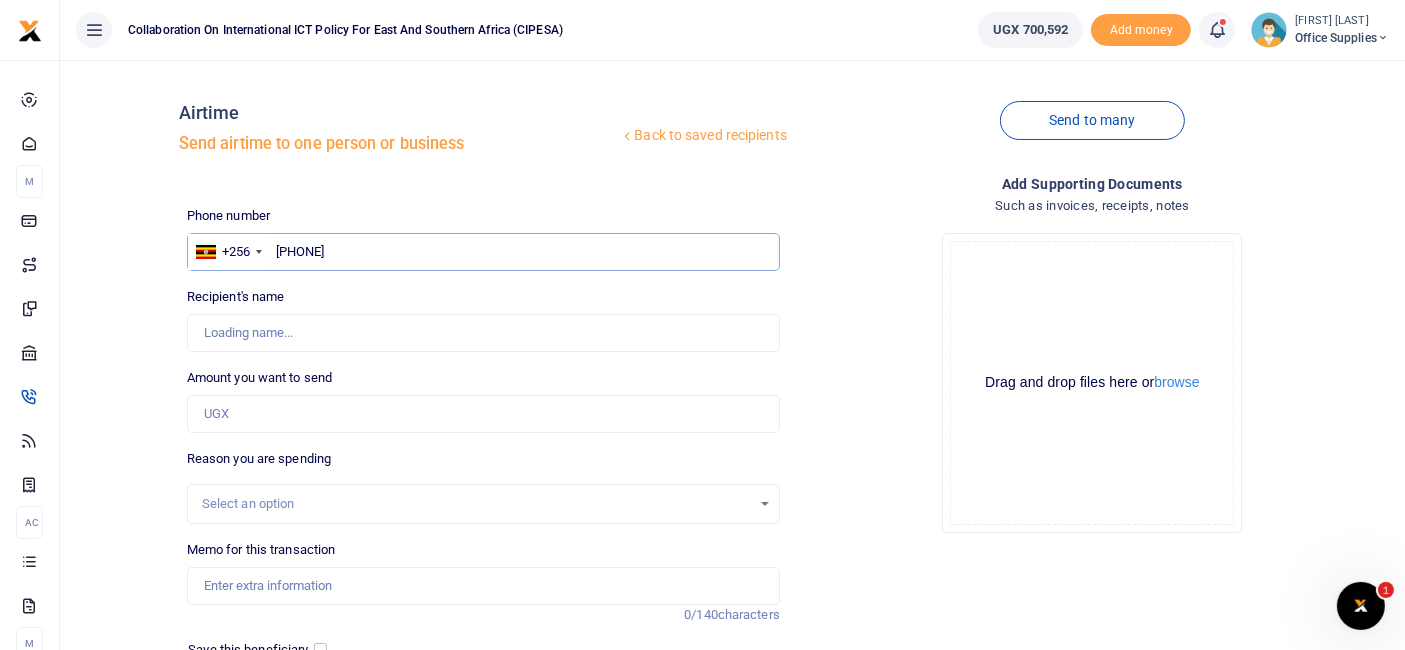 type on "0702490587" 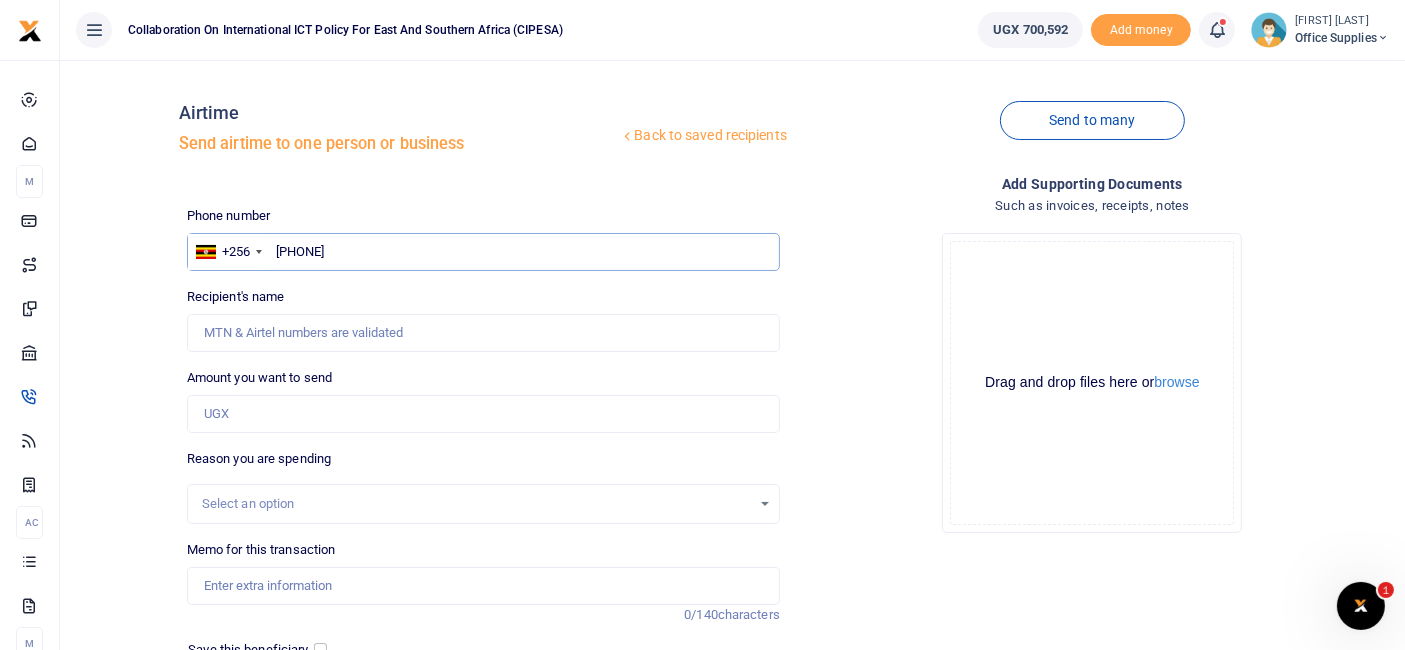 type on "Patricia Ainembabazi" 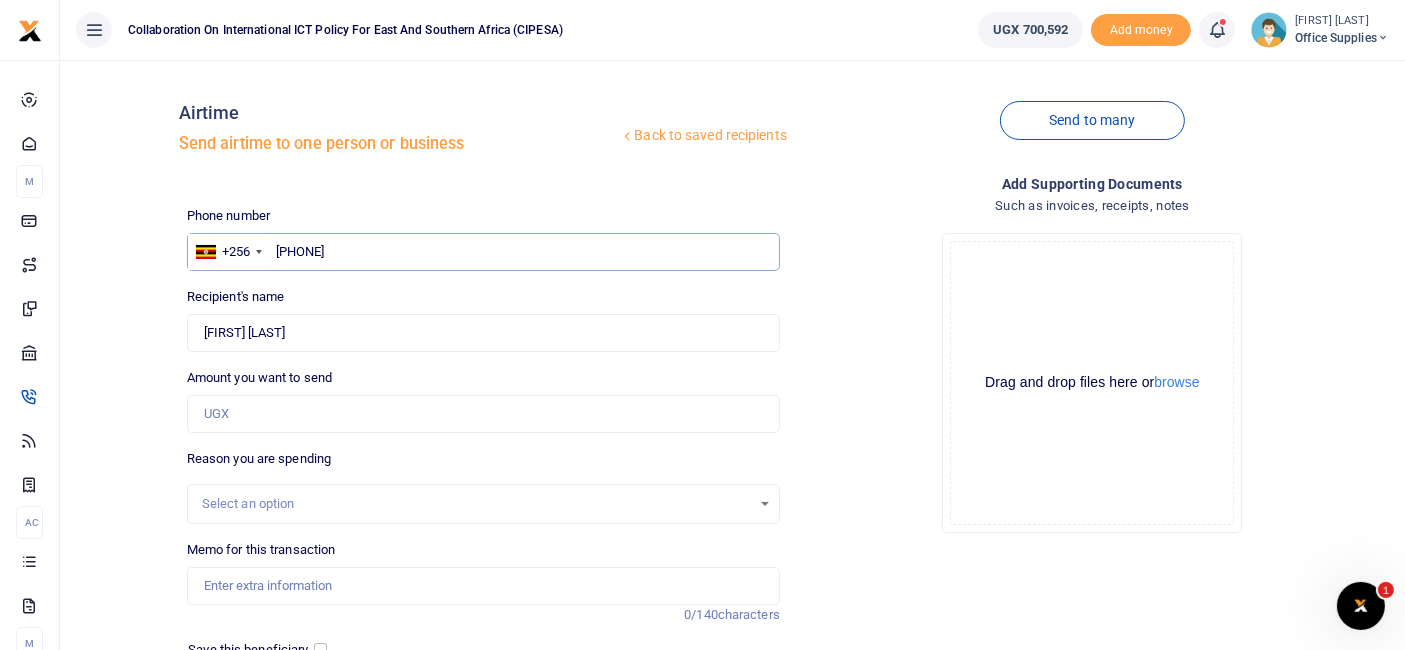 type on "0702490587" 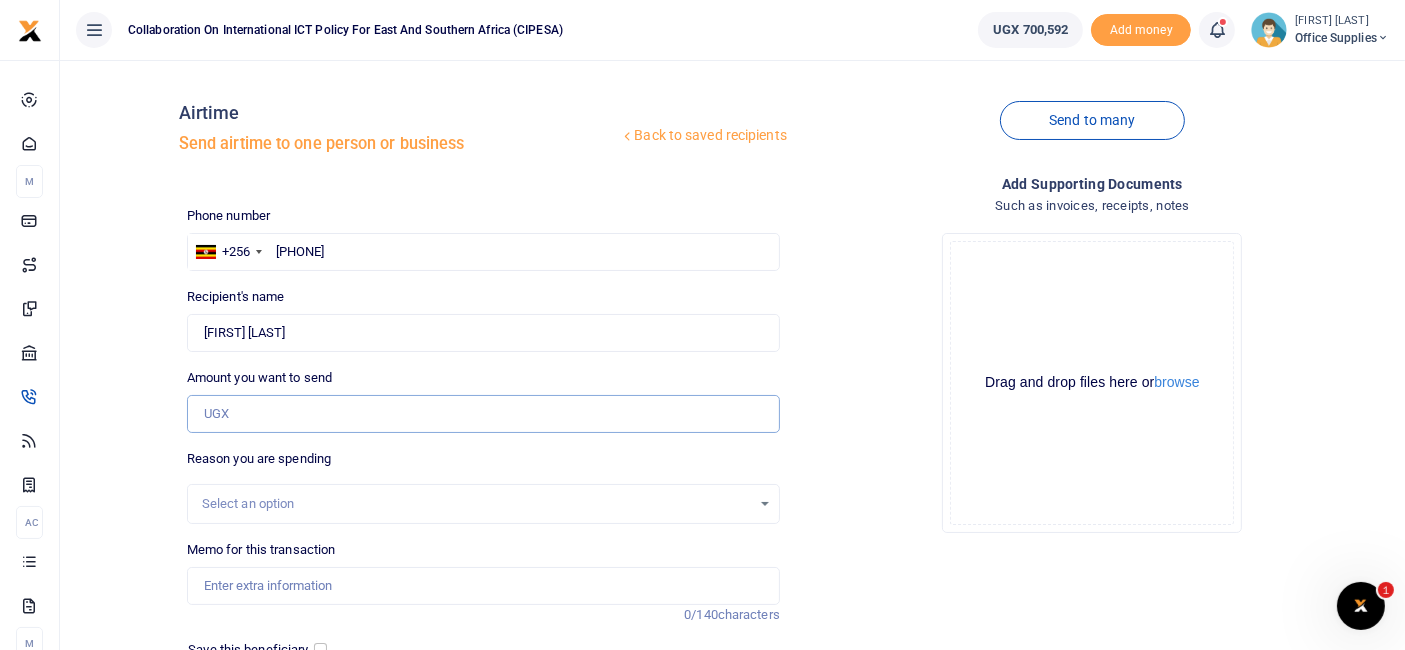 click on "Amount you want to send" at bounding box center [483, 414] 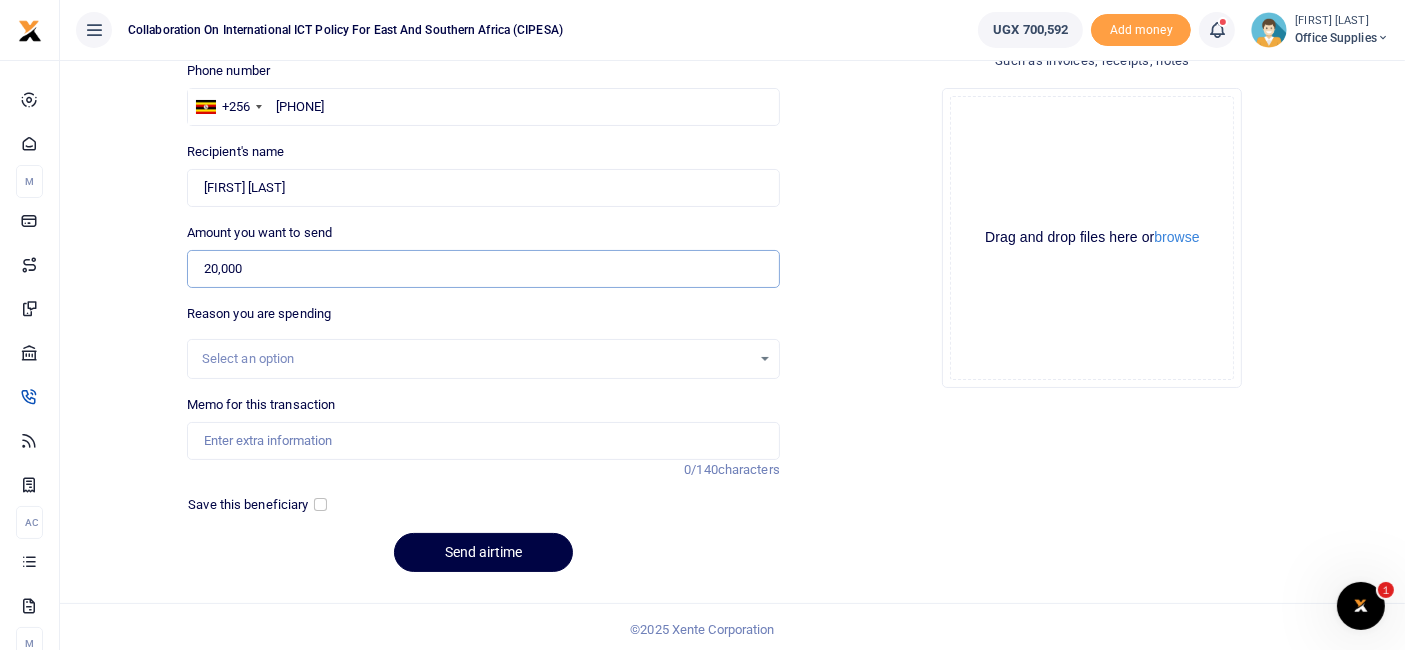 scroll, scrollTop: 148, scrollLeft: 0, axis: vertical 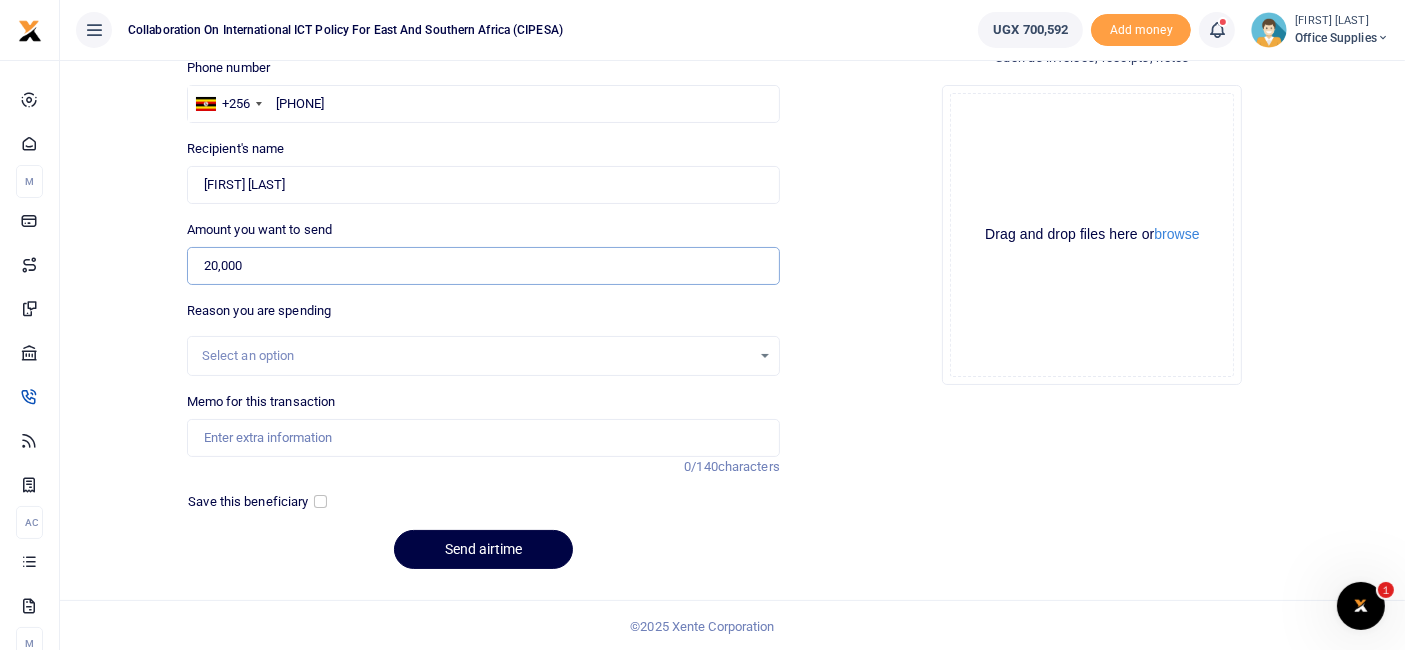 type on "20,000" 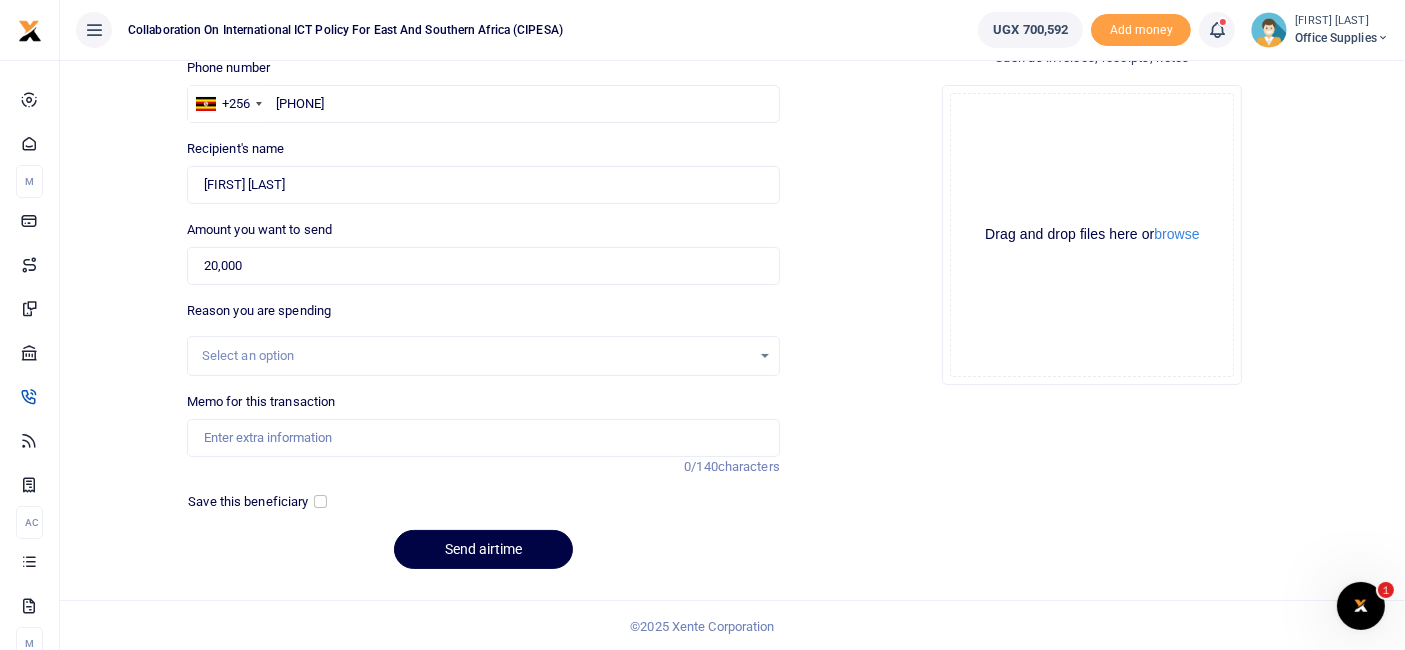 click on "Select an option" at bounding box center [476, 356] 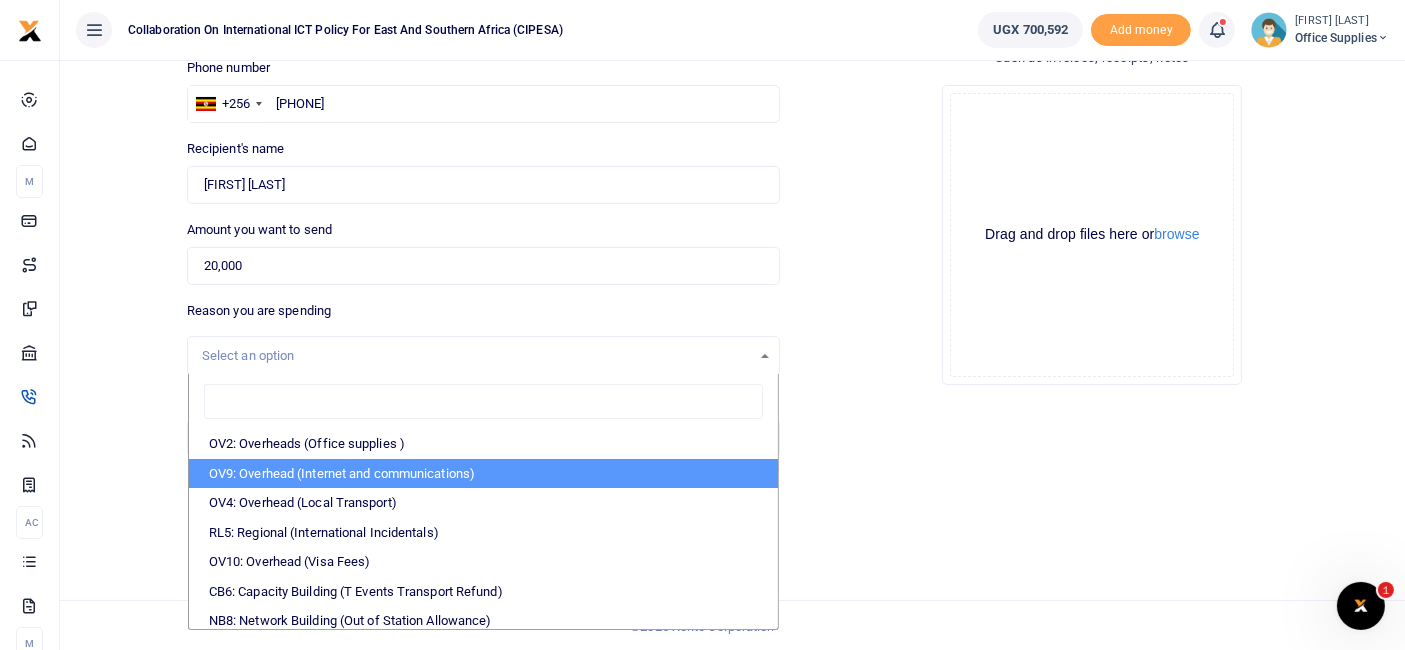 click on "OV9: Overhead (Internet and communications)" at bounding box center (483, 474) 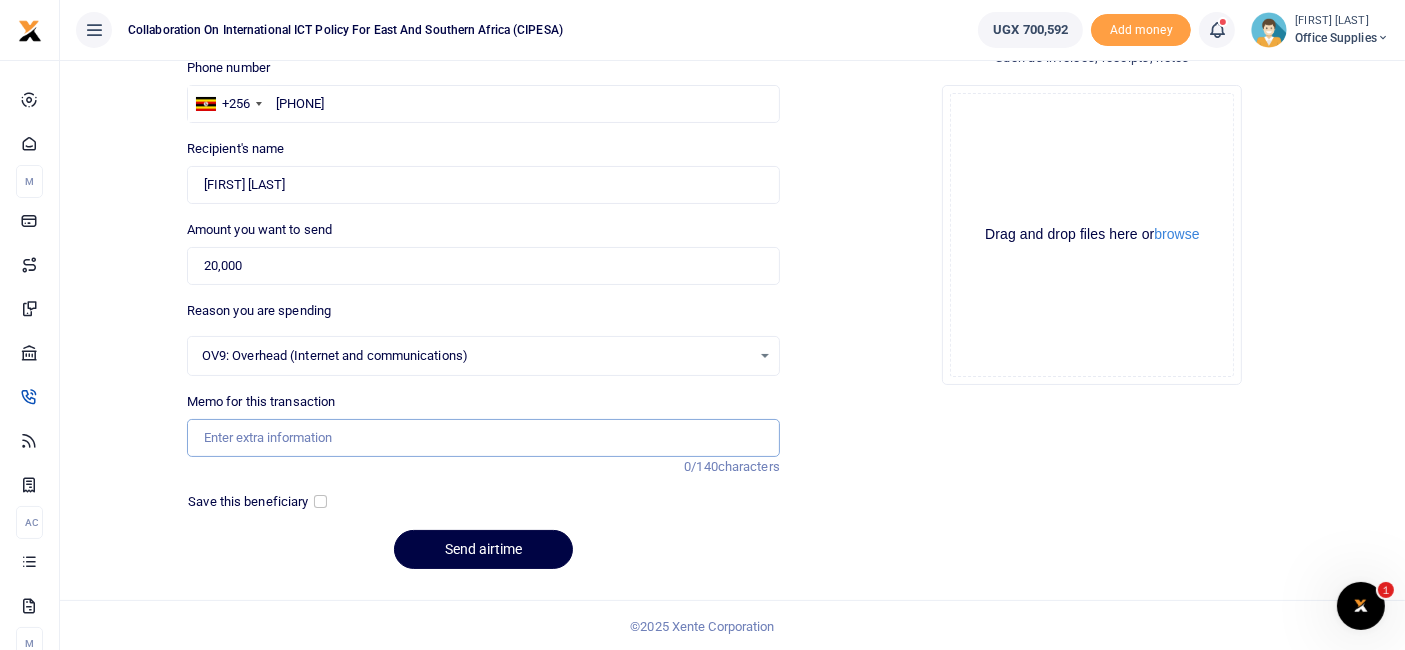 click on "Memo for this transaction" at bounding box center (483, 438) 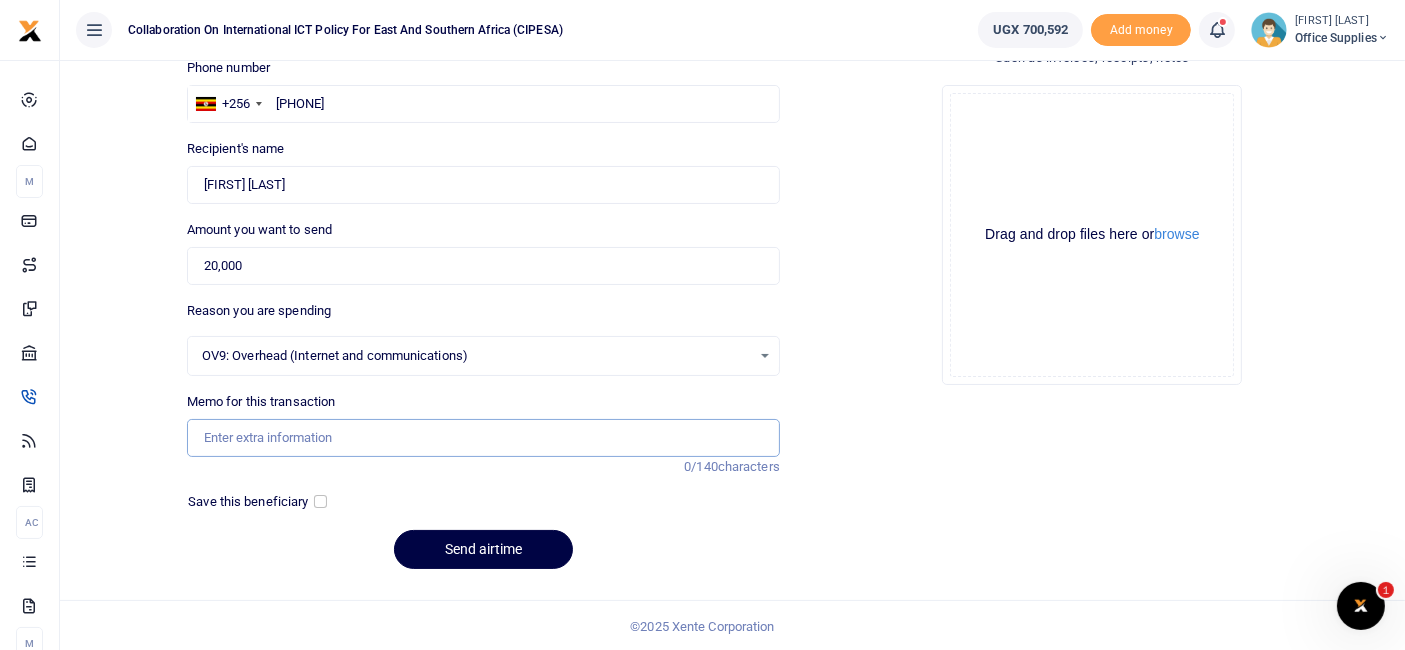 type on "c" 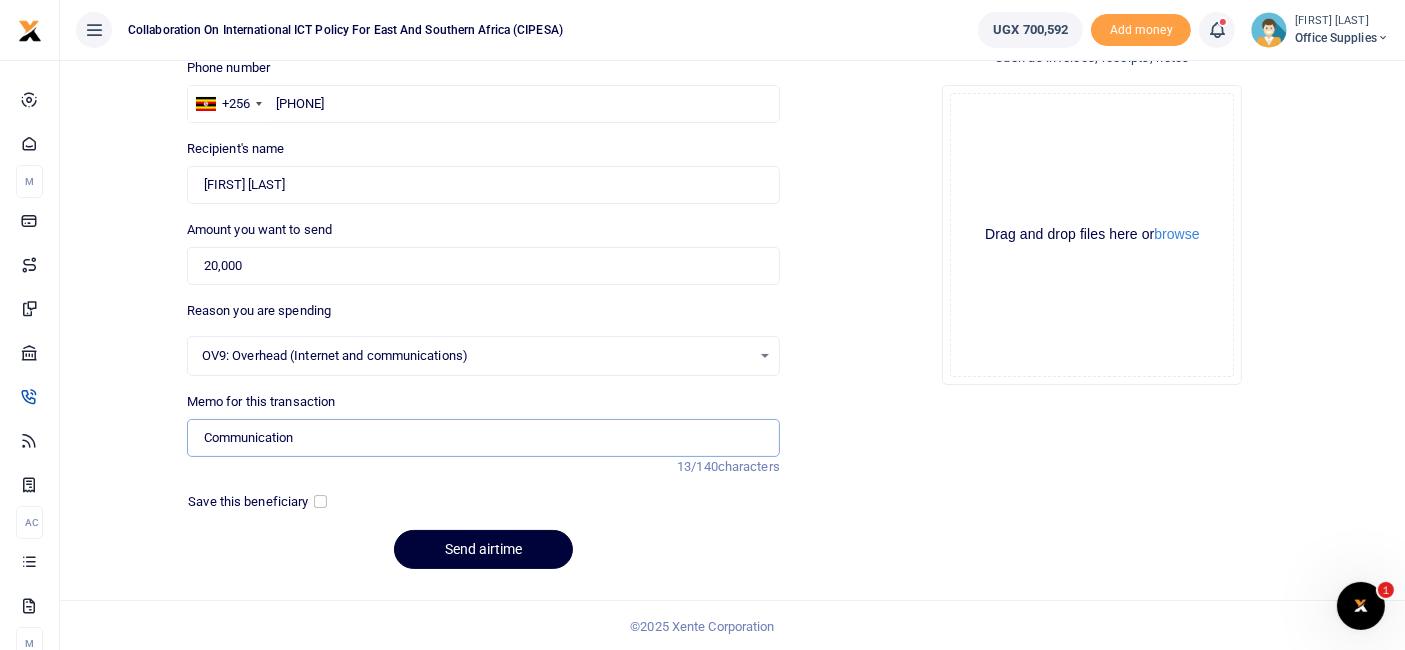 type on "Communication" 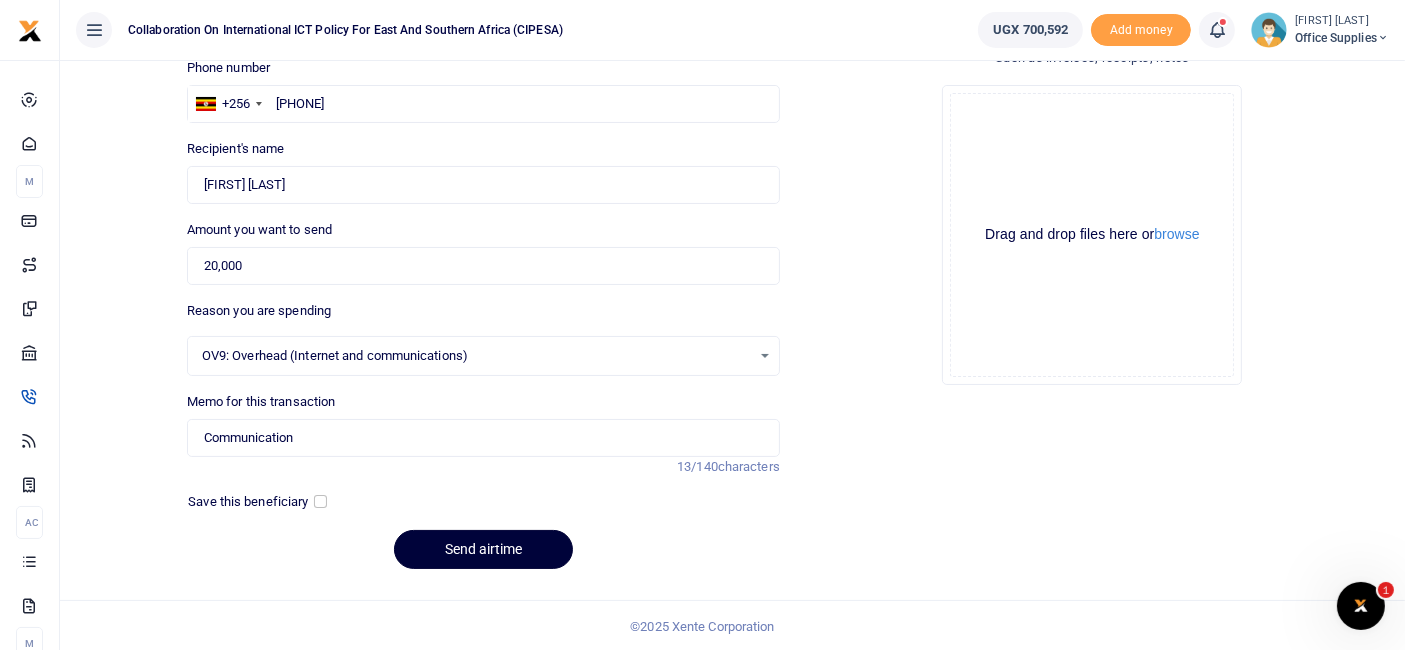 click on "Send airtime" at bounding box center (483, 549) 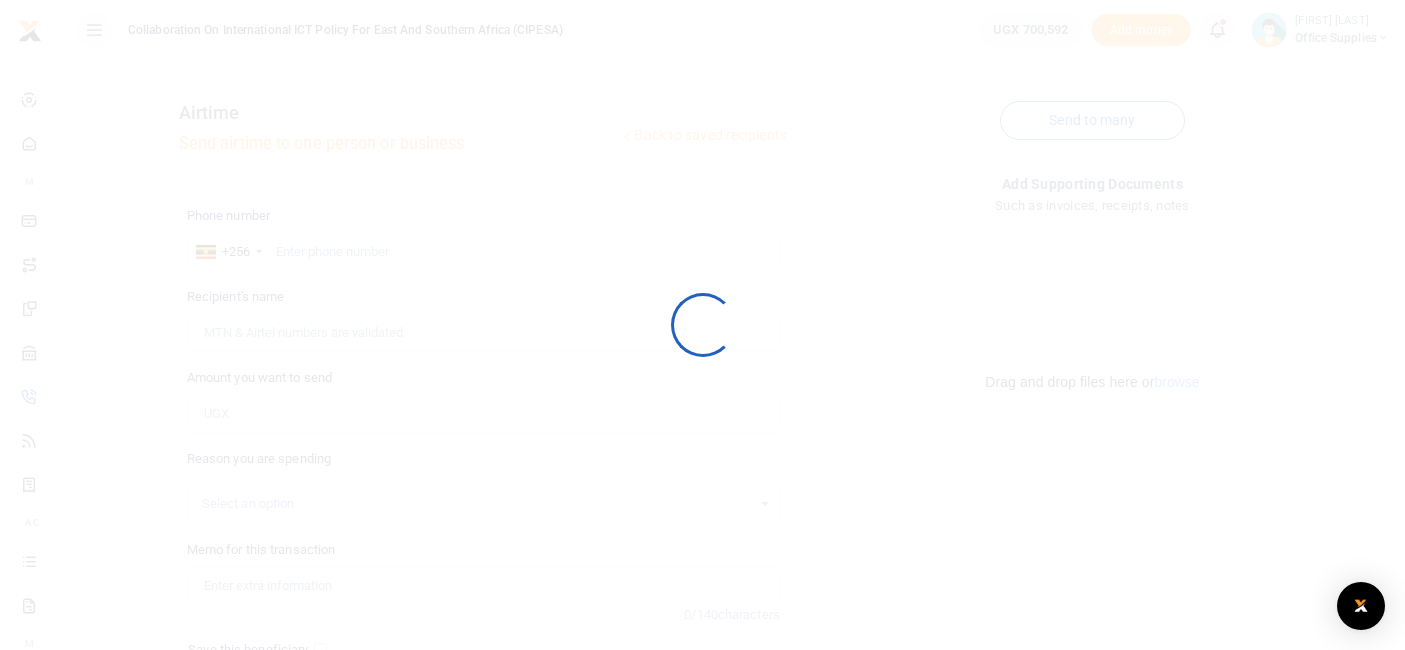 scroll, scrollTop: 148, scrollLeft: 0, axis: vertical 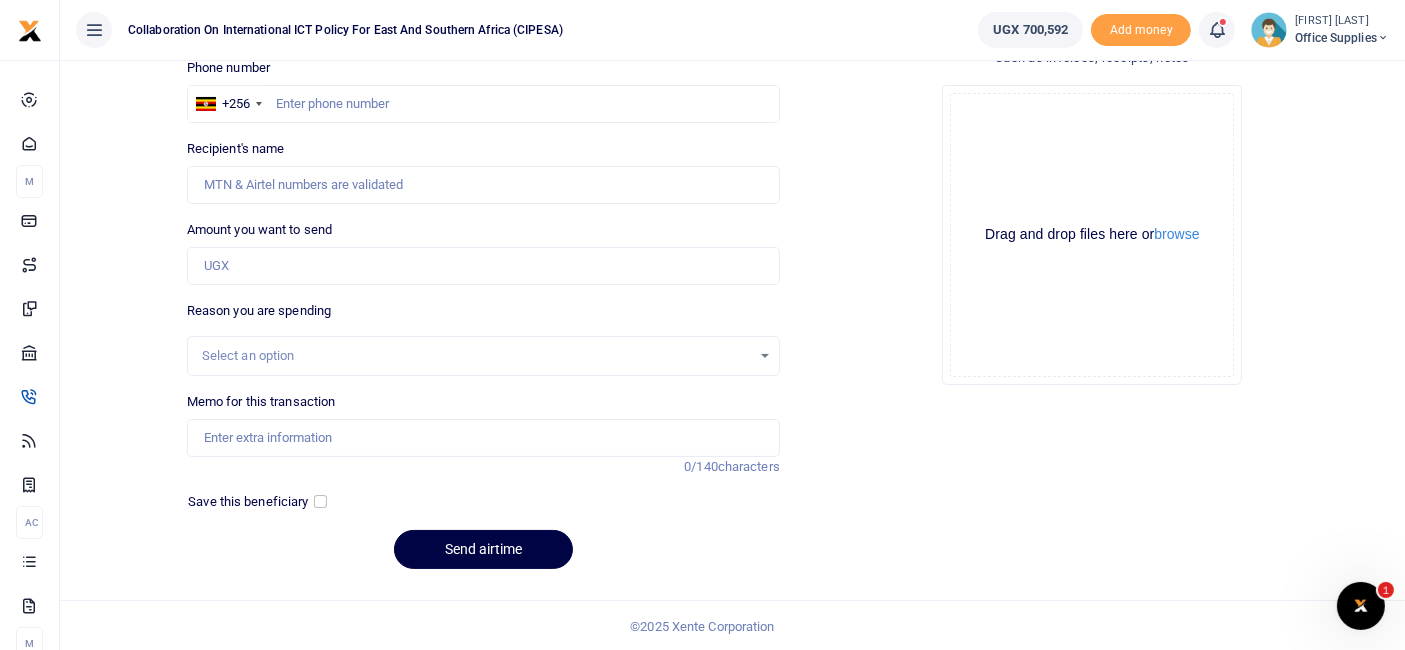 click 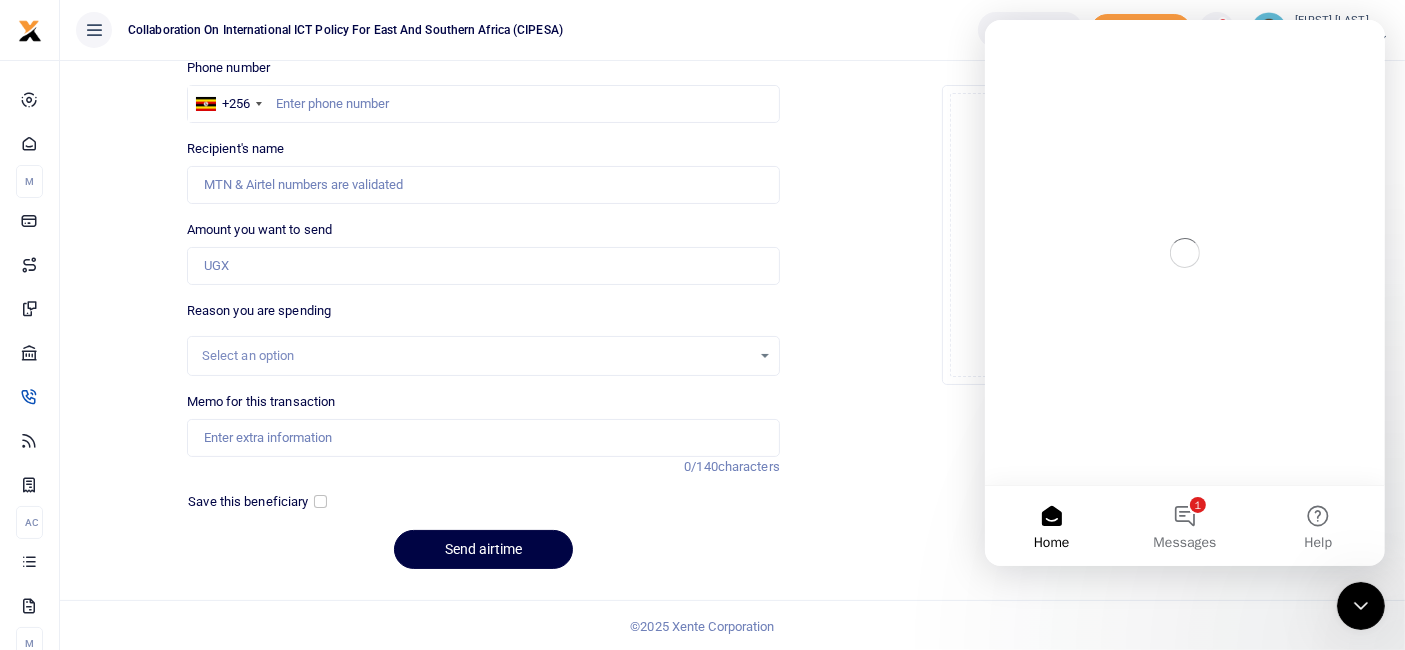 scroll, scrollTop: 0, scrollLeft: 0, axis: both 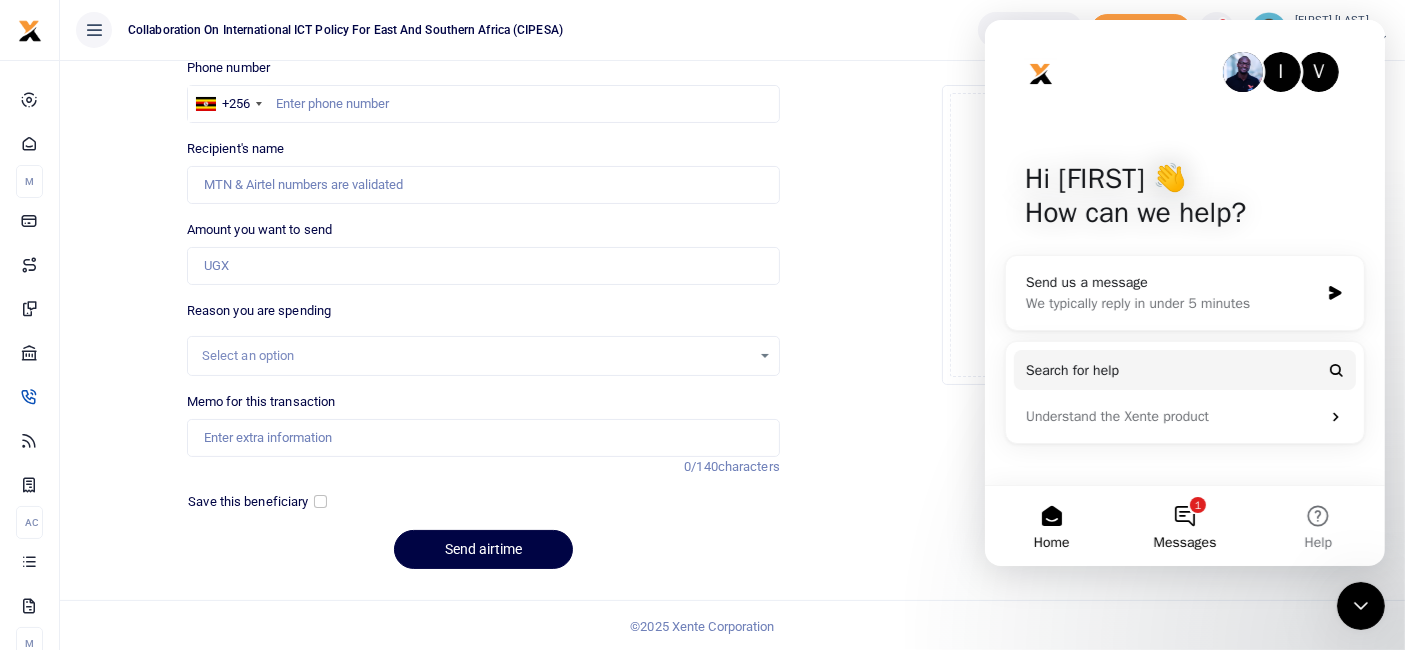 click on "1 Messages" at bounding box center (1183, 526) 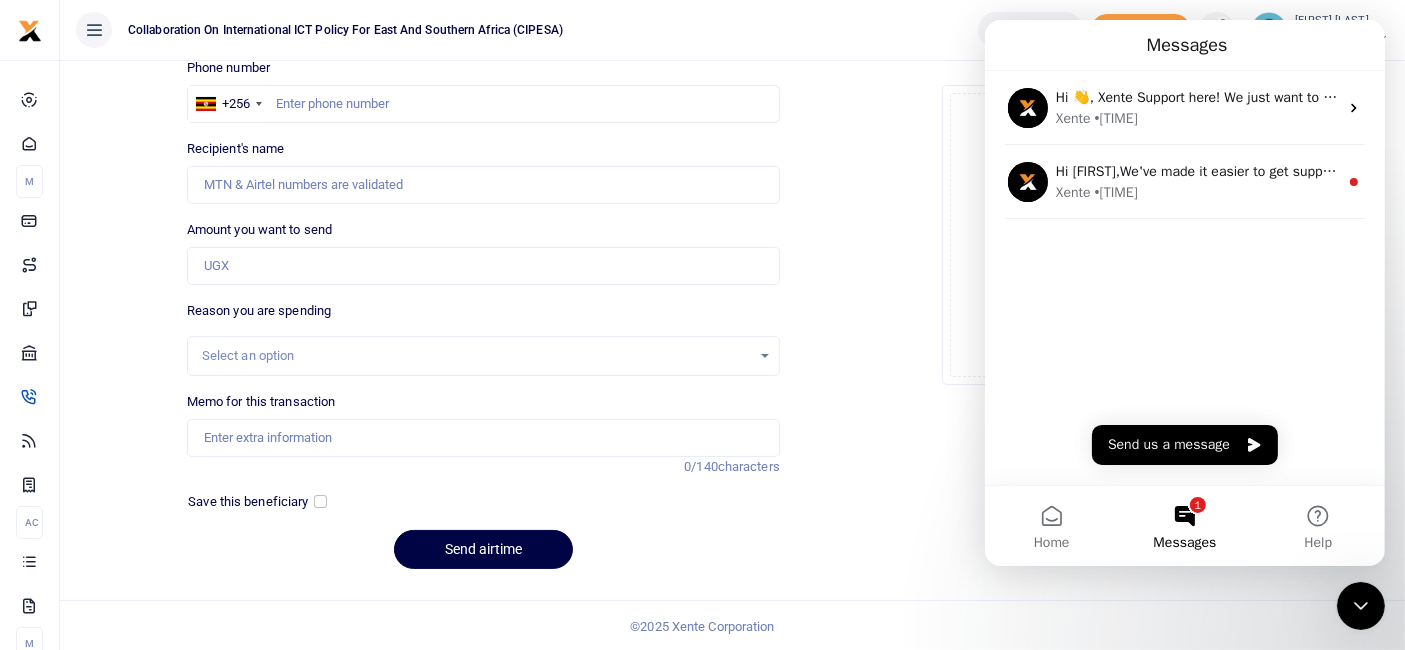 click on "Collaboration on International ICT Policy For East and Southern Africa (CIPESA)" at bounding box center [511, 30] 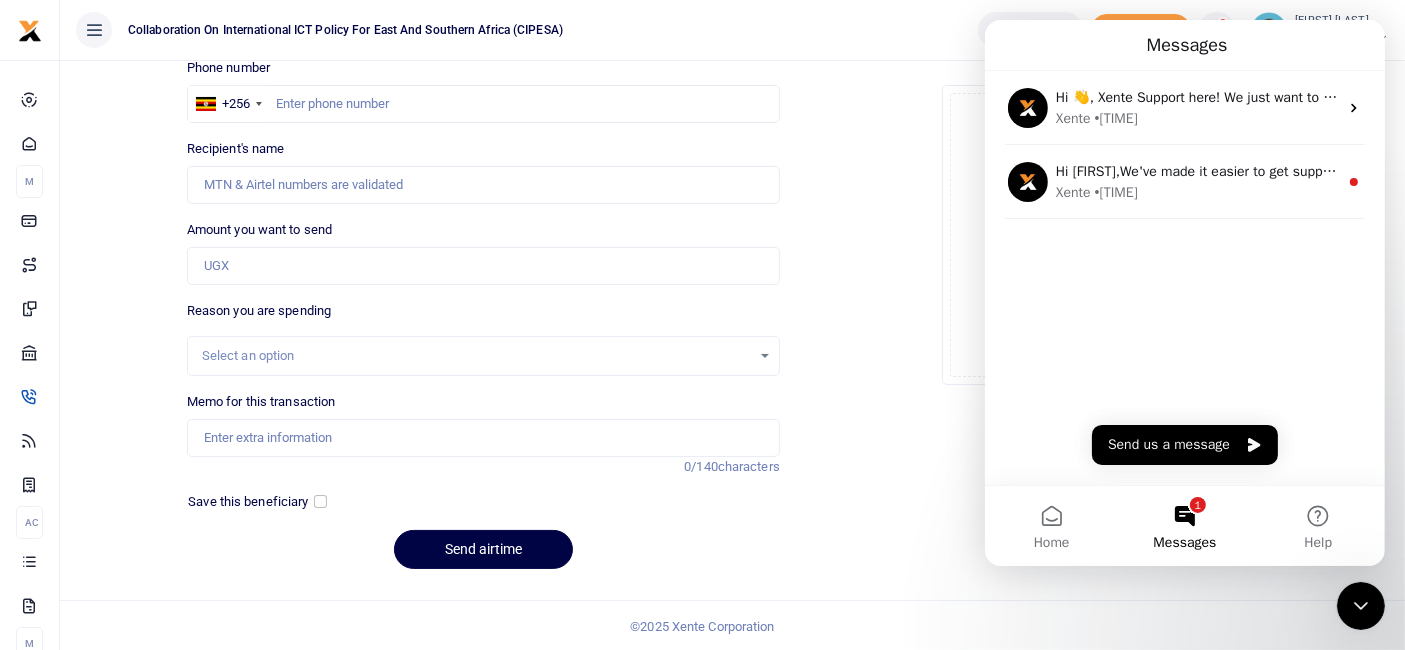 click on "Collaboration on International ICT Policy For East and Southern Africa (CIPESA)" at bounding box center [511, 30] 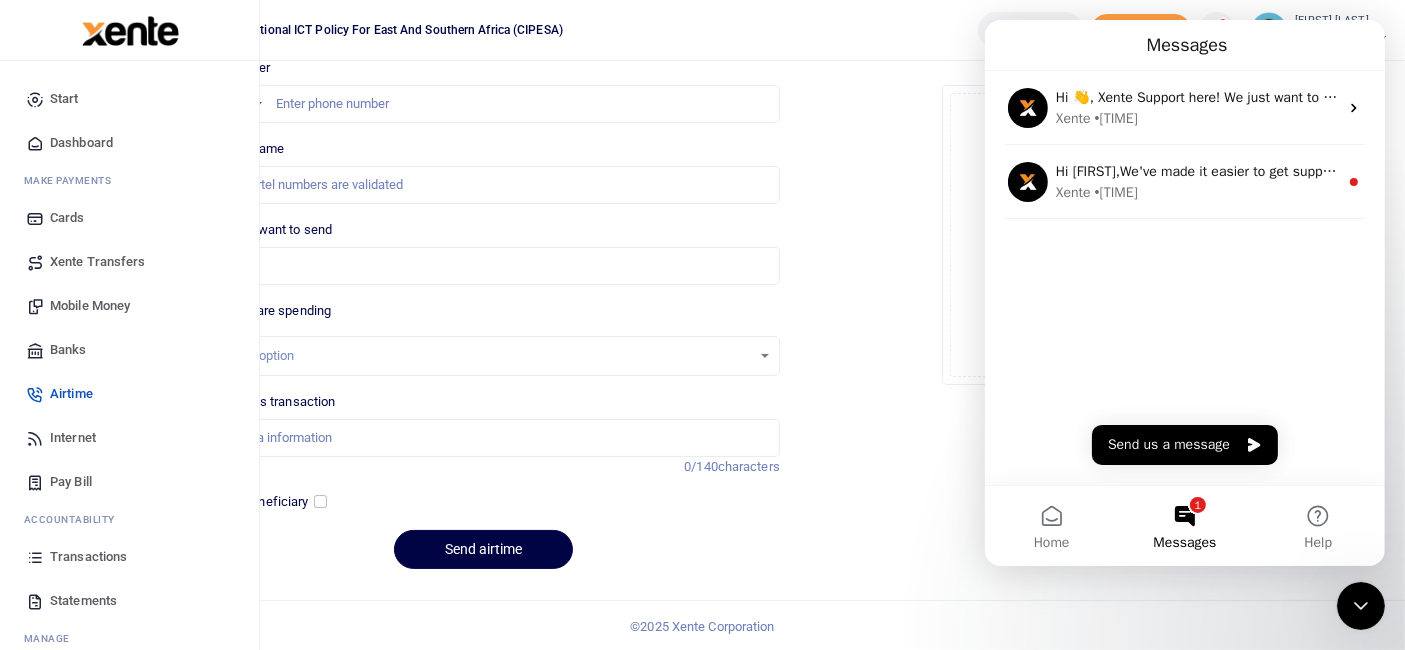 click on "Mobile Money" at bounding box center (90, 306) 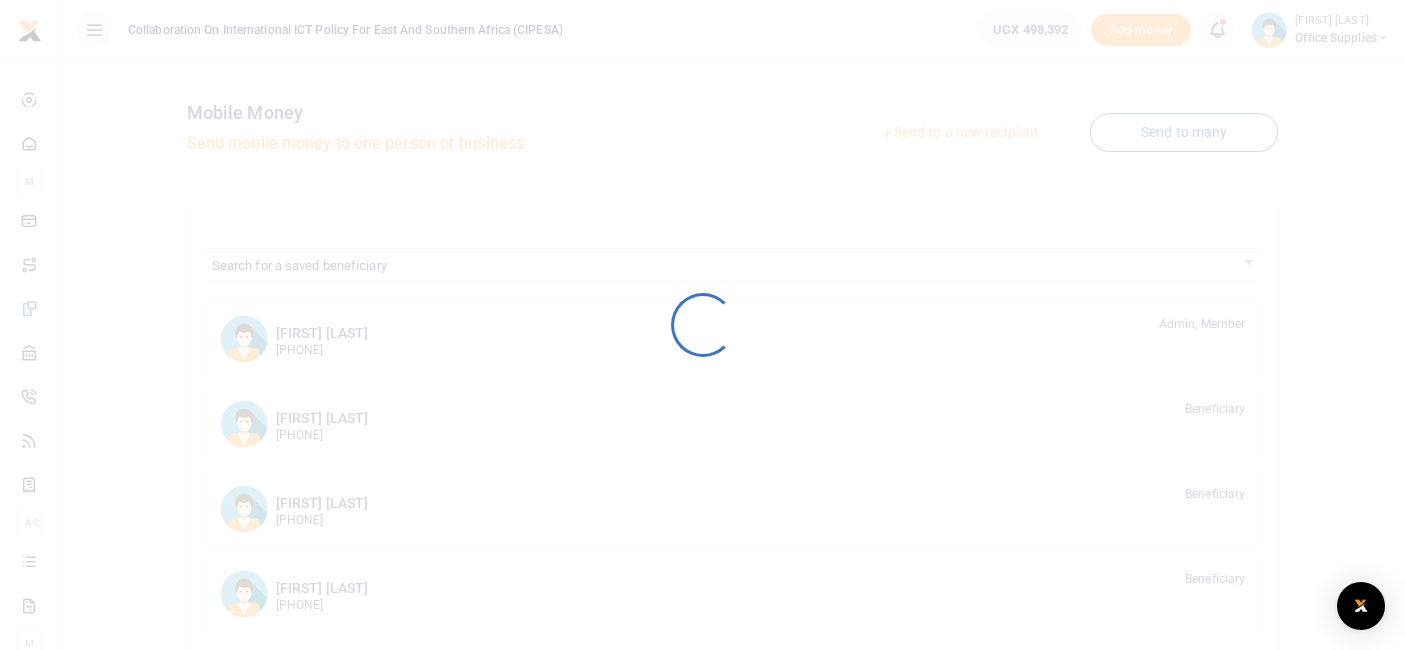 scroll, scrollTop: 0, scrollLeft: 0, axis: both 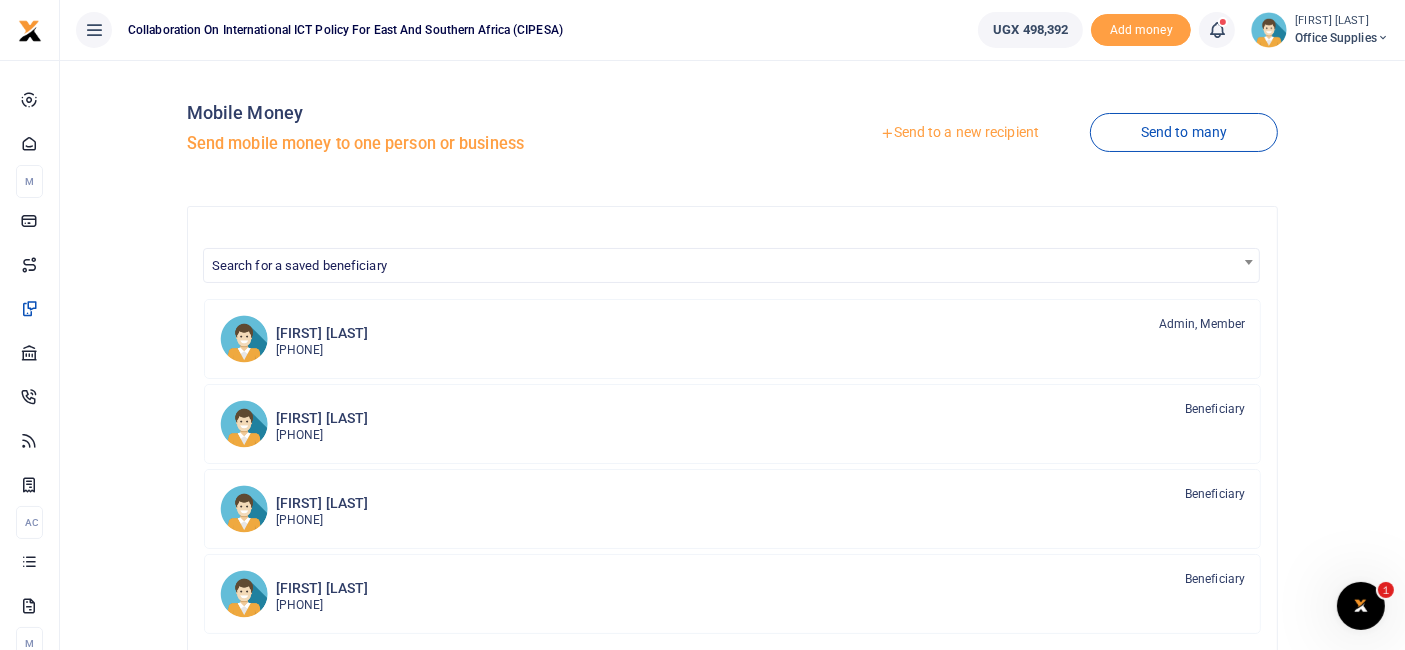 click on "Office Supplies" at bounding box center (1342, 38) 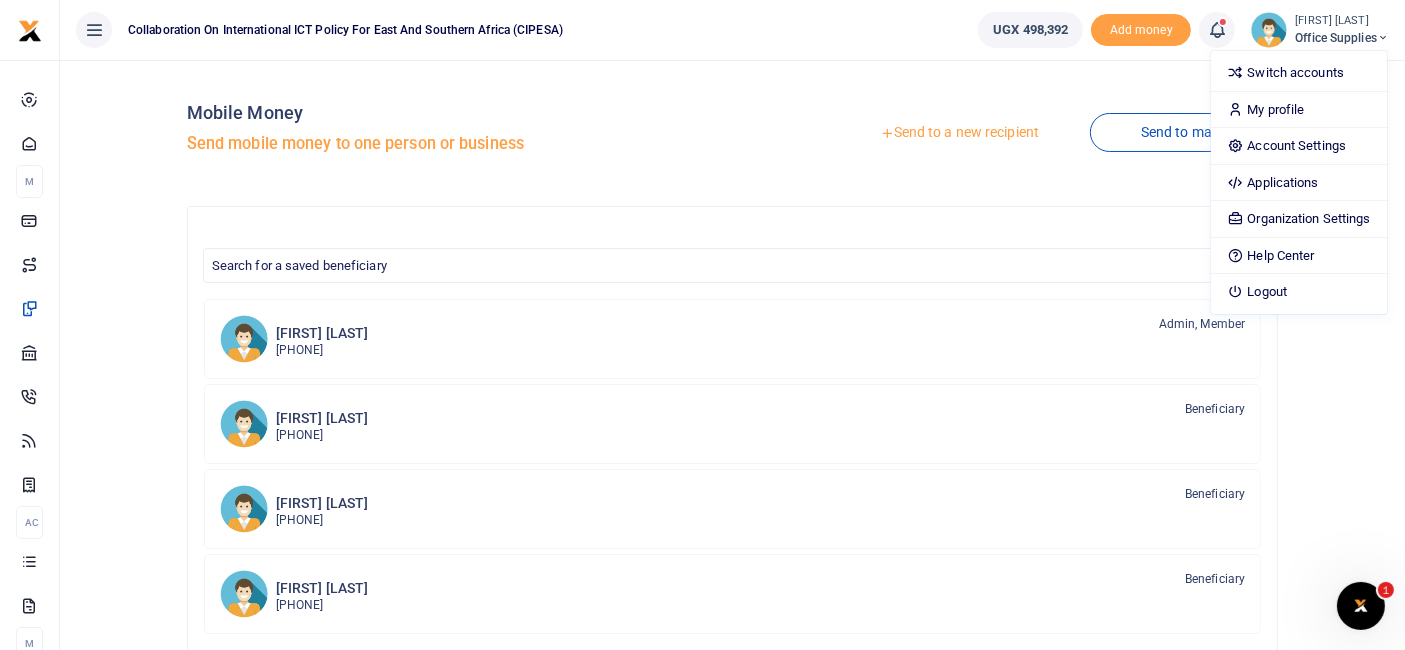 click on "Collaboration on International ICT Policy For East and Southern Africa (CIPESA)" at bounding box center [511, 30] 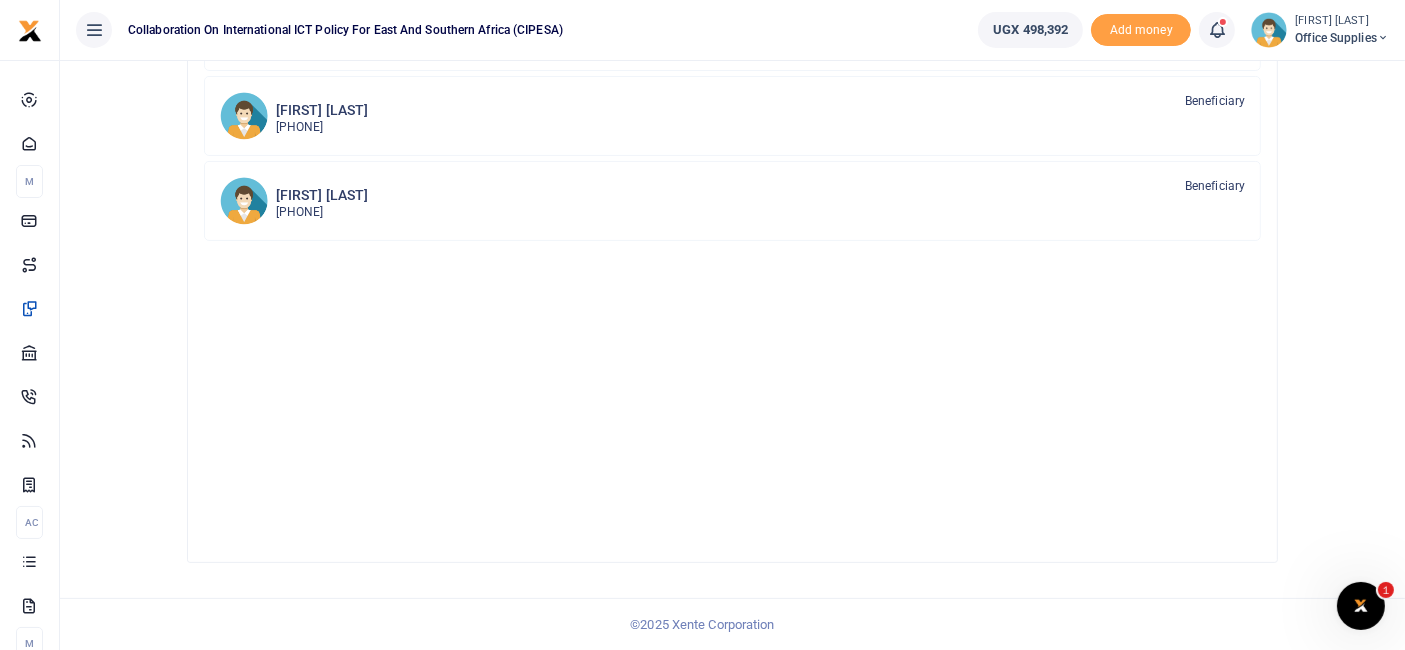 scroll, scrollTop: 0, scrollLeft: 0, axis: both 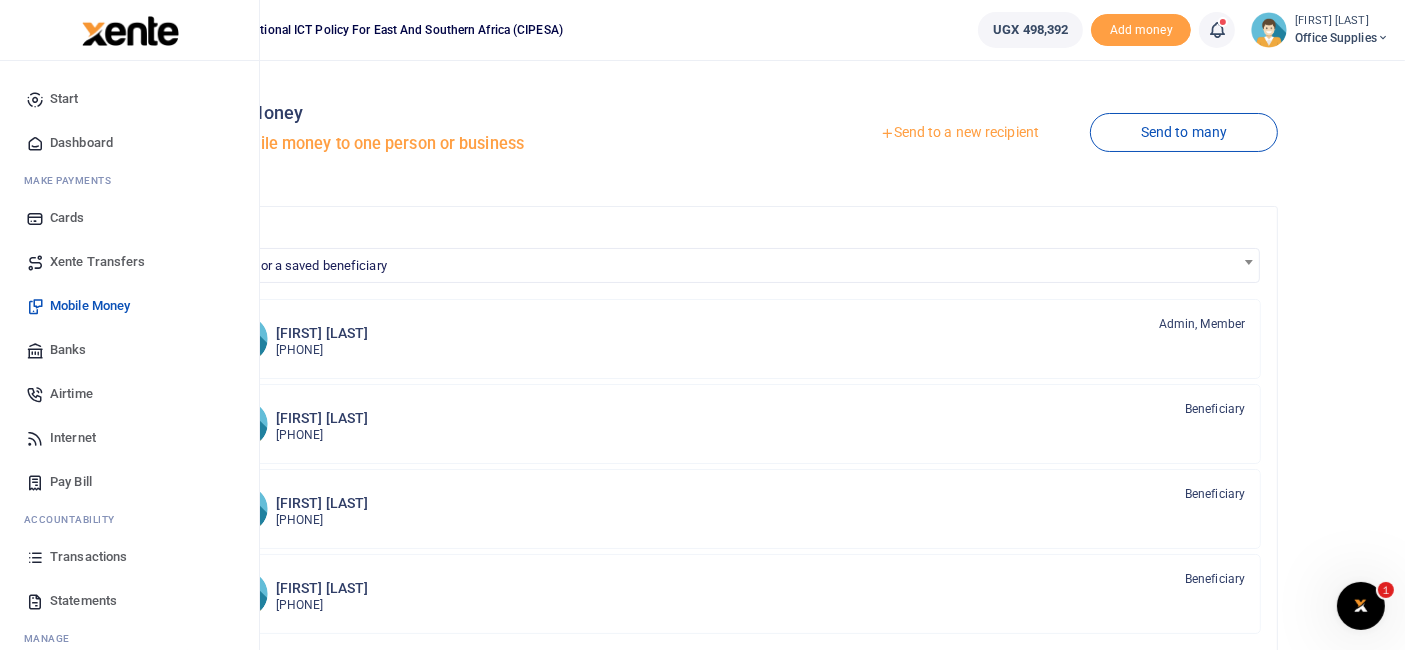 click on "Mobile Money" at bounding box center (90, 306) 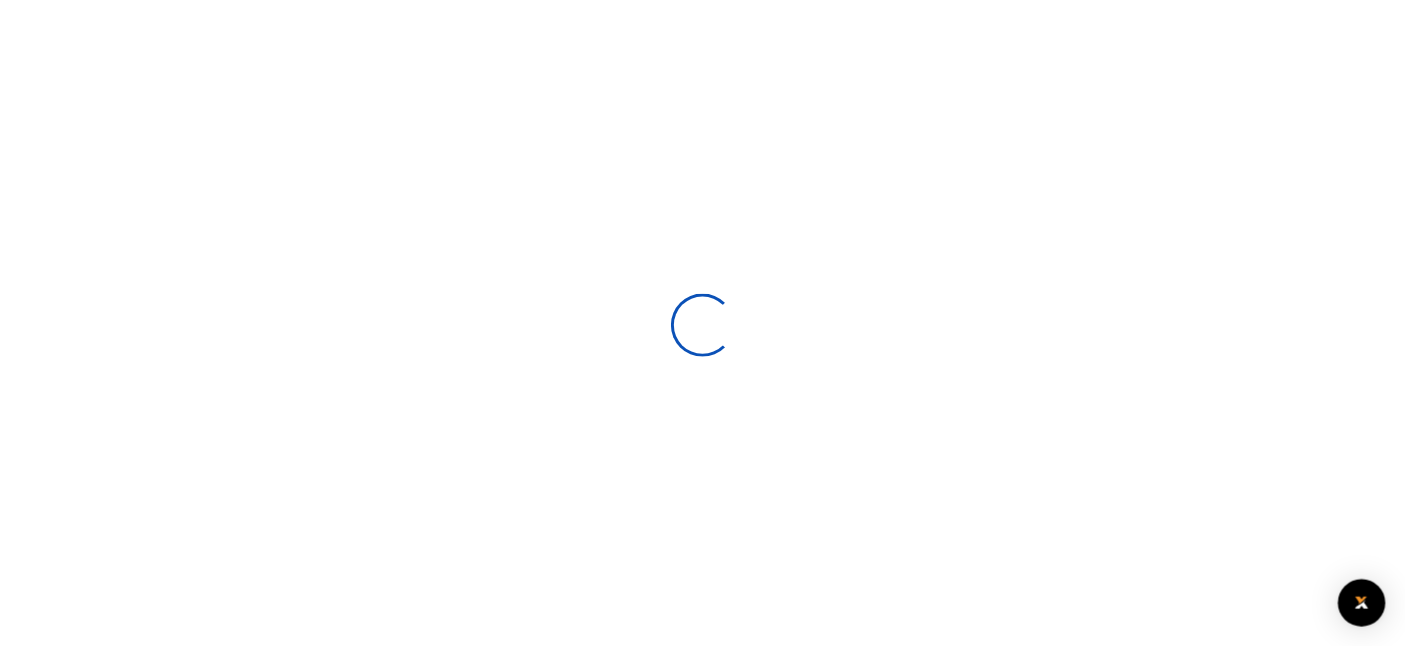 scroll, scrollTop: 0, scrollLeft: 0, axis: both 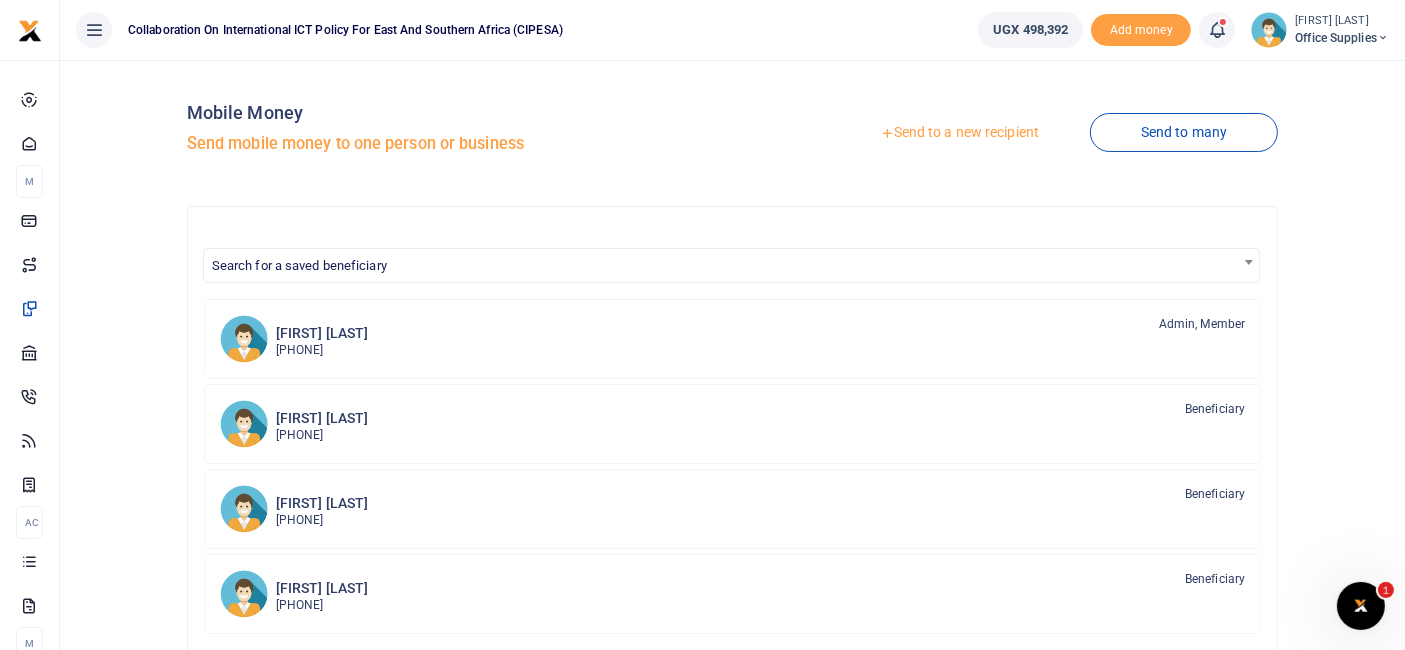 click on "Send to a new recipient" at bounding box center [959, 133] 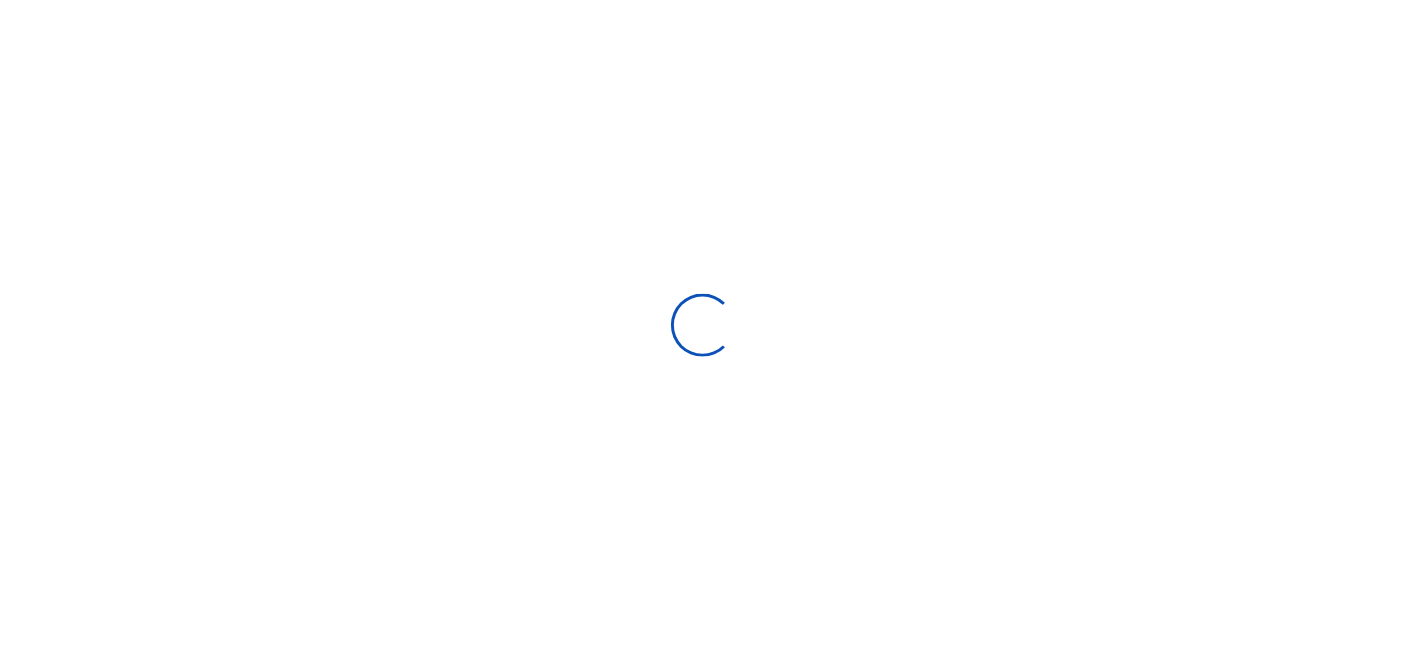 scroll, scrollTop: 0, scrollLeft: 0, axis: both 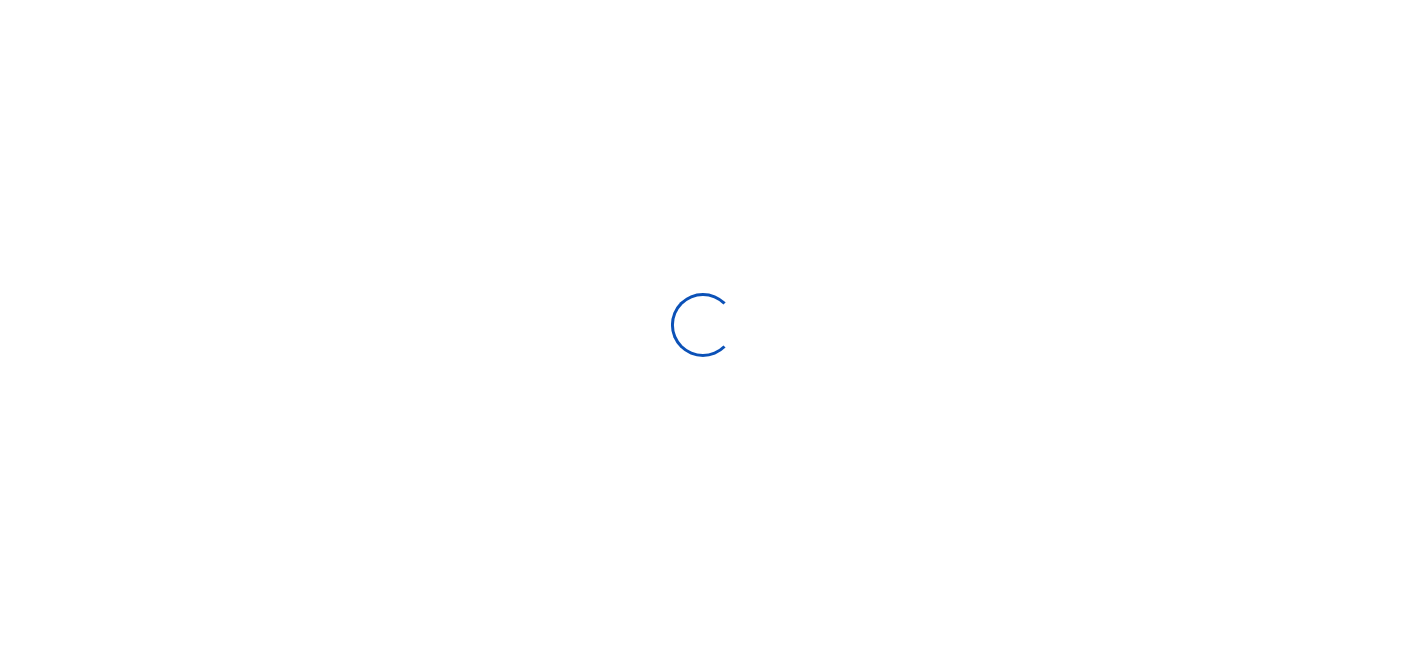 select 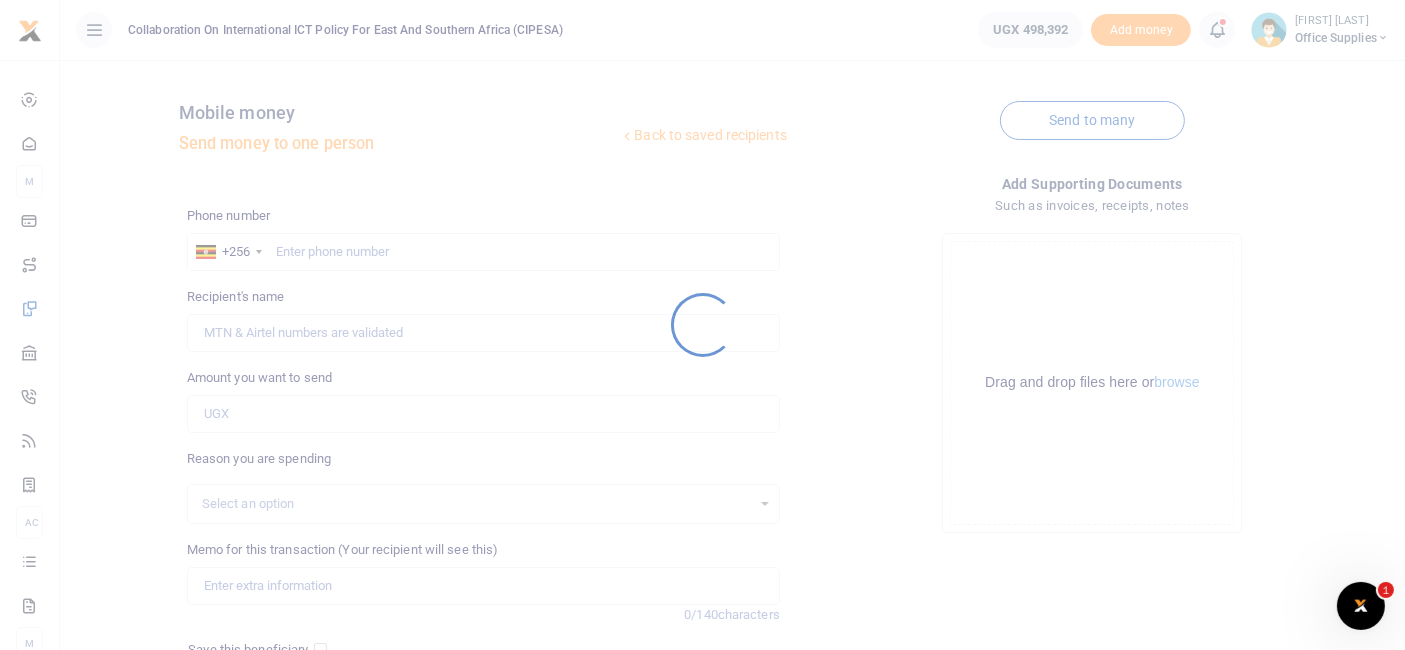 scroll, scrollTop: 0, scrollLeft: 0, axis: both 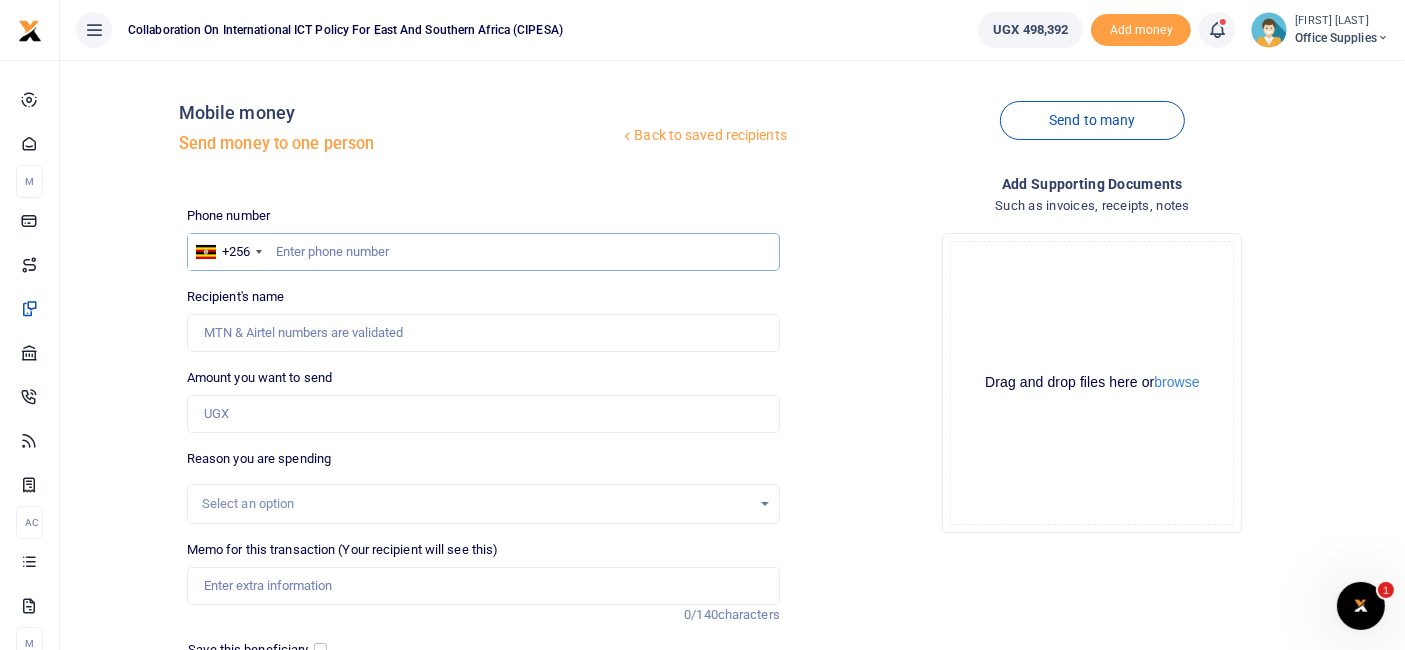 drag, startPoint x: 331, startPoint y: 250, endPoint x: 291, endPoint y: 254, distance: 40.1995 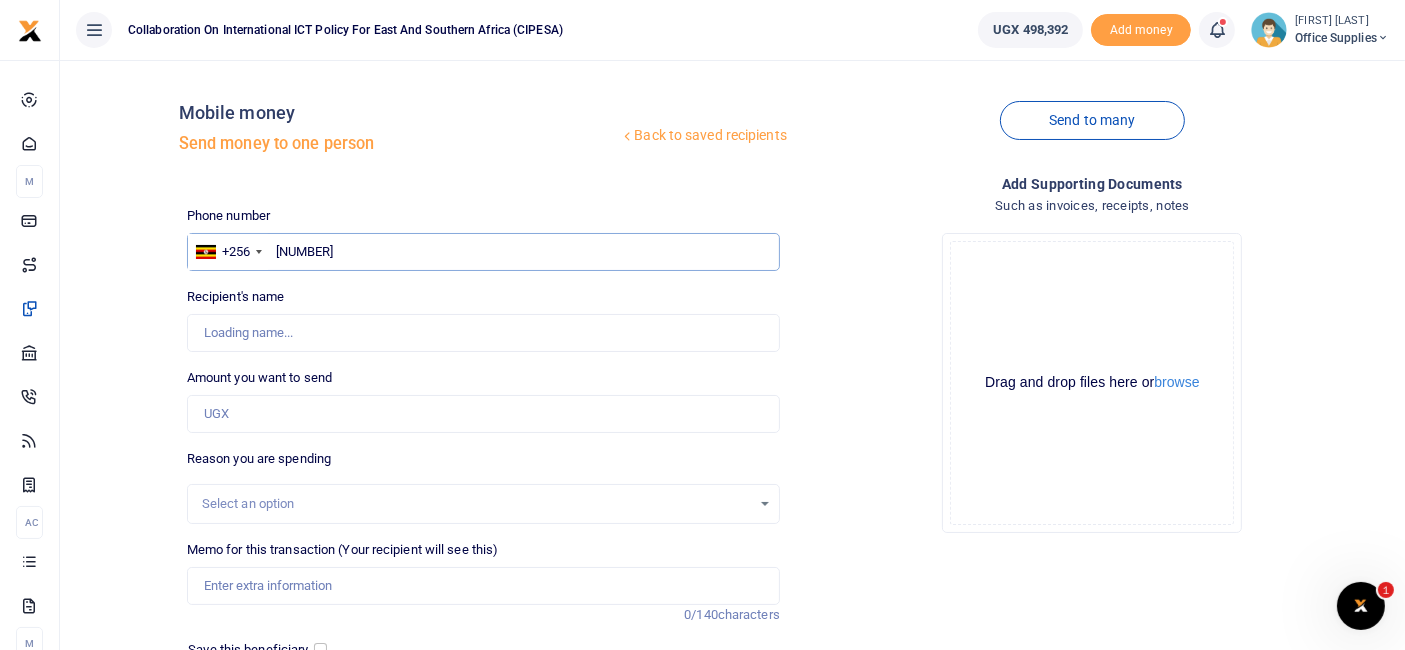 type on "0788991015" 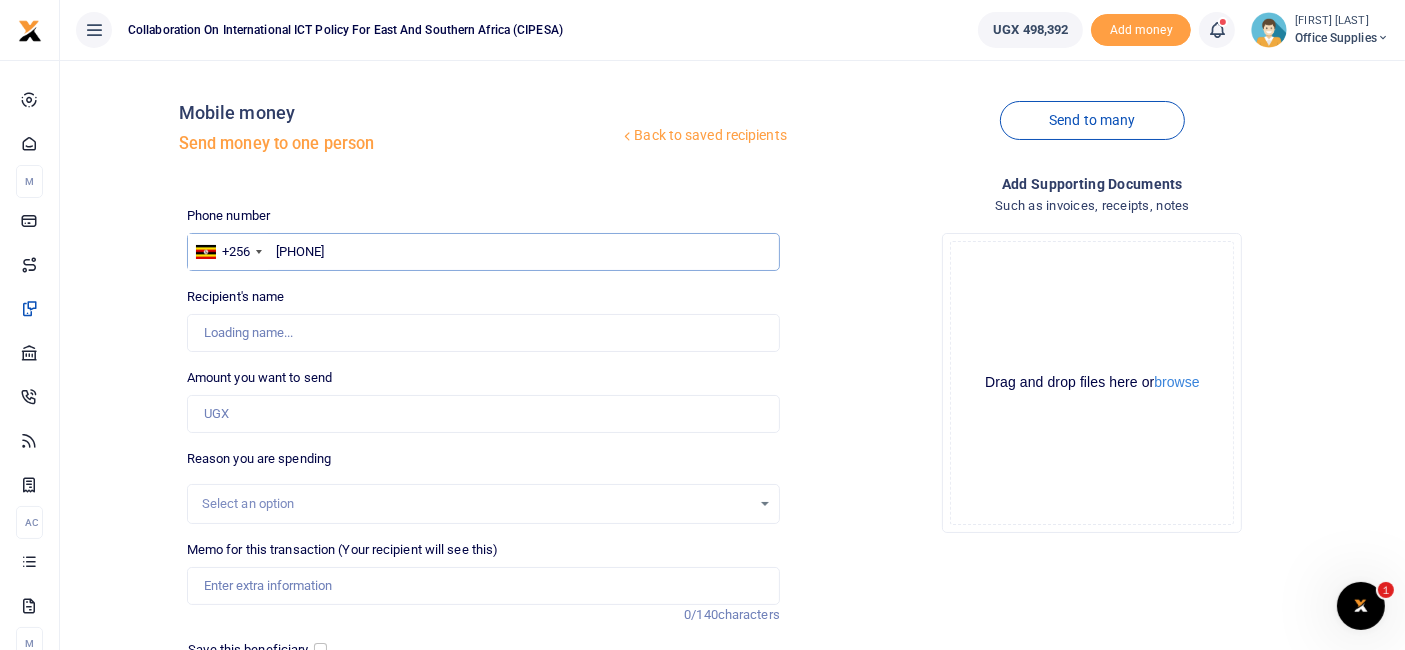 type on "Beatrice Kasemire" 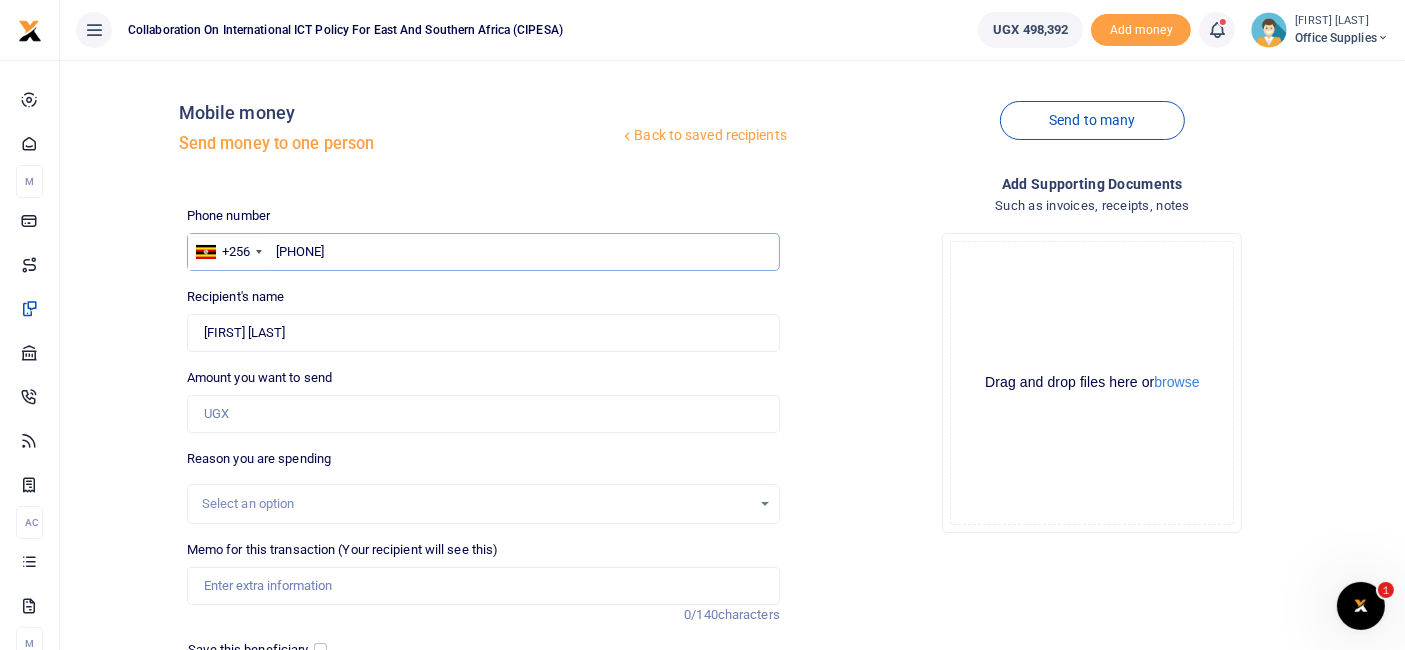 type on "0788991015" 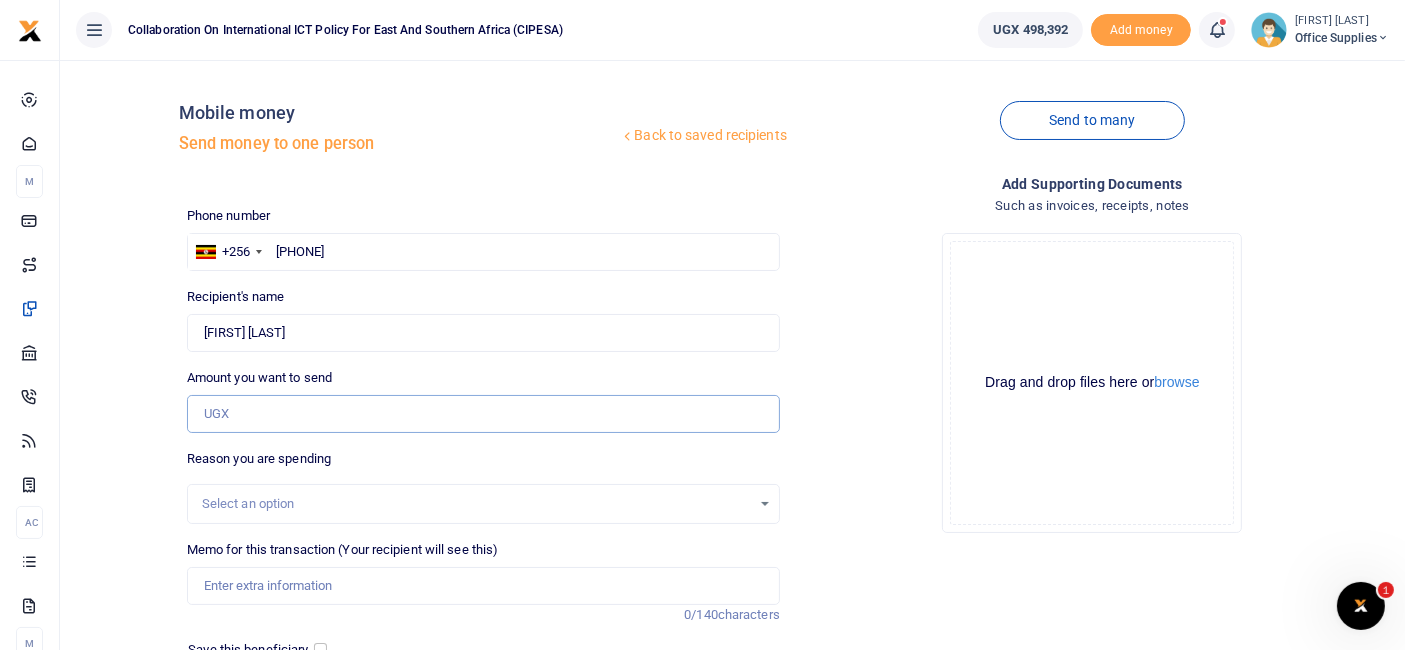 click on "Amount you want to send" at bounding box center (483, 414) 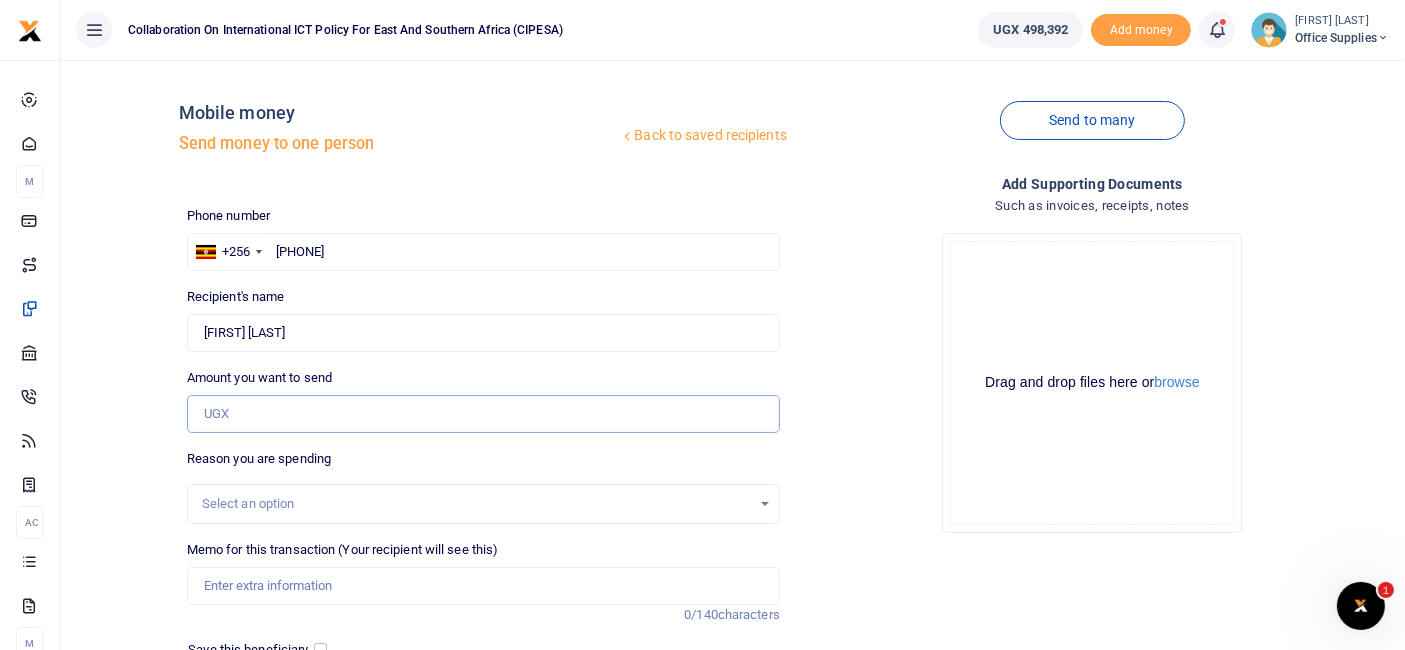 type on "20,000" 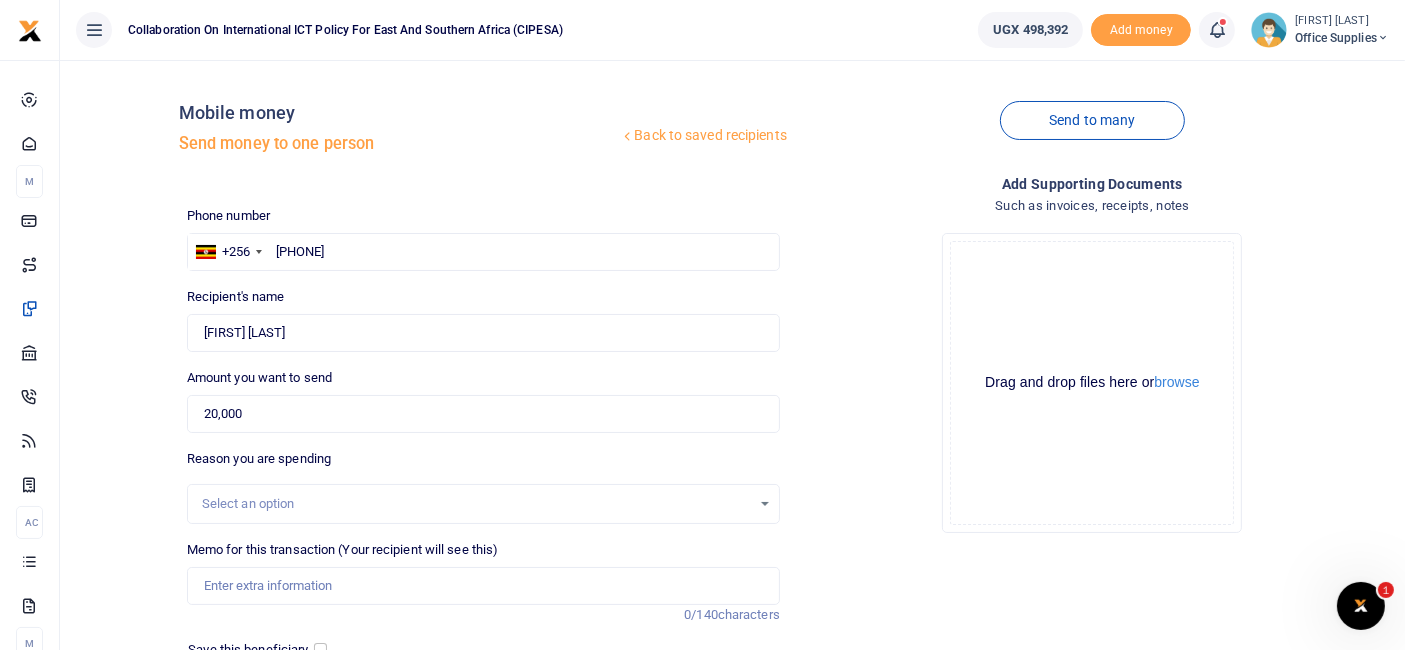 click on "Select an option" at bounding box center (476, 504) 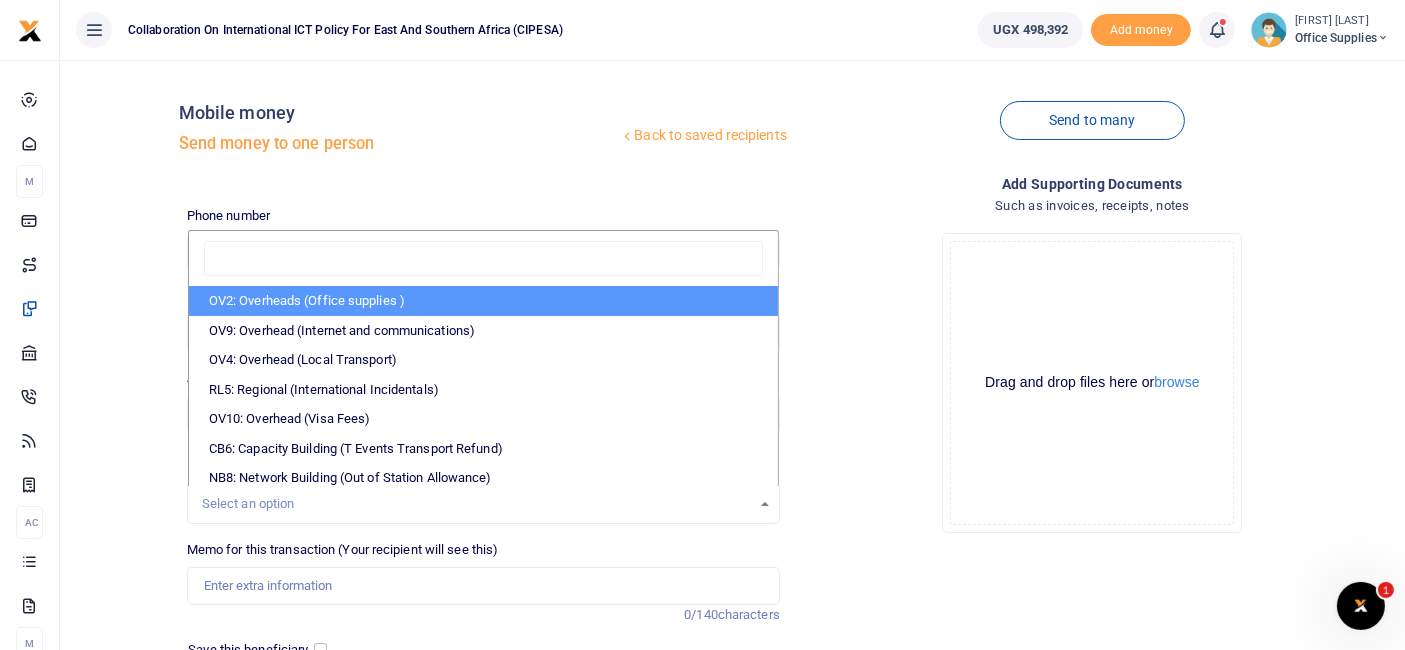 click on "OV2:  Overheads (Office supplies )" at bounding box center (483, 301) 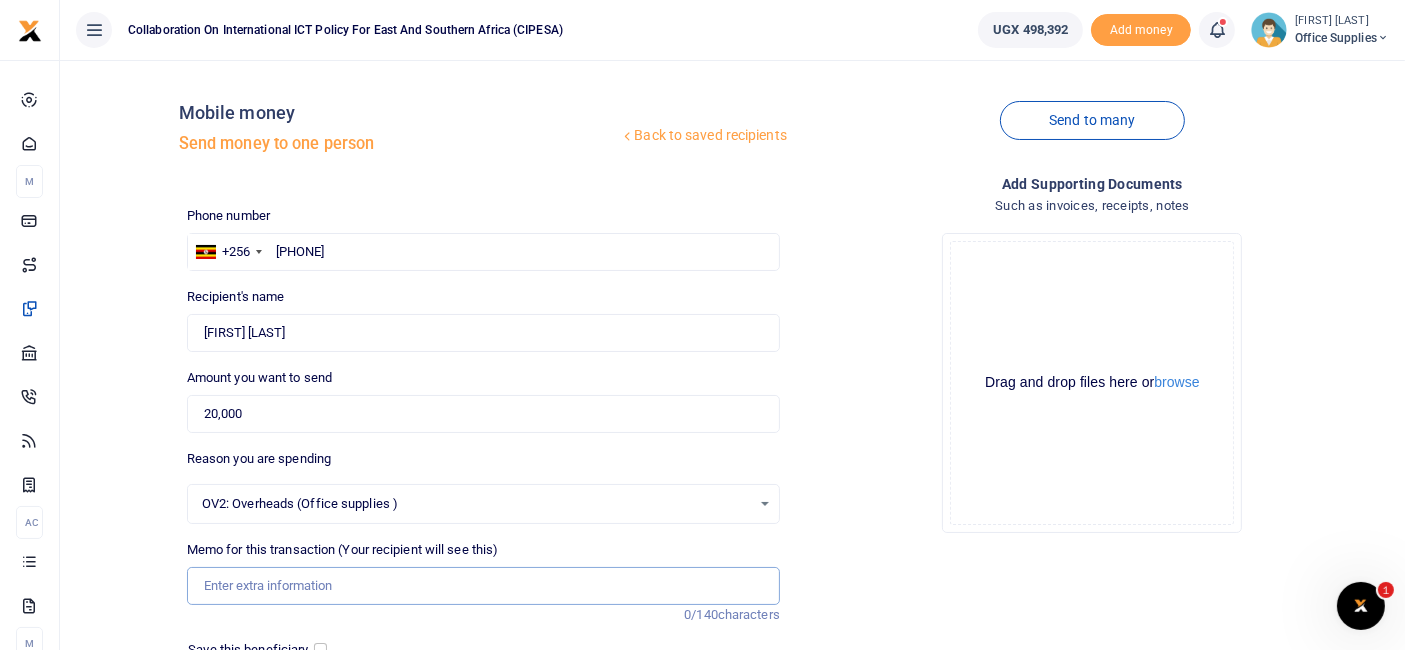 click on "Memo for this transaction (Your recipient will see this)" at bounding box center [483, 586] 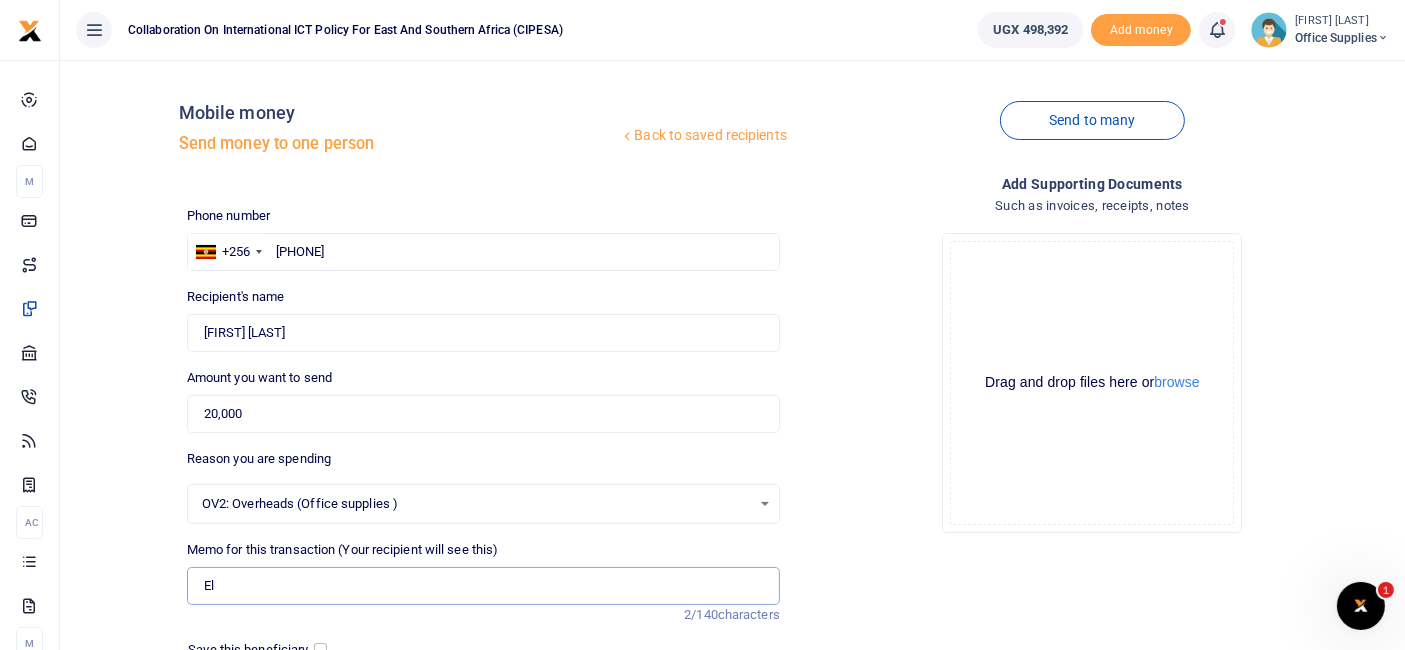 type on "E" 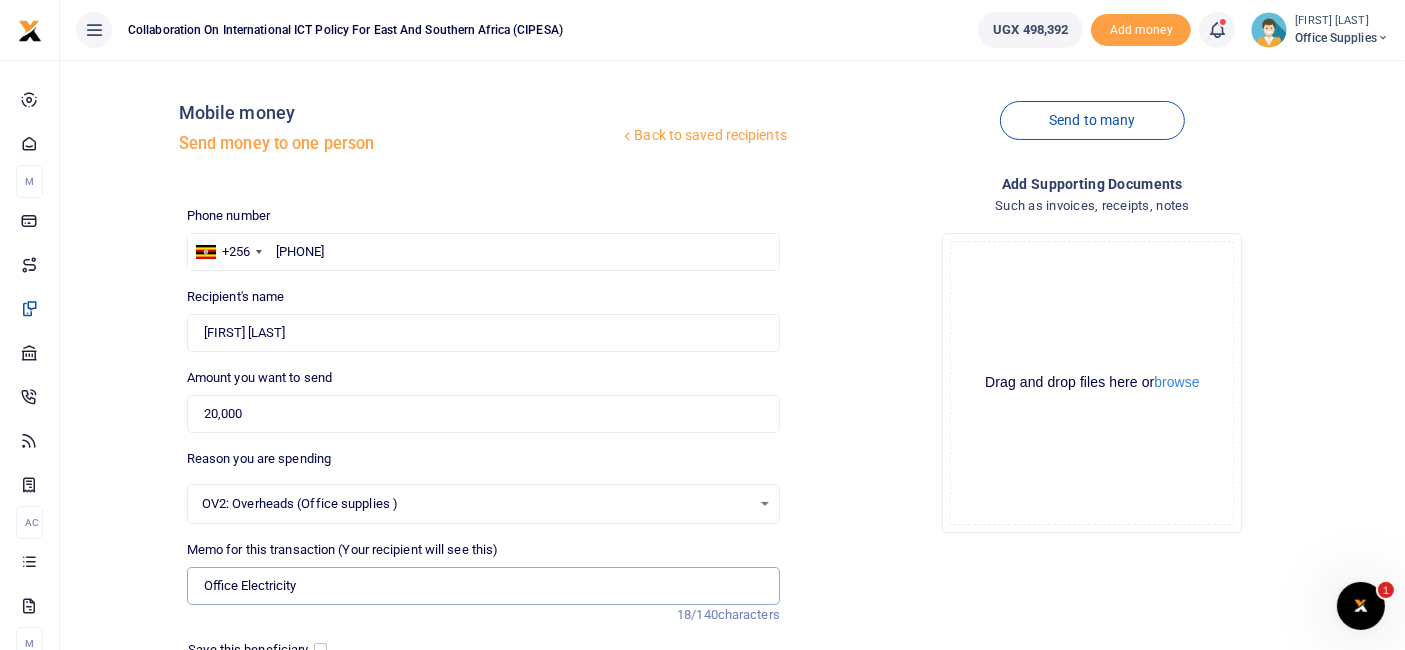 scroll, scrollTop: 214, scrollLeft: 0, axis: vertical 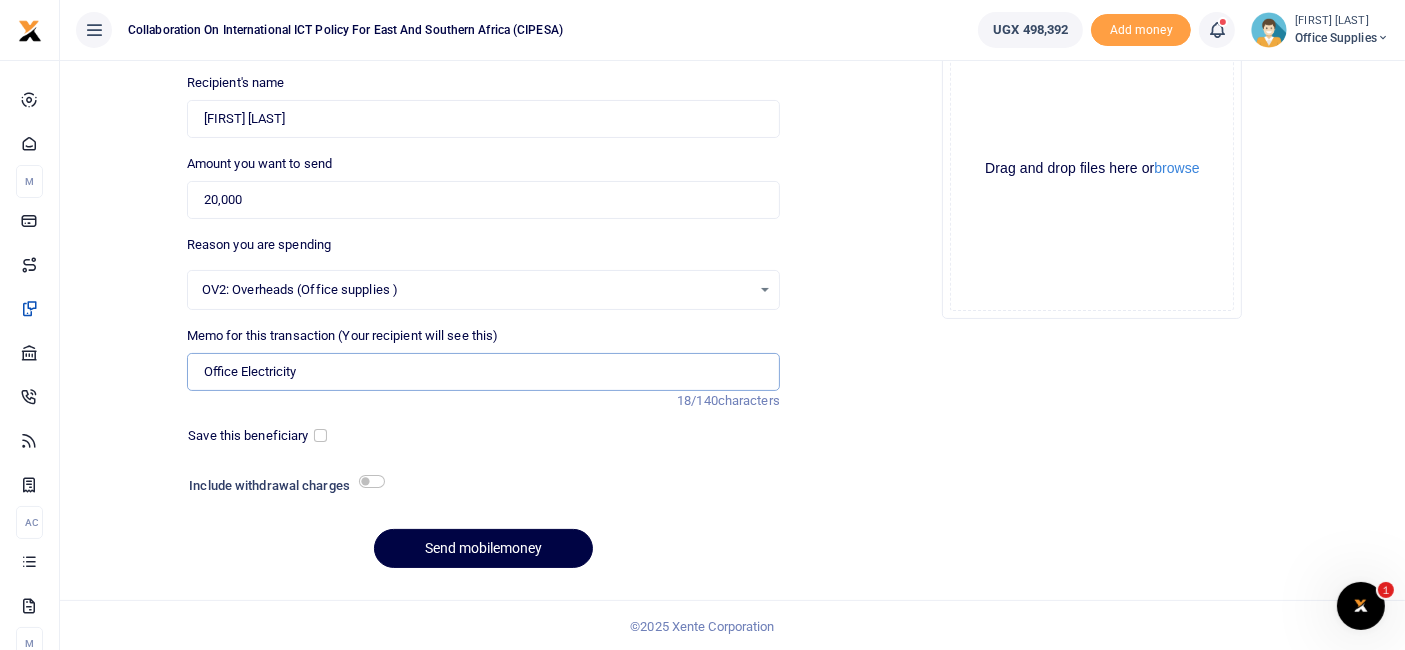 type on "Office Electricity" 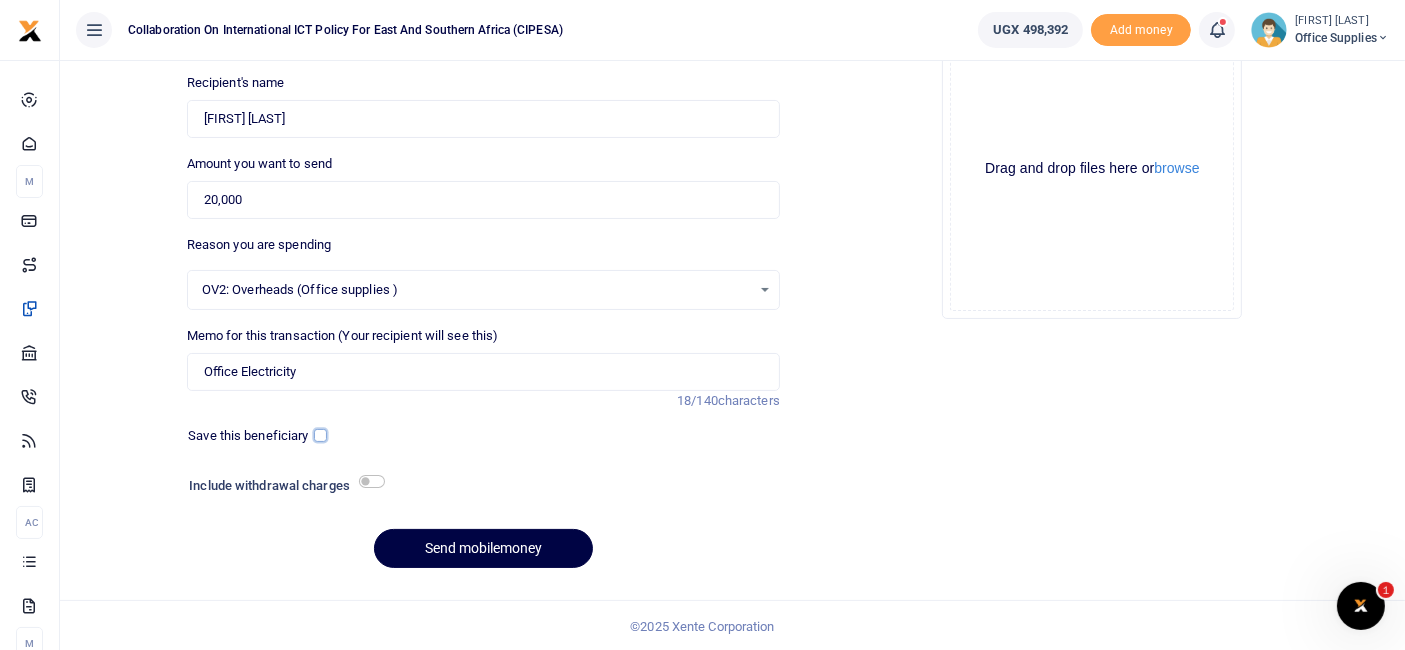 click at bounding box center (320, 435) 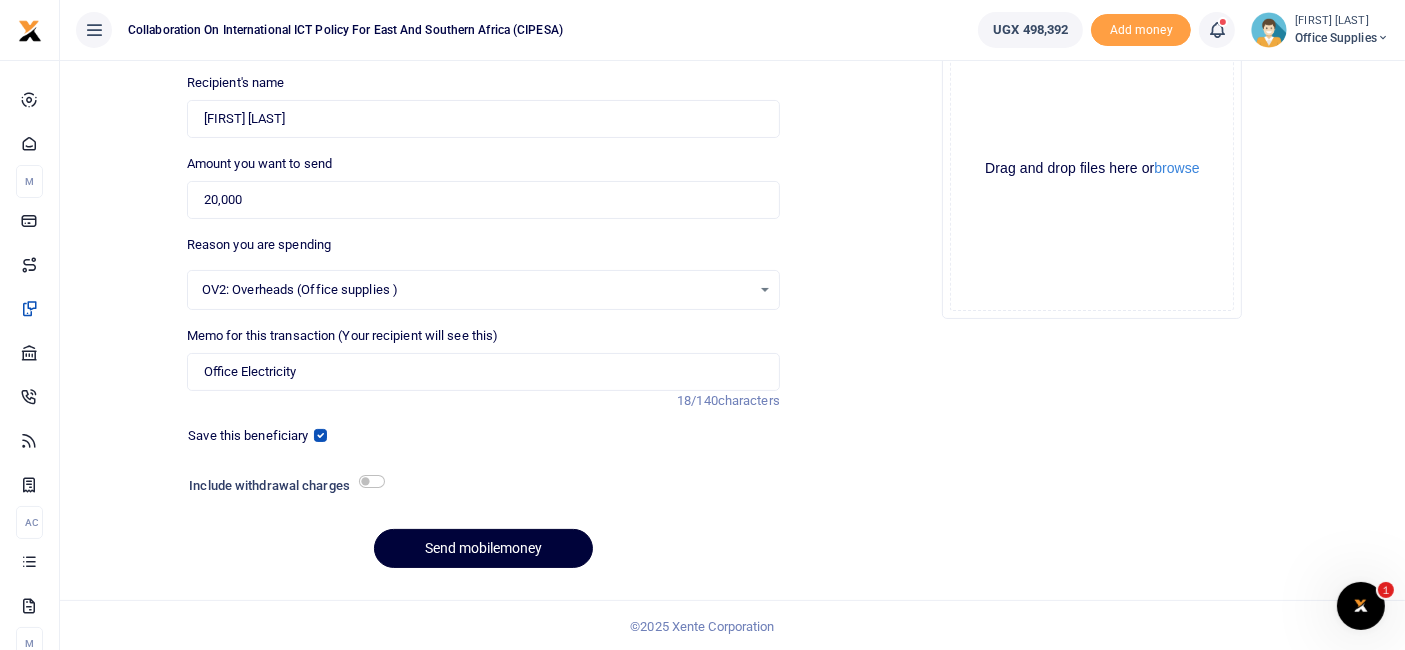 click on "Send mobilemoney" at bounding box center [483, 548] 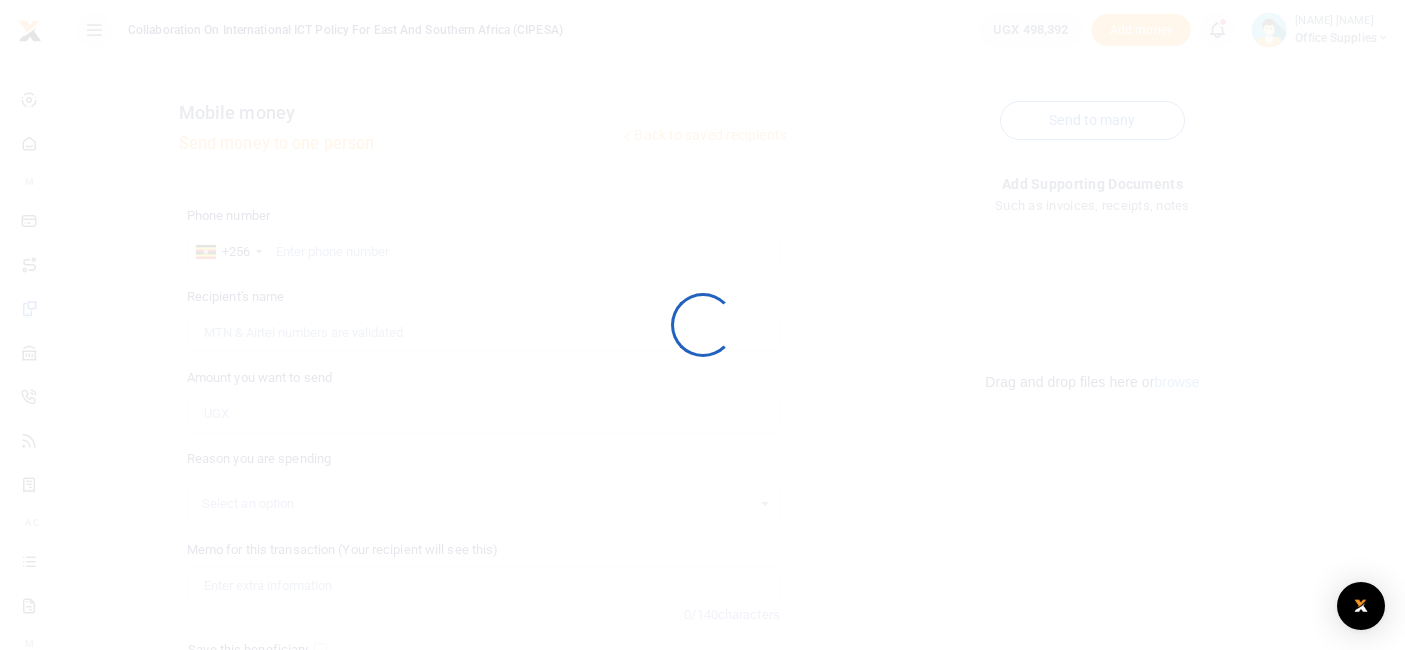 scroll, scrollTop: 212, scrollLeft: 0, axis: vertical 